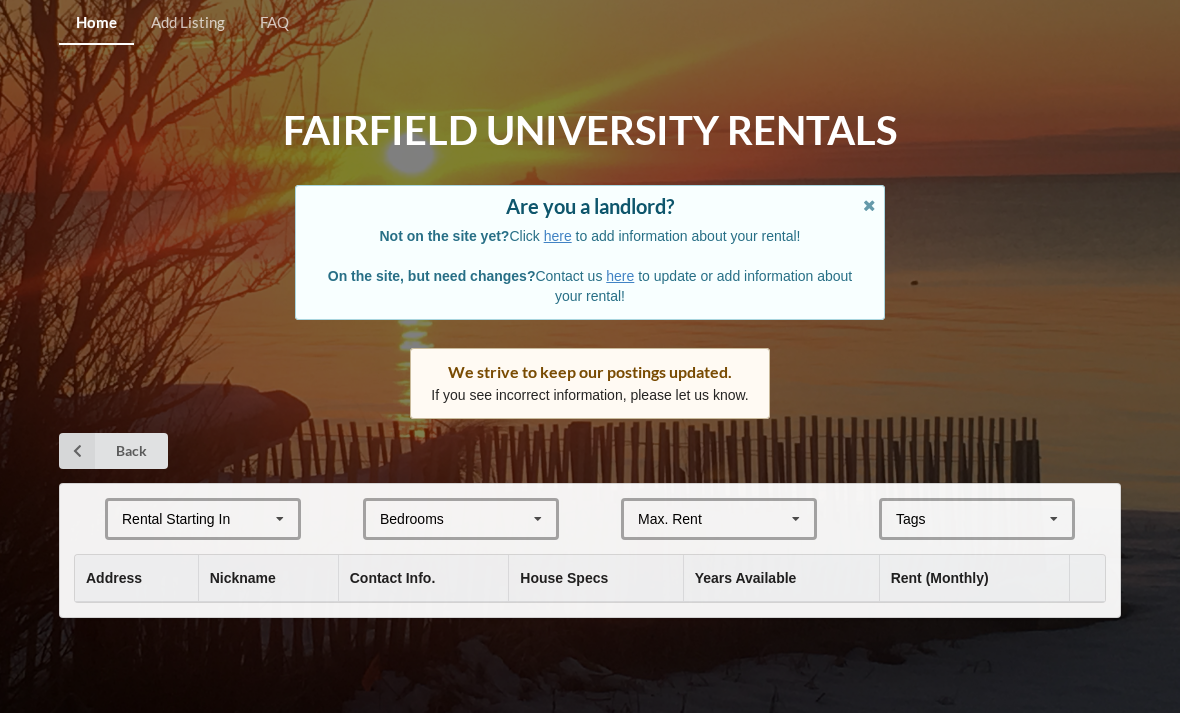 scroll, scrollTop: 0, scrollLeft: 0, axis: both 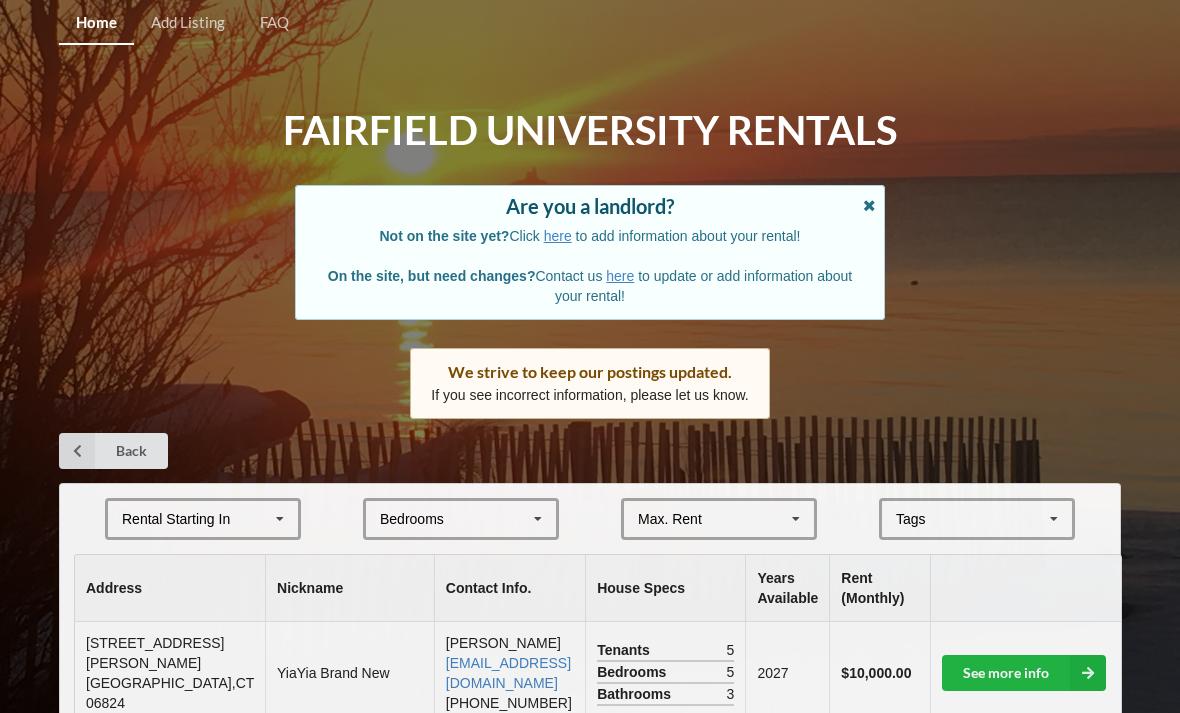 click at bounding box center [869, 203] 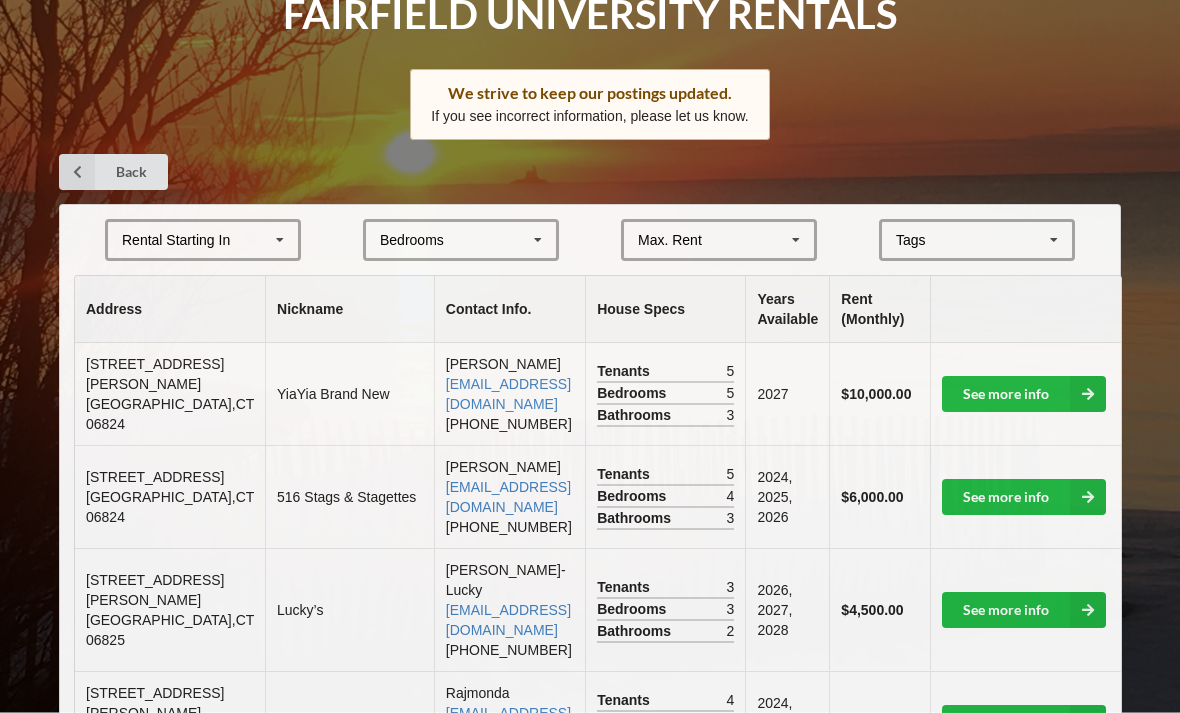scroll, scrollTop: 116, scrollLeft: 0, axis: vertical 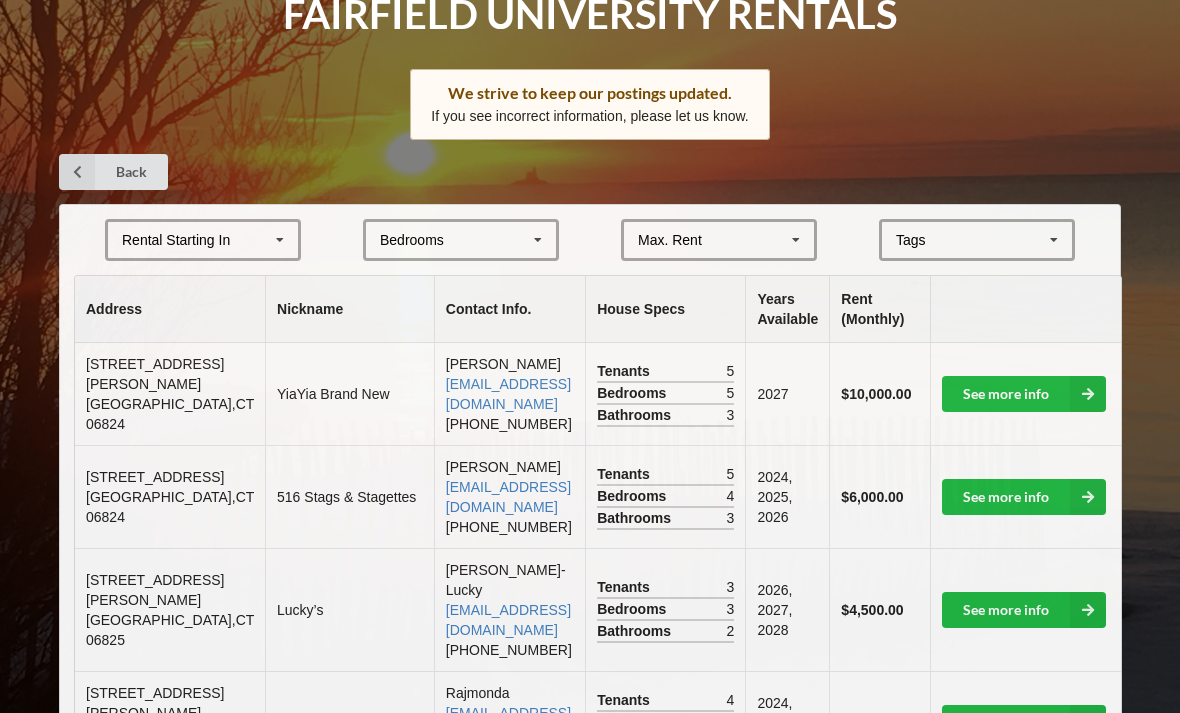 click on "Rental Starting In [DATE] 2024 2025 2026" at bounding box center (203, 240) 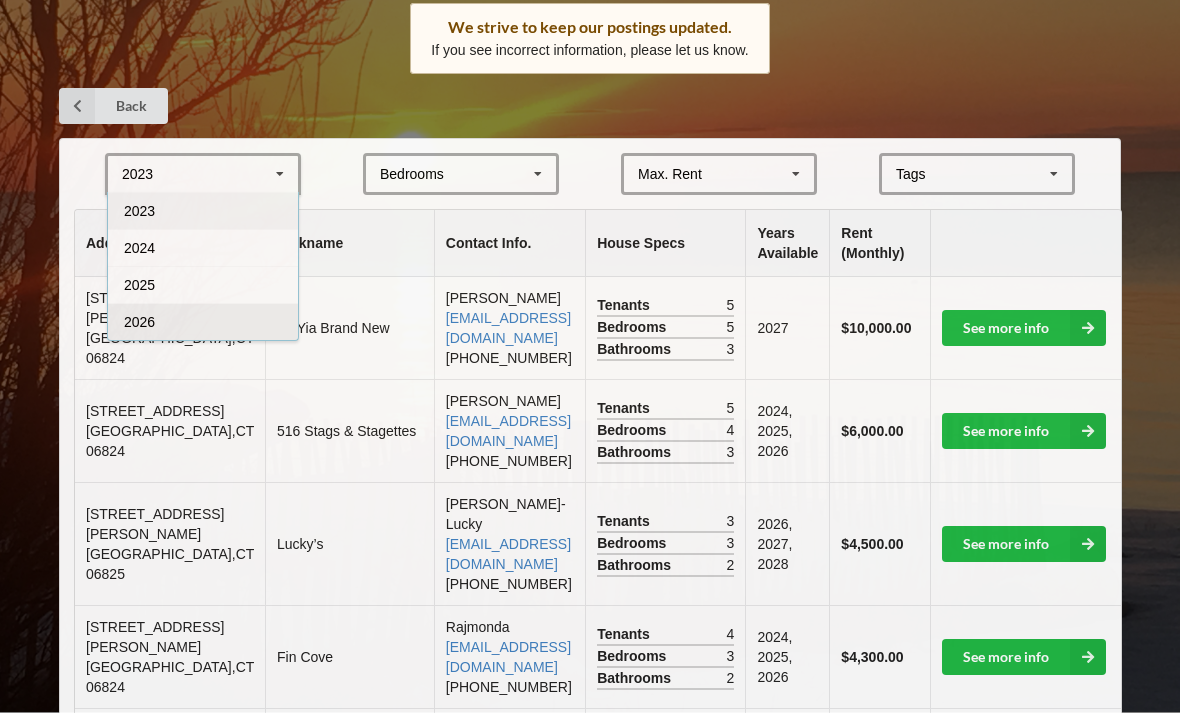 scroll, scrollTop: 182, scrollLeft: 0, axis: vertical 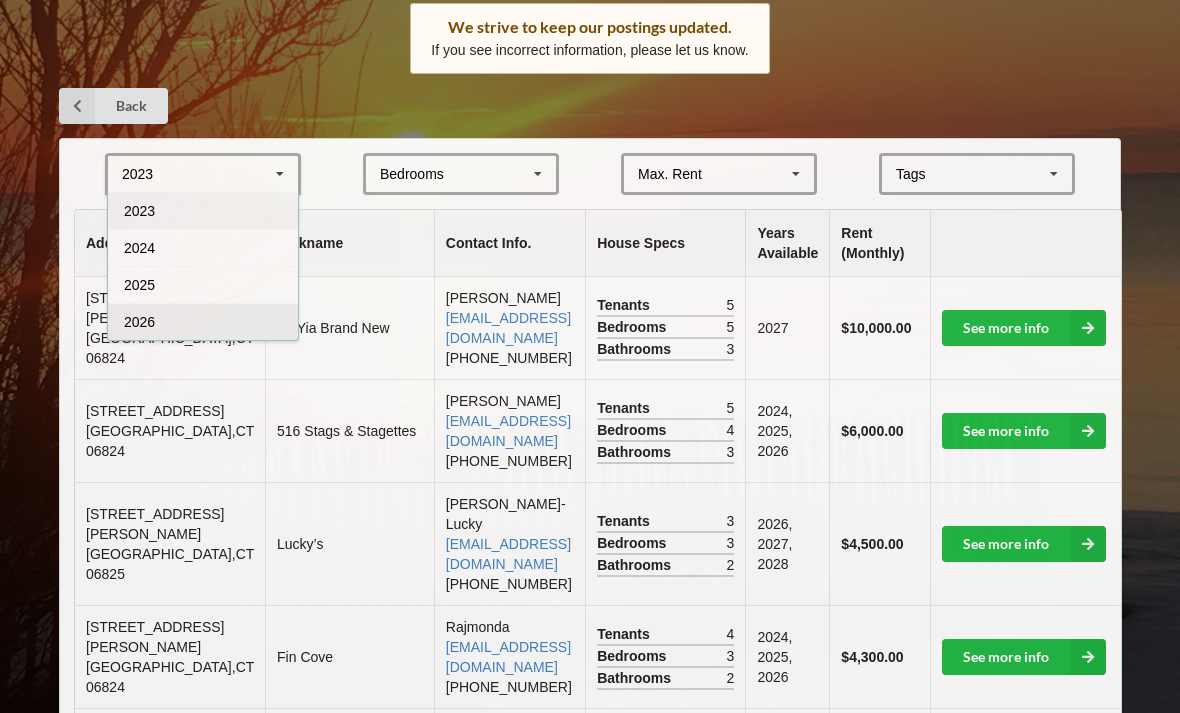 click on "2026" at bounding box center (203, 321) 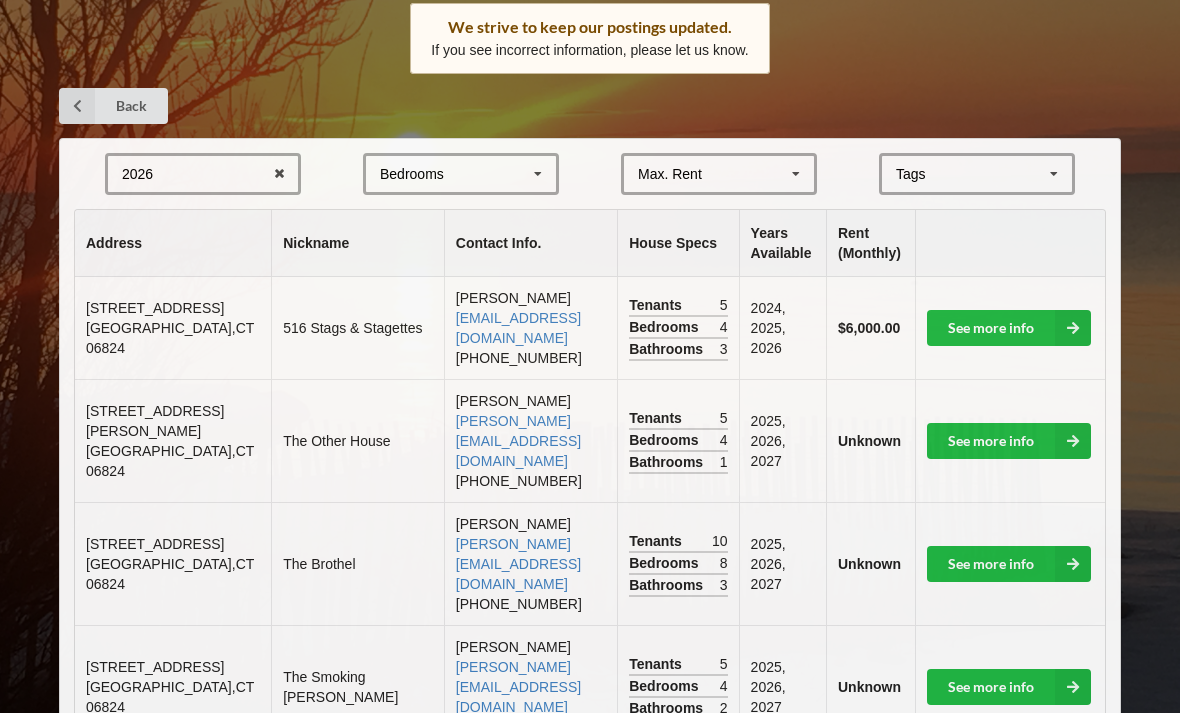 click at bounding box center (538, 174) 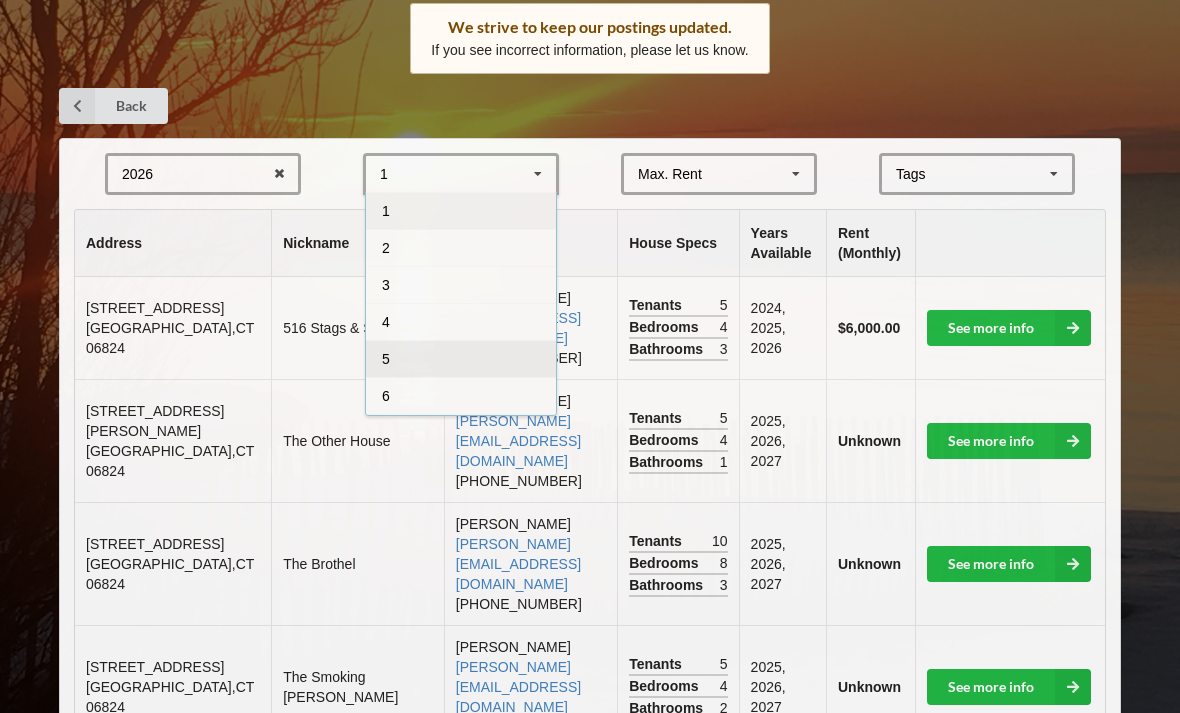 click on "5" at bounding box center (461, 358) 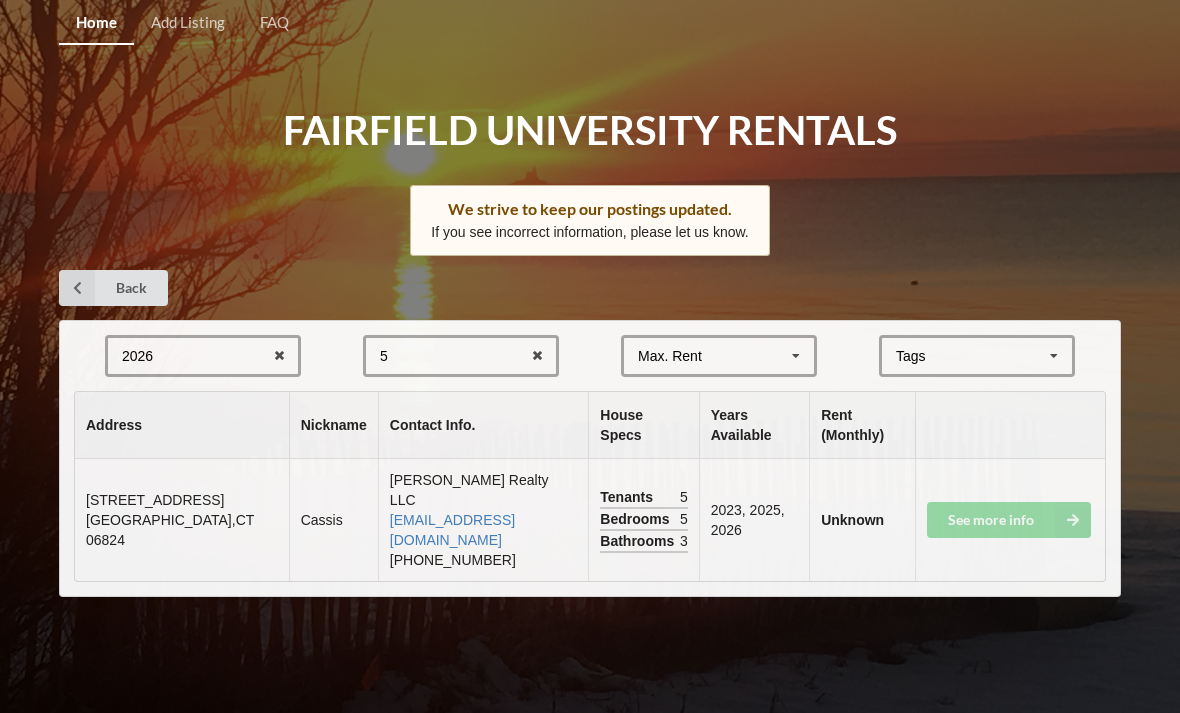 click on "See more info" at bounding box center [1010, 520] 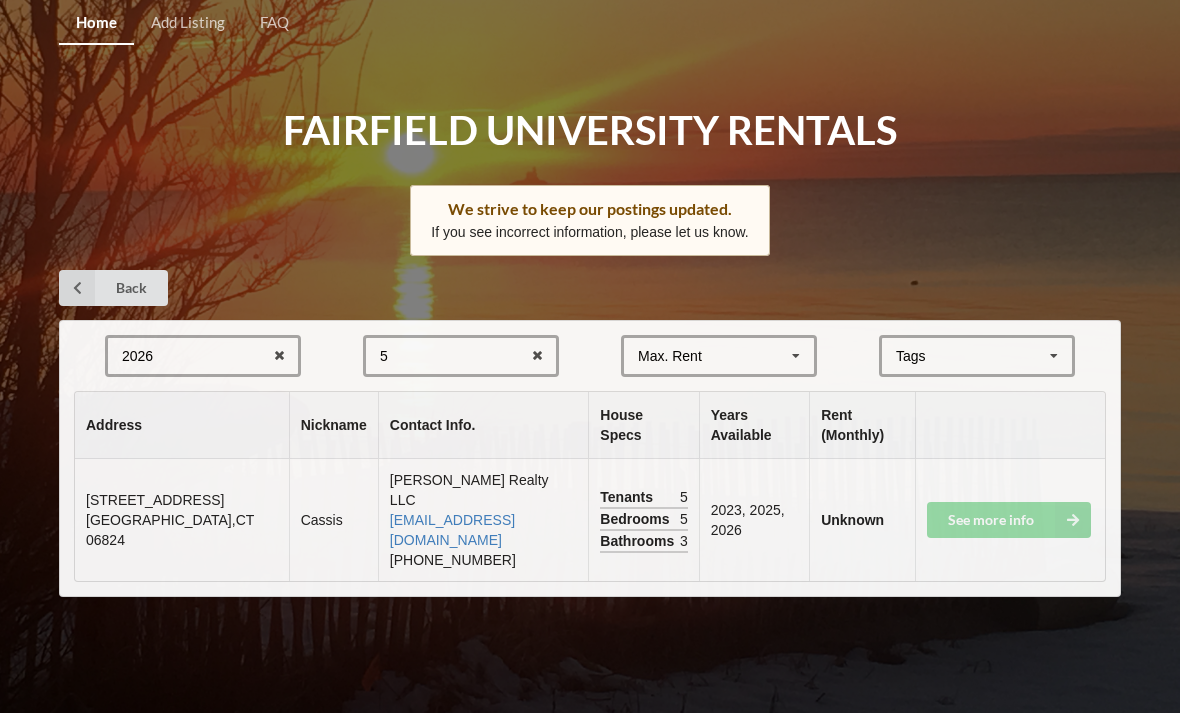 click on "See more info" at bounding box center (1010, 520) 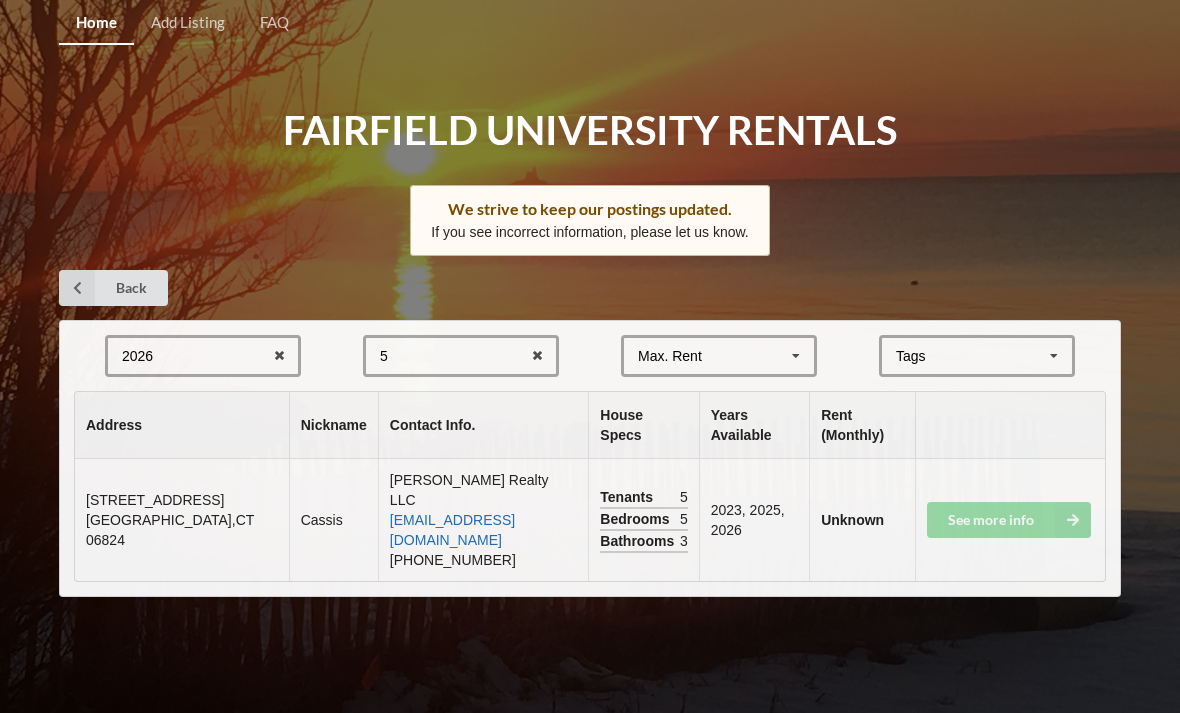 click on "[EMAIL_ADDRESS][DOMAIN_NAME]" at bounding box center (452, 530) 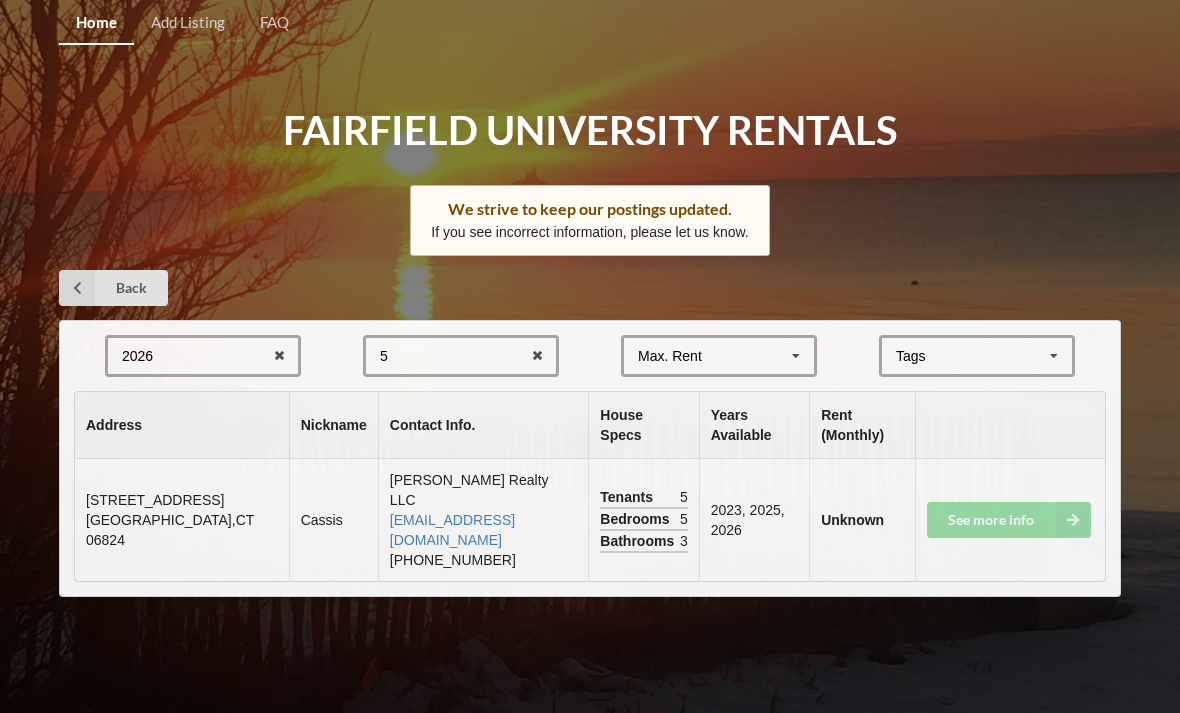 click on "5 1 2 3 4 5 6 7 8" at bounding box center (461, 356) 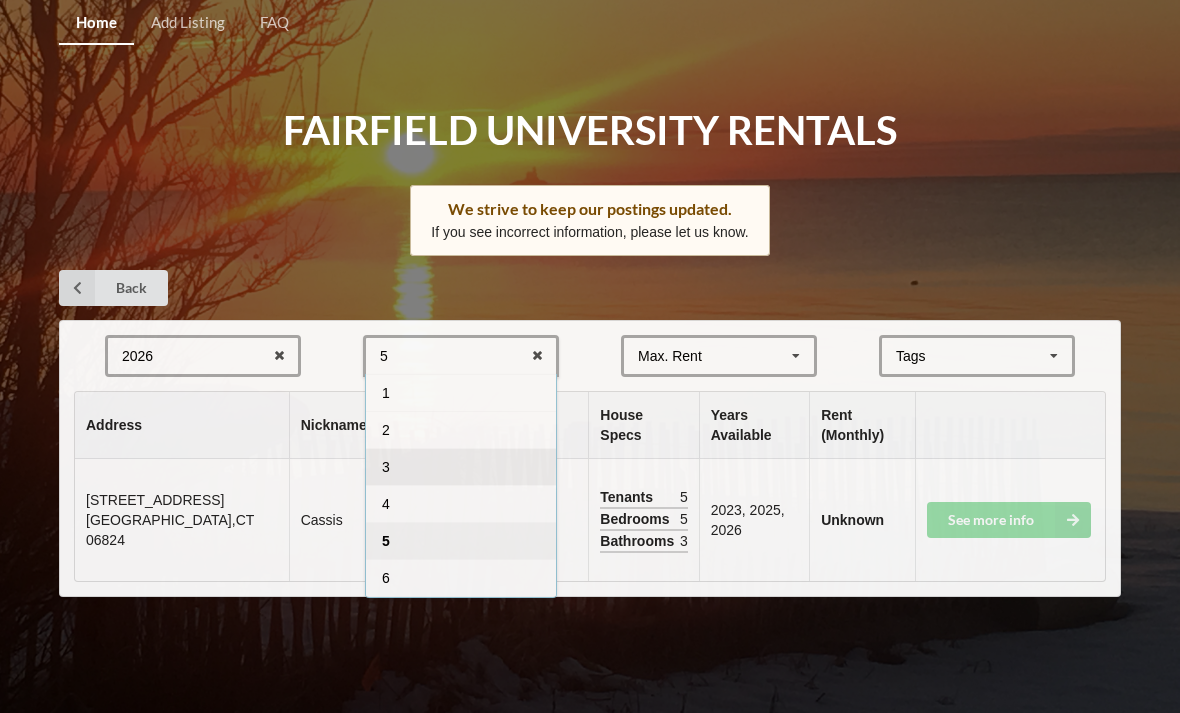 click on "3" at bounding box center [461, 466] 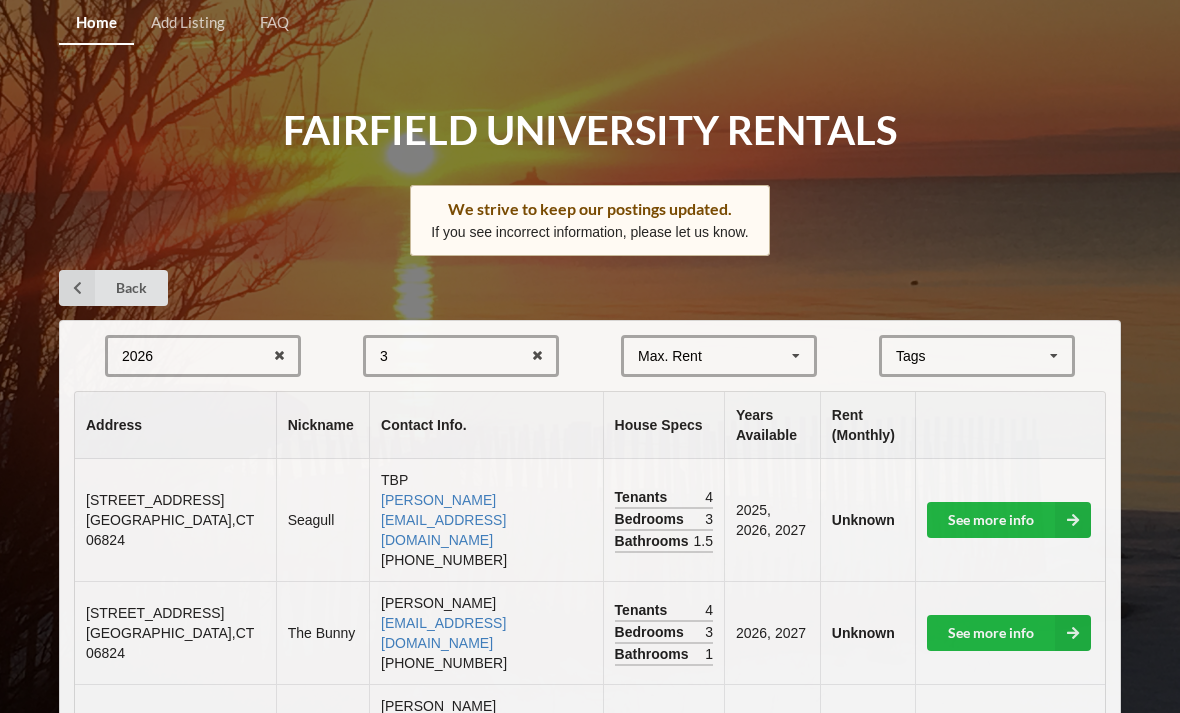 click at bounding box center [1054, 356] 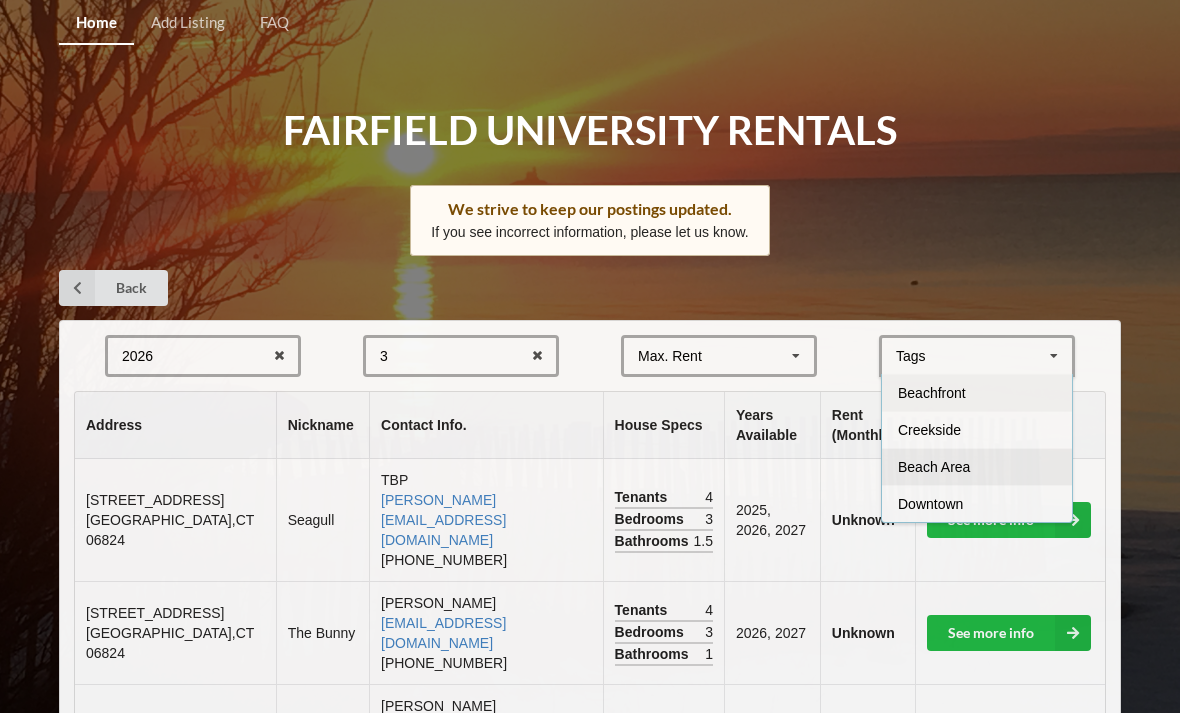 click on "Beach Area" at bounding box center [977, 466] 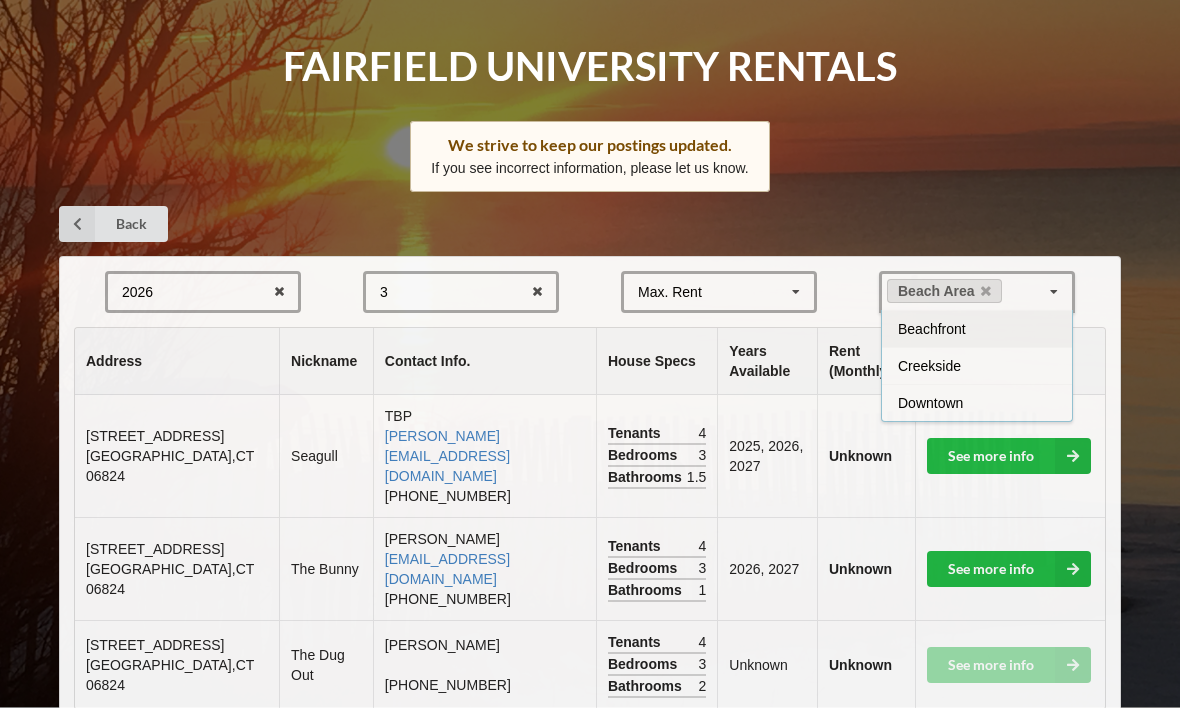 scroll, scrollTop: 64, scrollLeft: 0, axis: vertical 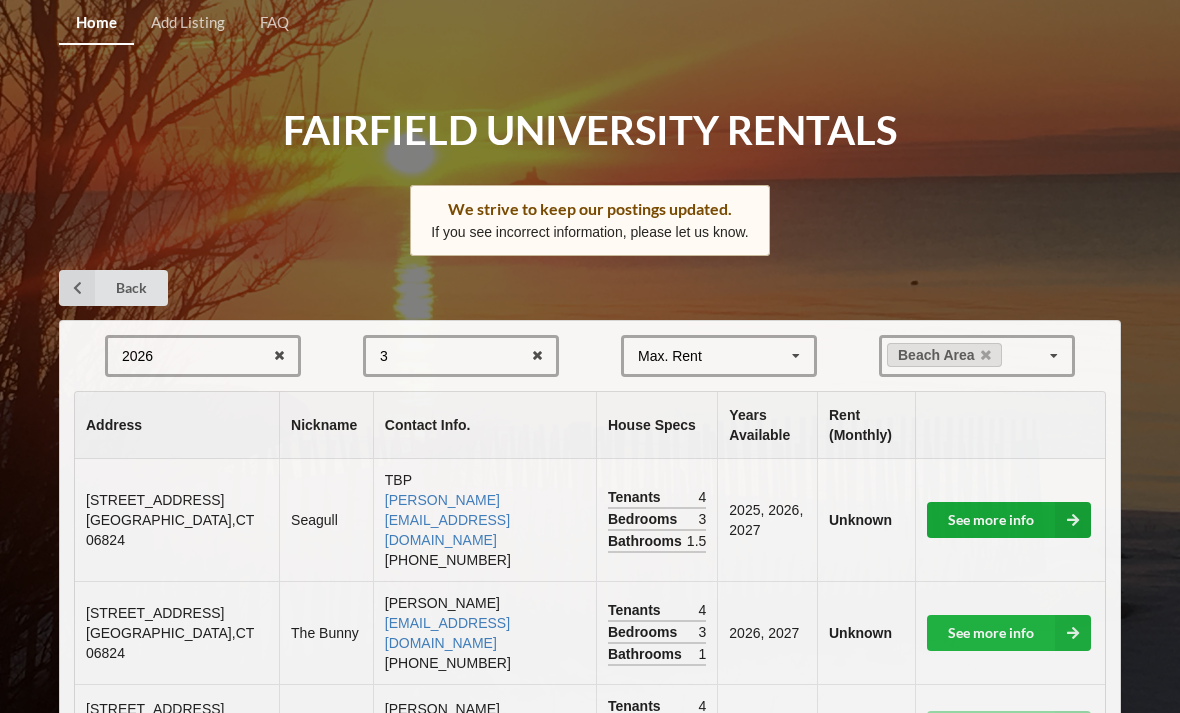 click at bounding box center (1073, 520) 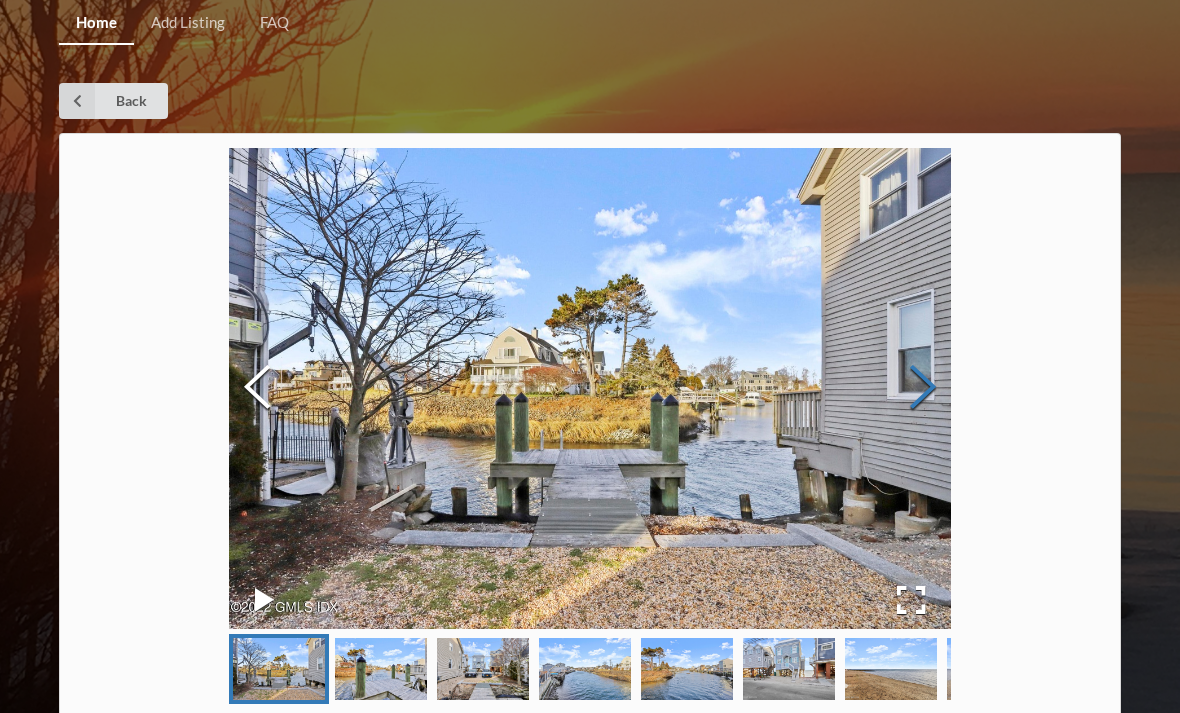 click at bounding box center [923, 388] 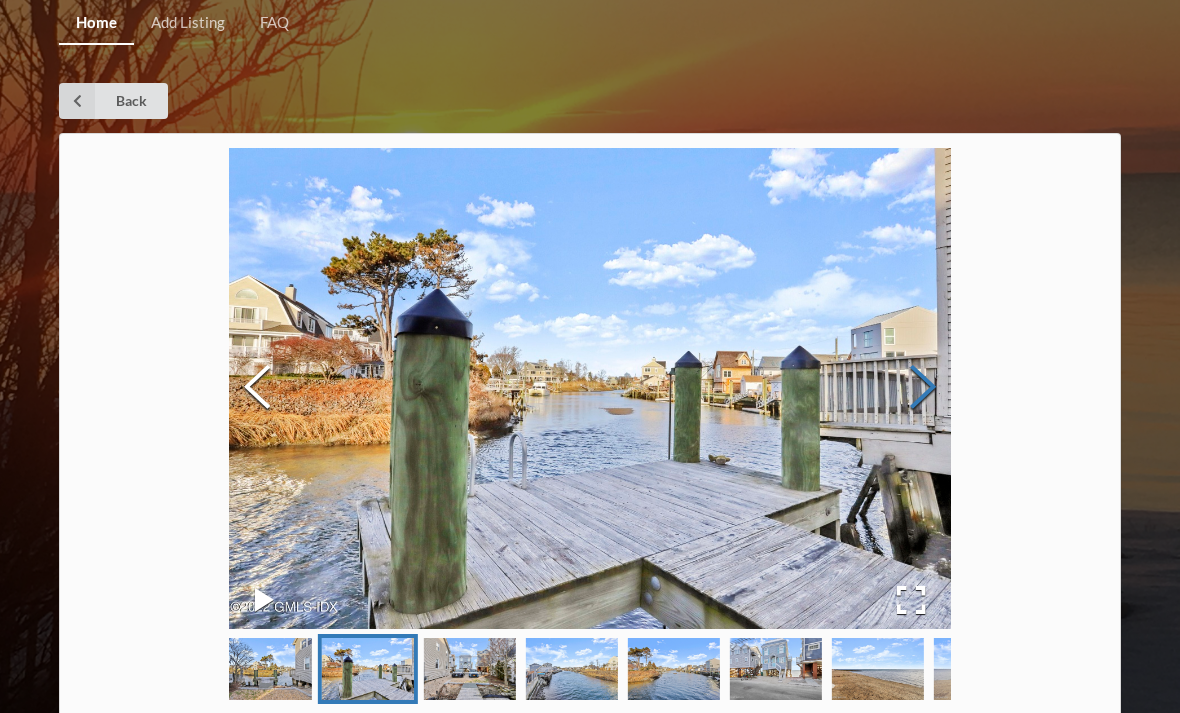 click at bounding box center (923, 388) 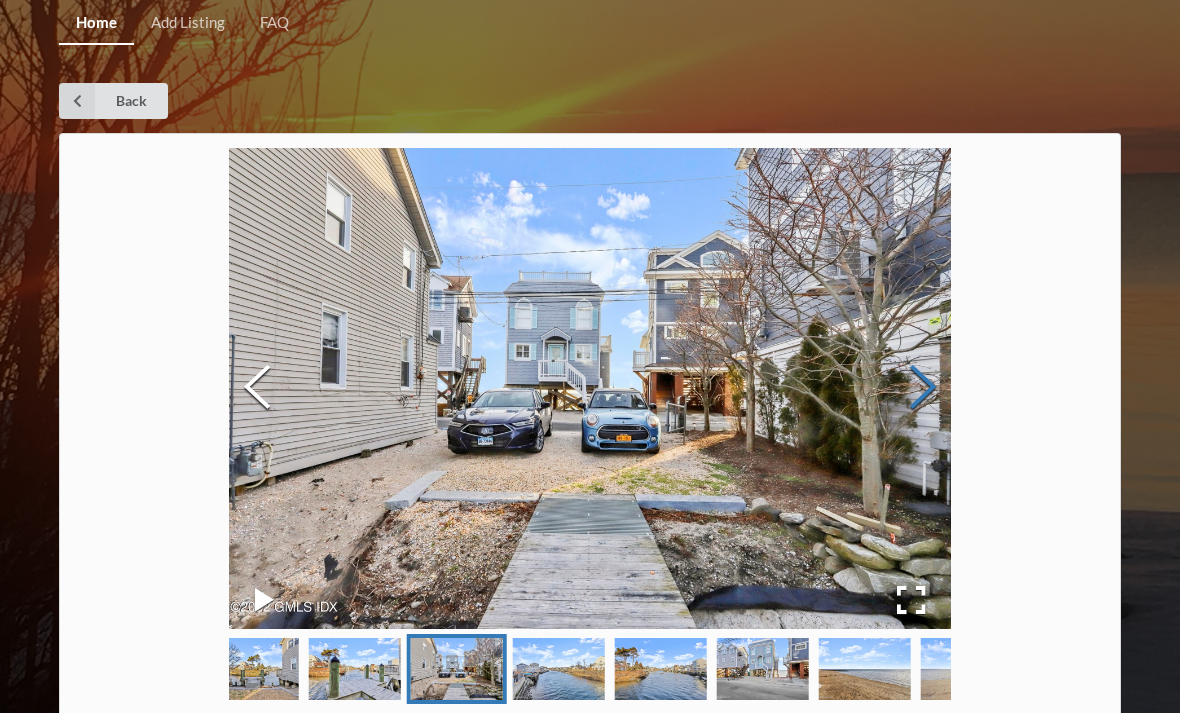 click at bounding box center [923, 388] 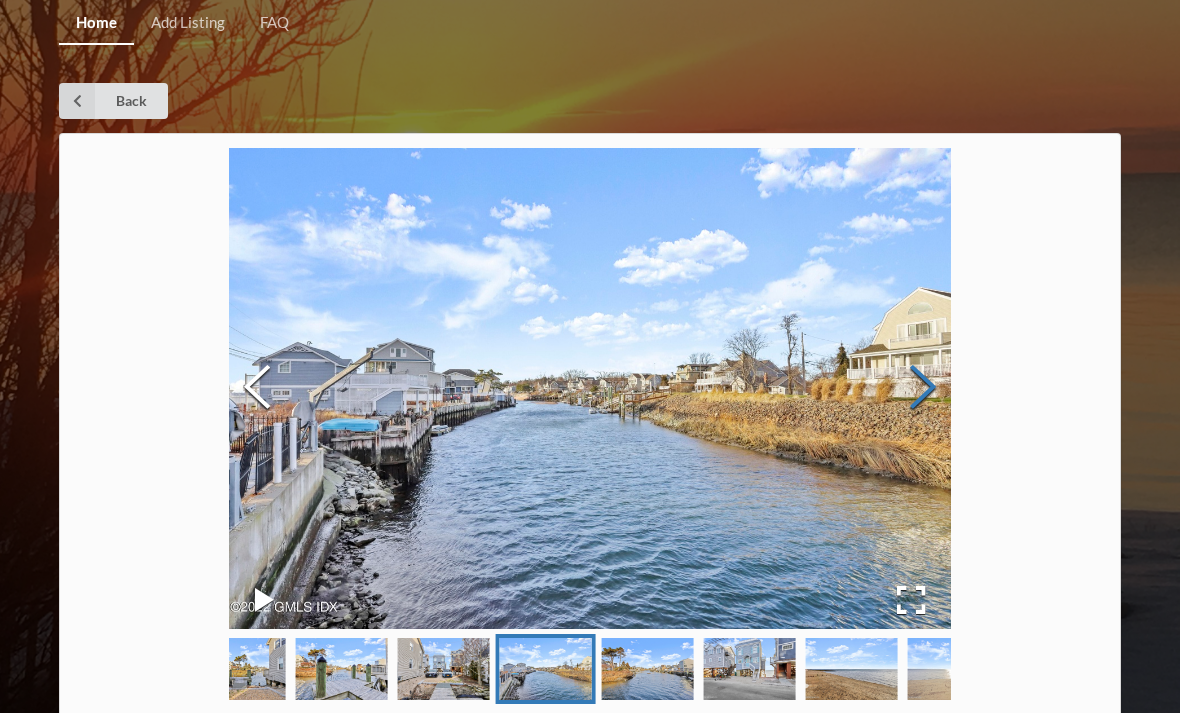click at bounding box center (923, 388) 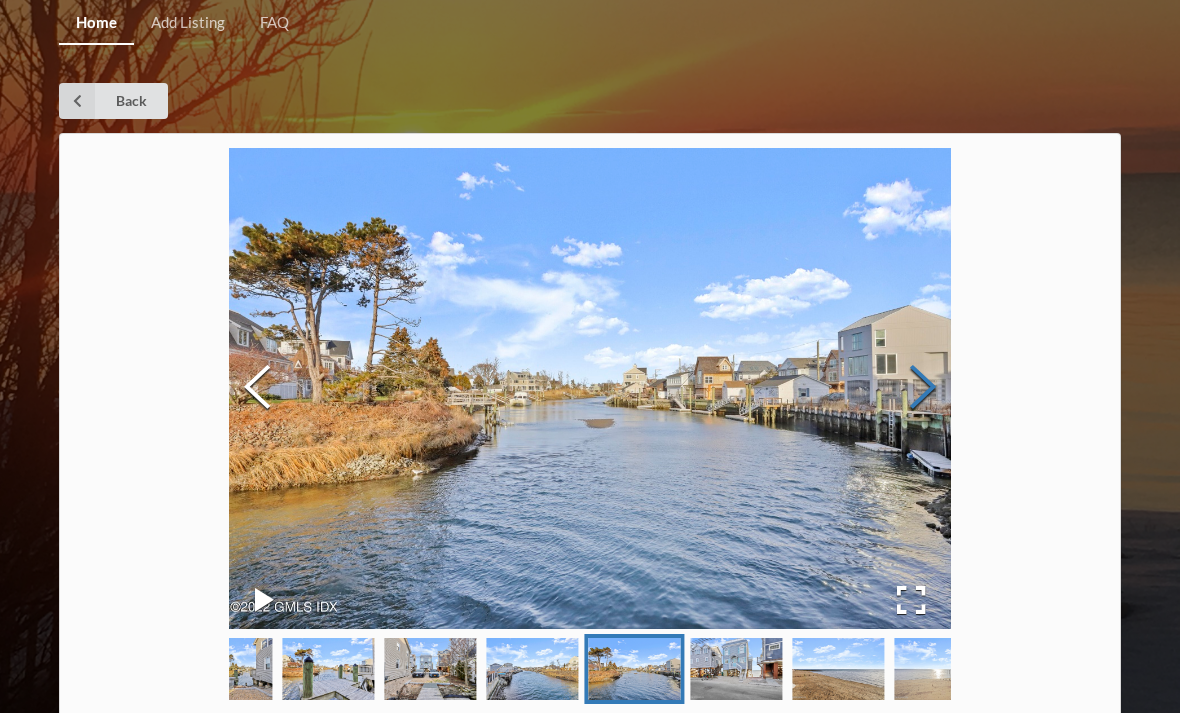 click at bounding box center [923, 388] 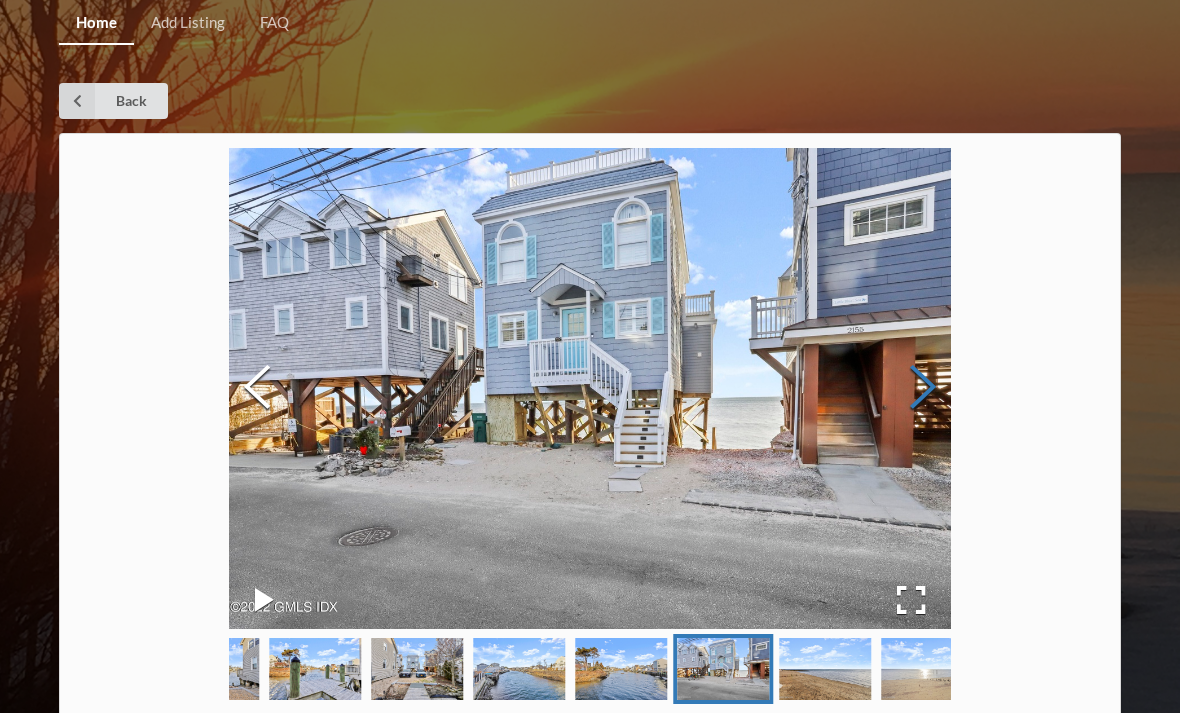 click at bounding box center (923, 388) 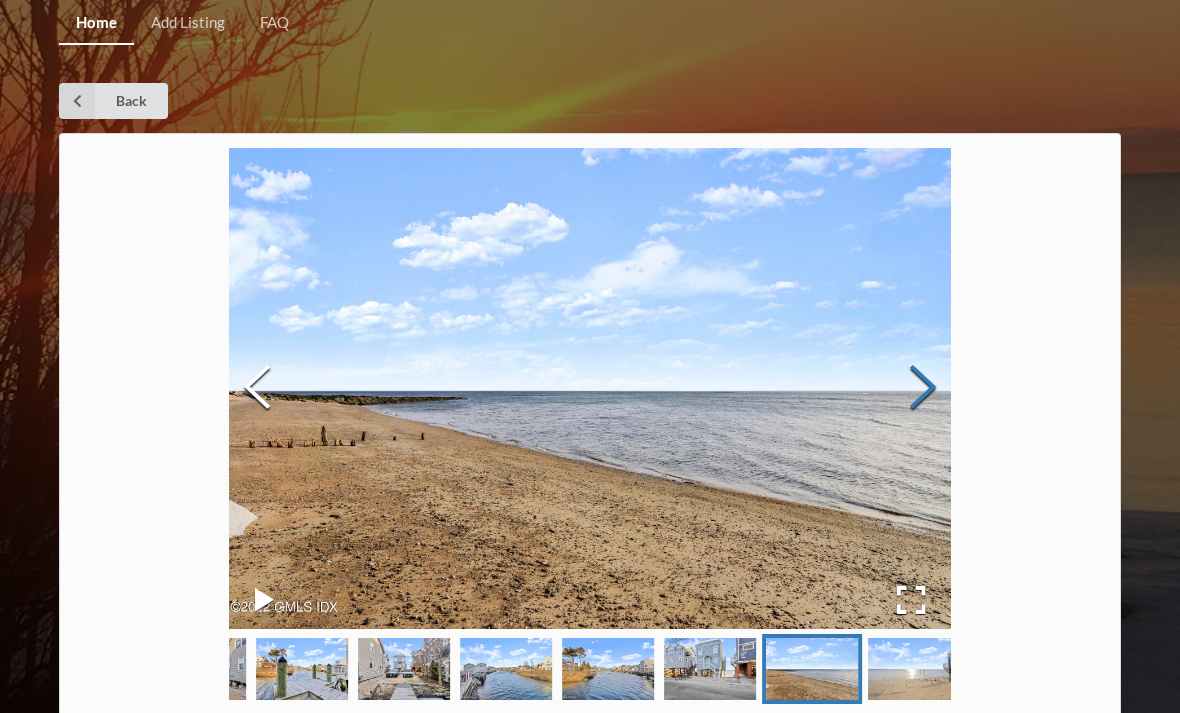 click at bounding box center (923, 388) 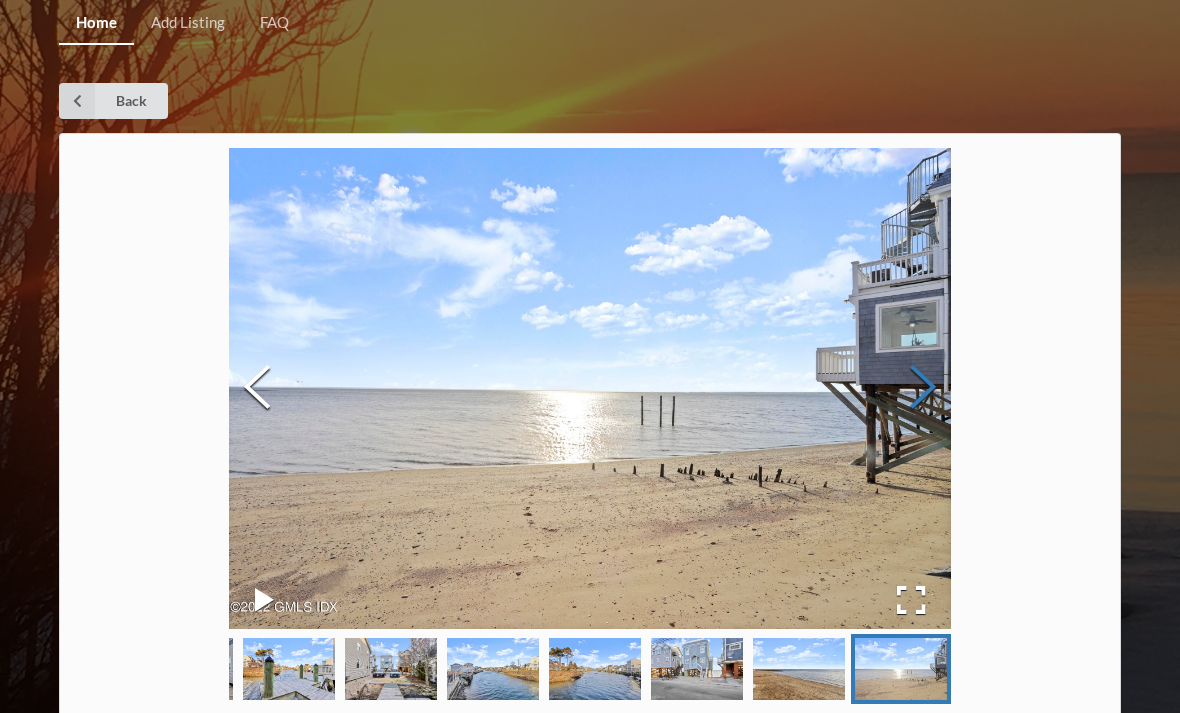 click at bounding box center (923, 388) 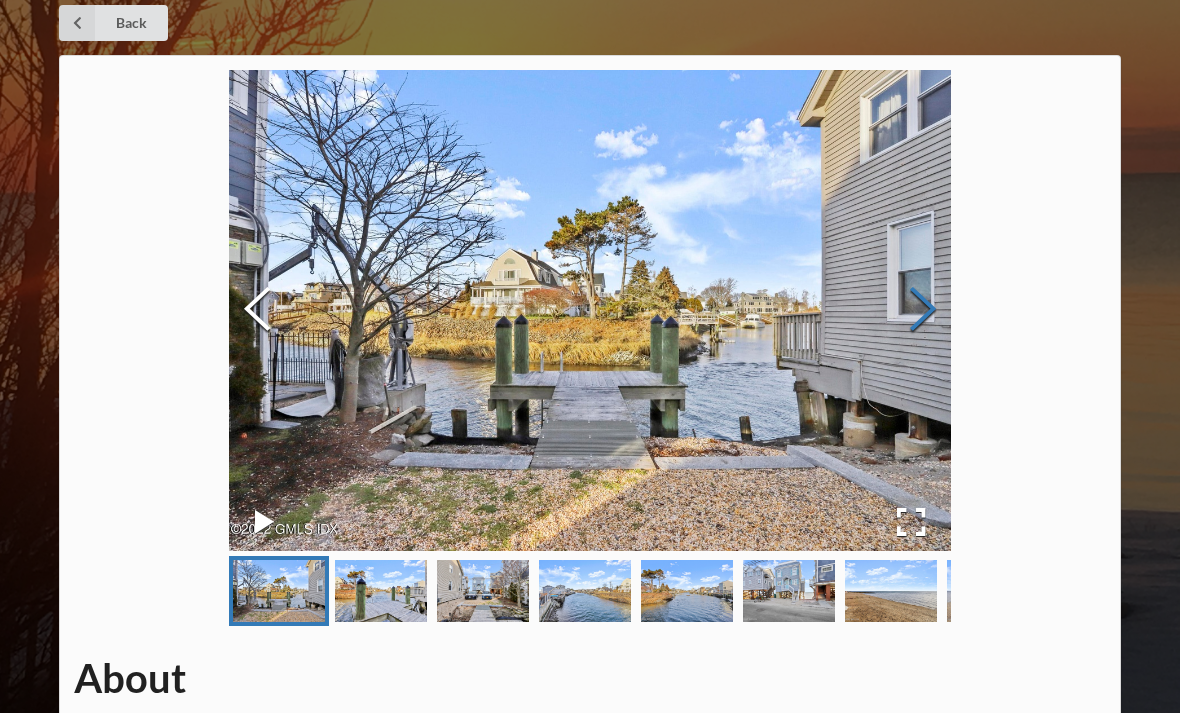 scroll, scrollTop: 0, scrollLeft: 0, axis: both 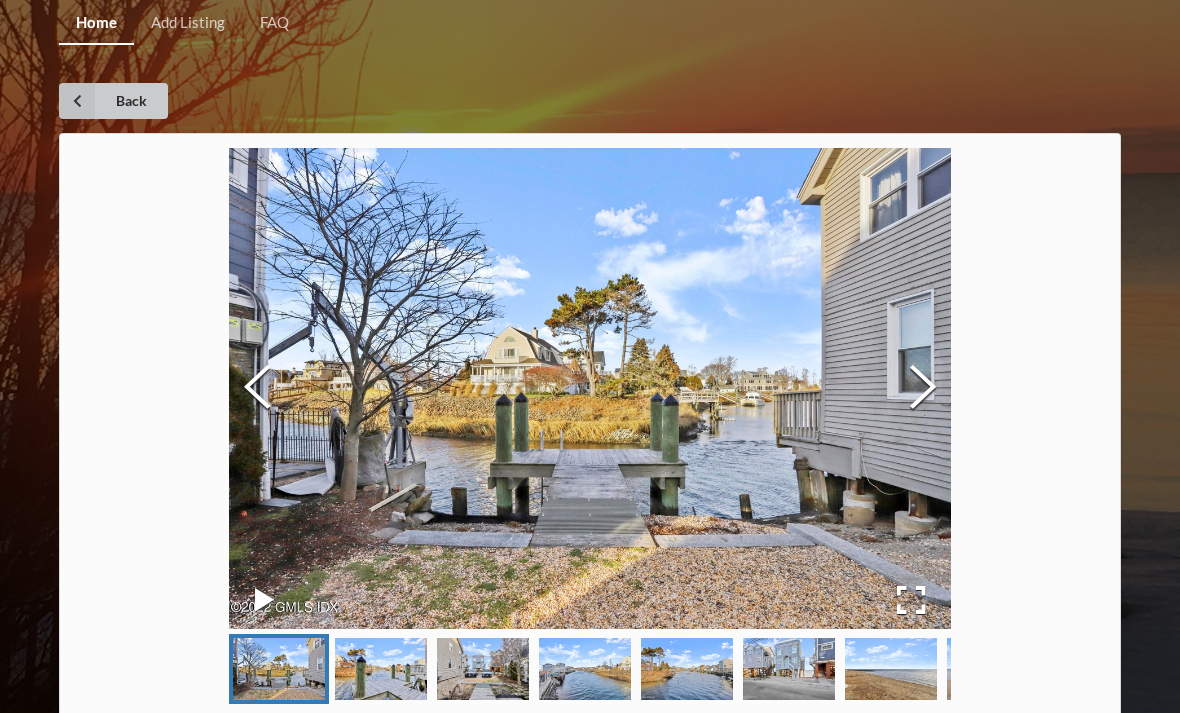 click on "Back" at bounding box center [113, 101] 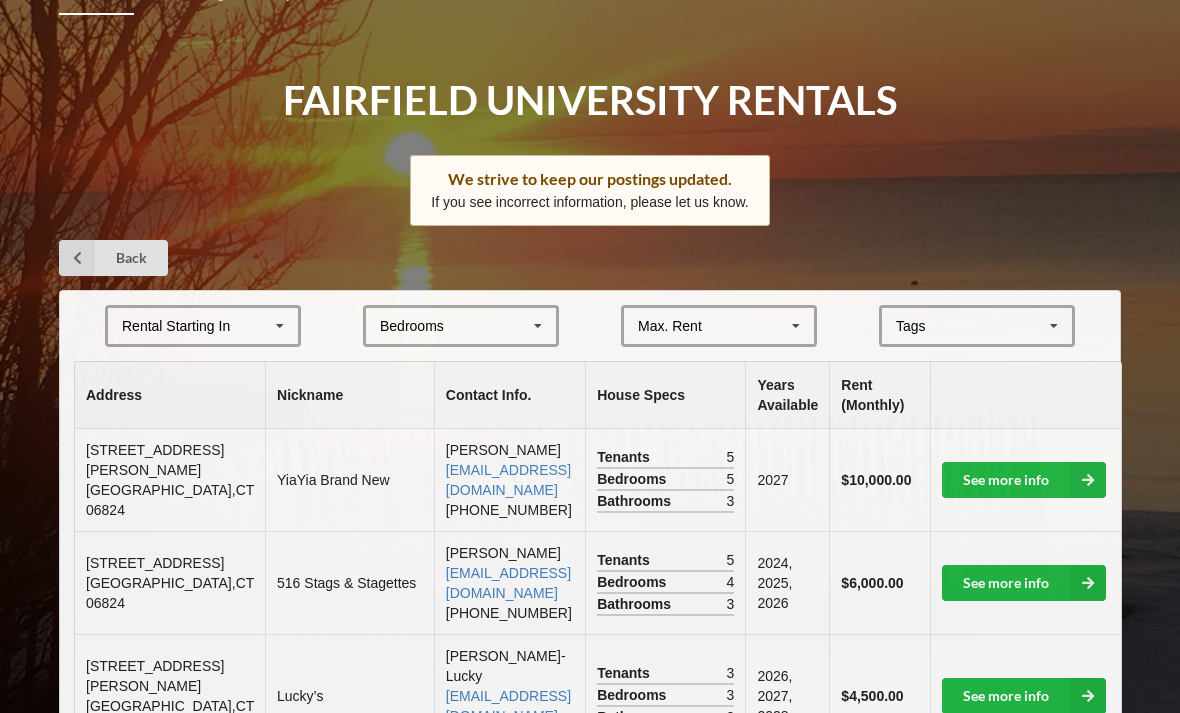 scroll, scrollTop: 32, scrollLeft: 0, axis: vertical 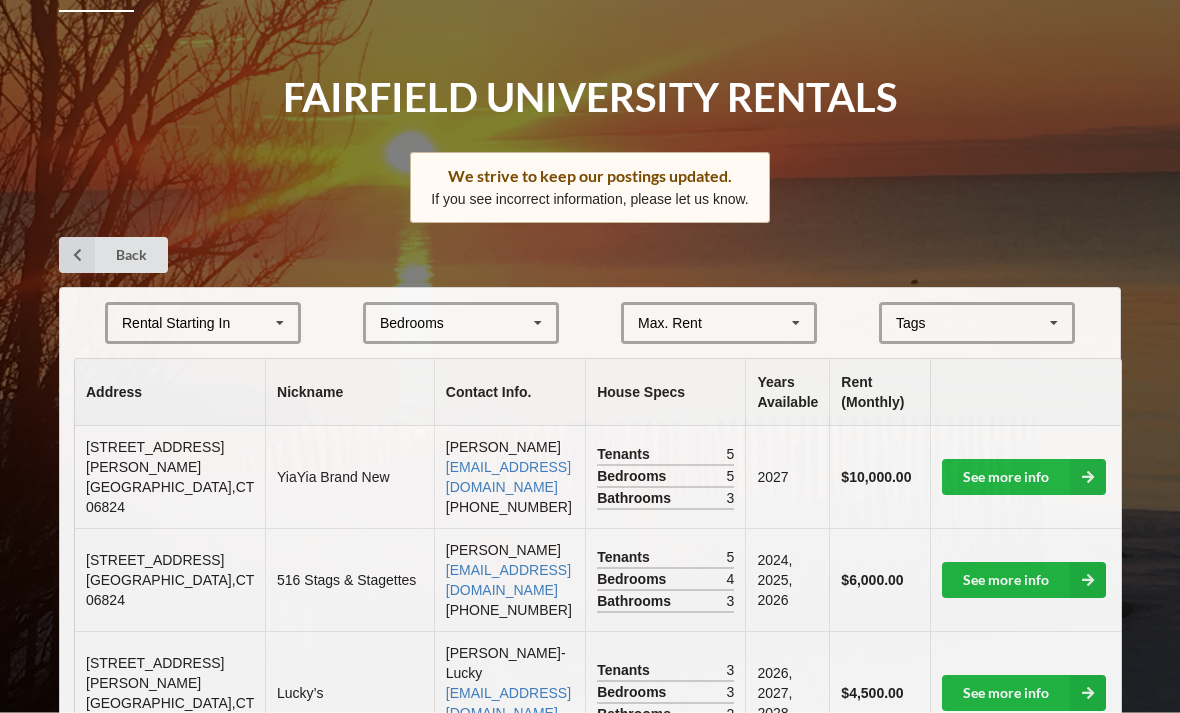 click on "Bedrooms 1 2 3 4 5 6 7 8" at bounding box center (461, 324) 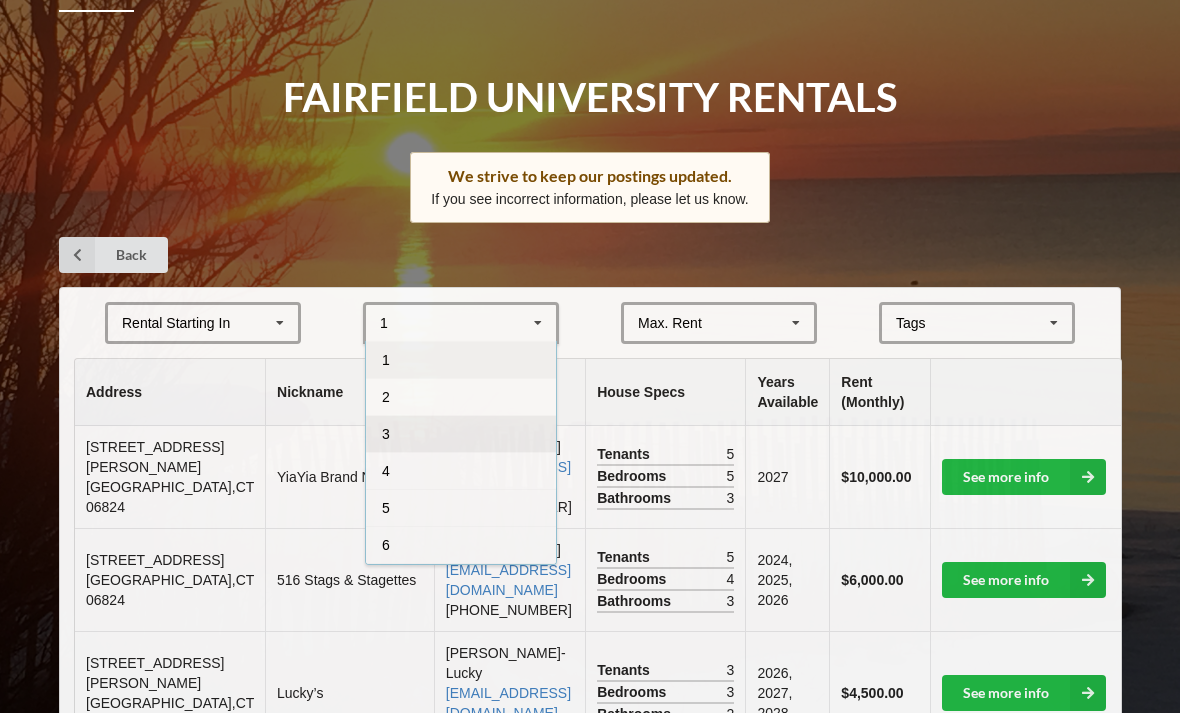 click on "3" at bounding box center [461, 433] 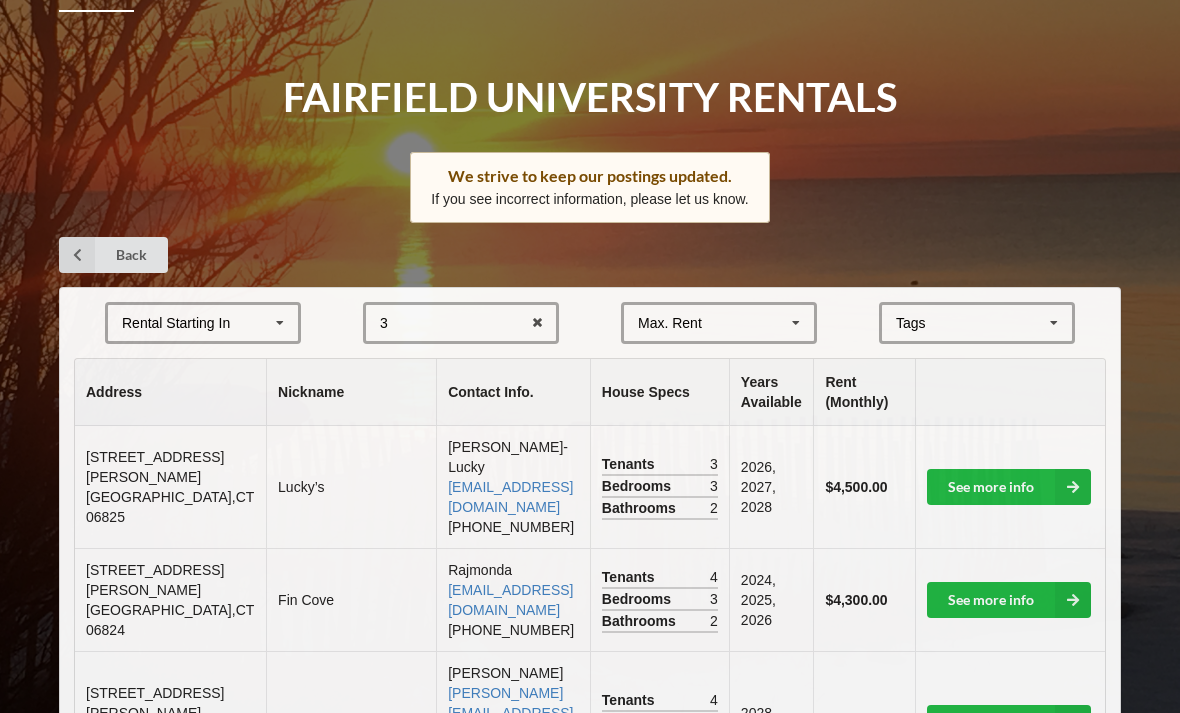 click at bounding box center [280, 323] 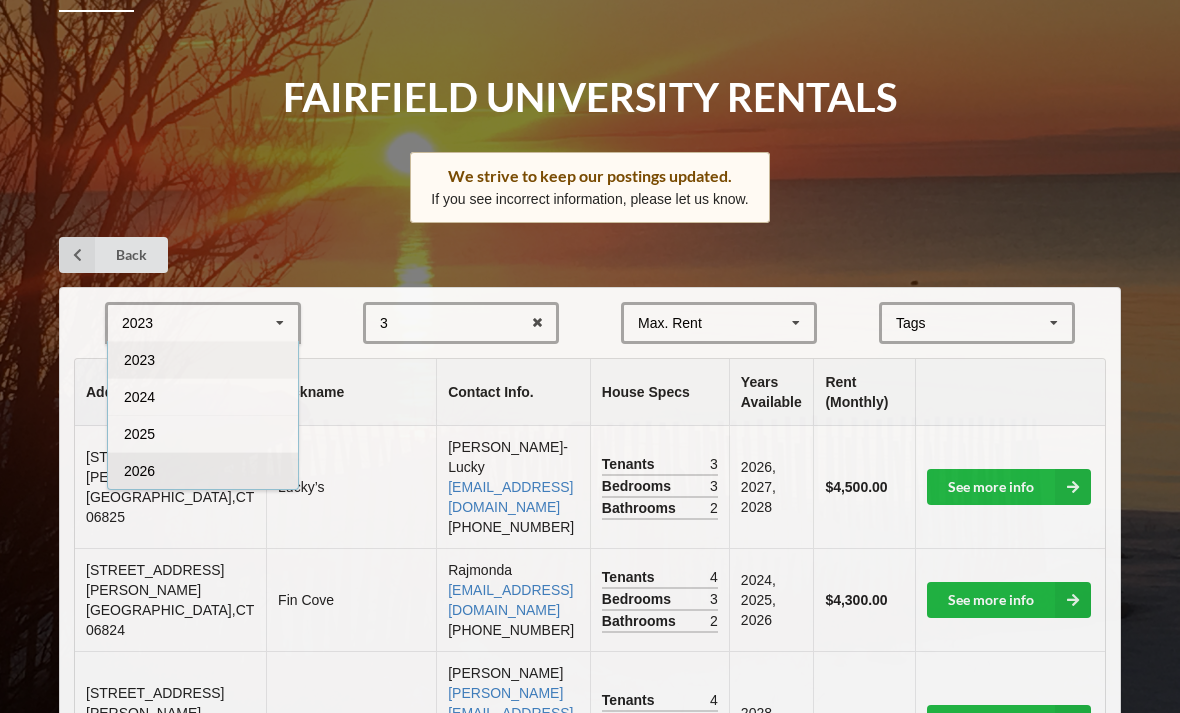 click on "2026" at bounding box center [203, 470] 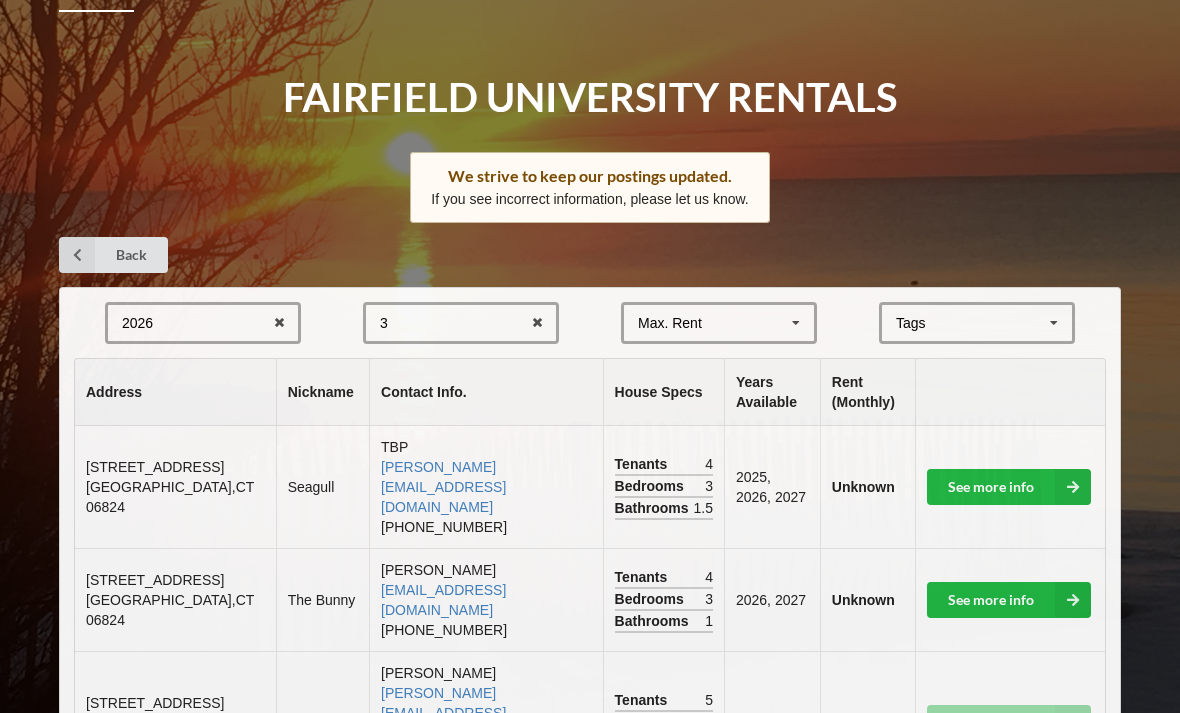 click at bounding box center (1054, 323) 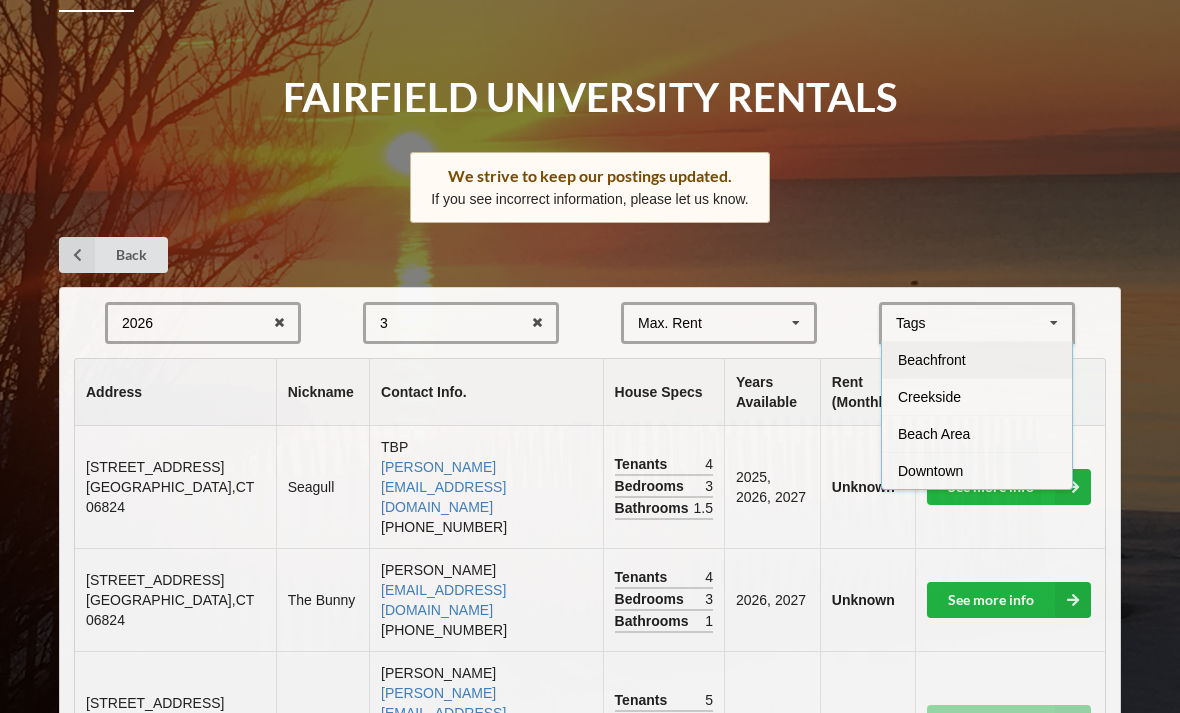 scroll, scrollTop: 32, scrollLeft: 0, axis: vertical 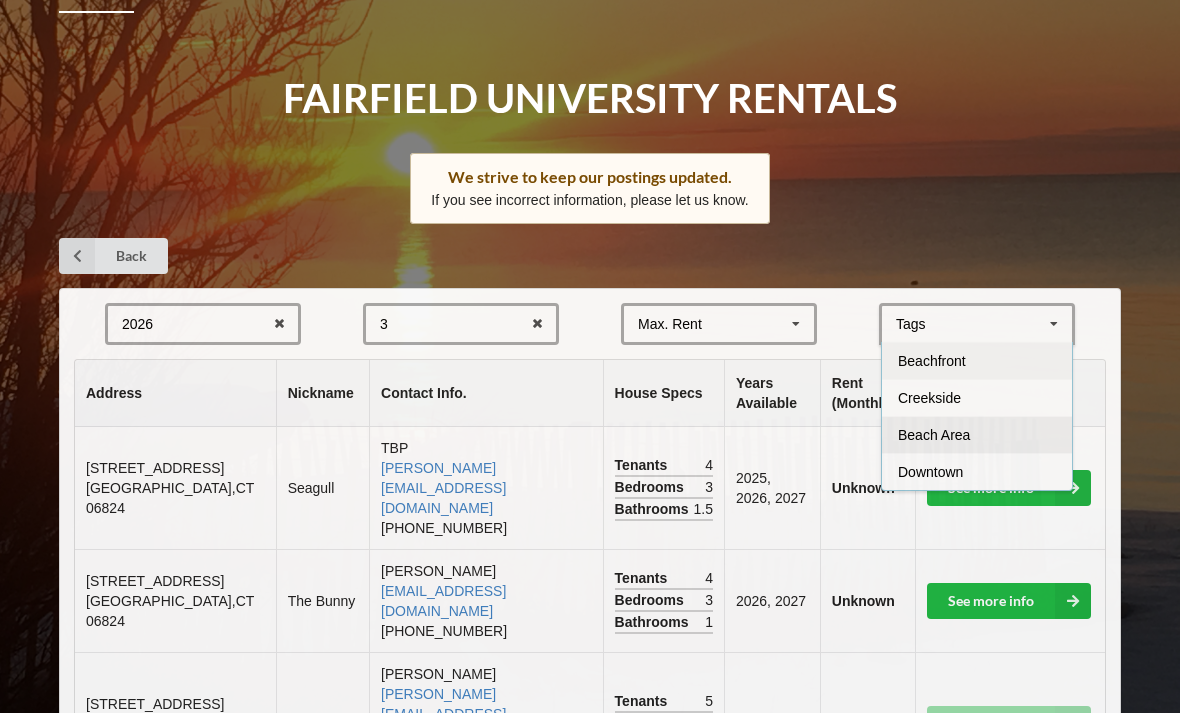 click on "Beach Area" at bounding box center [934, 435] 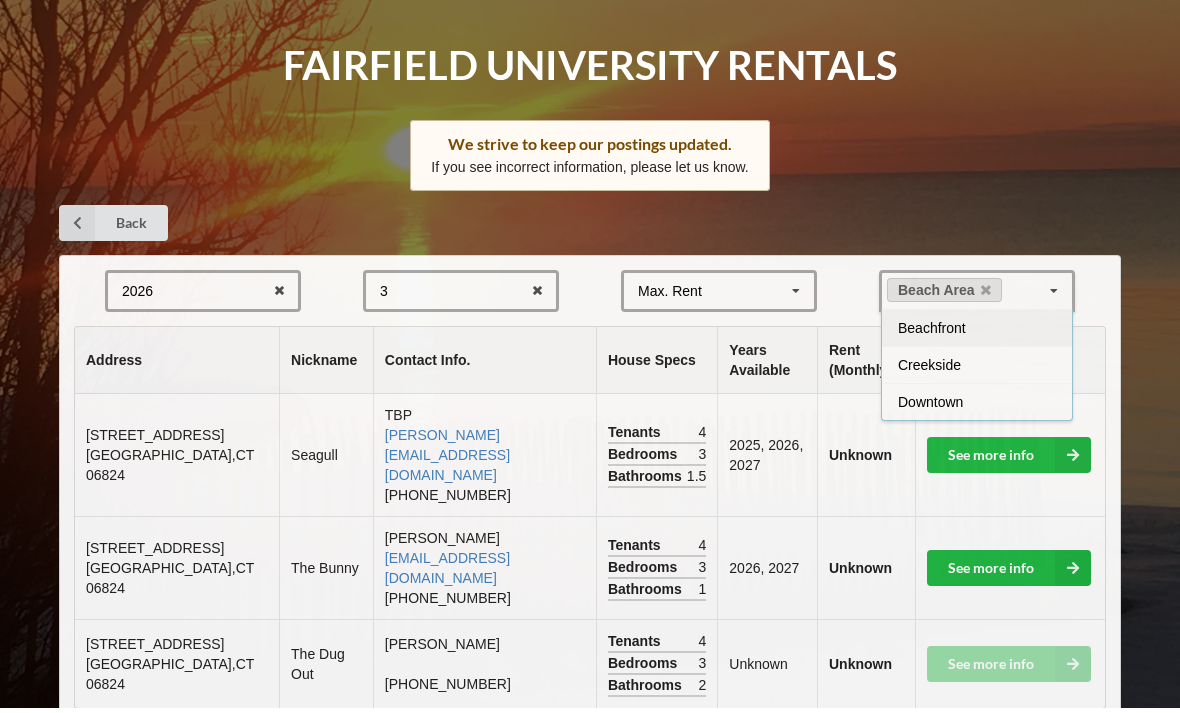 scroll, scrollTop: 64, scrollLeft: 0, axis: vertical 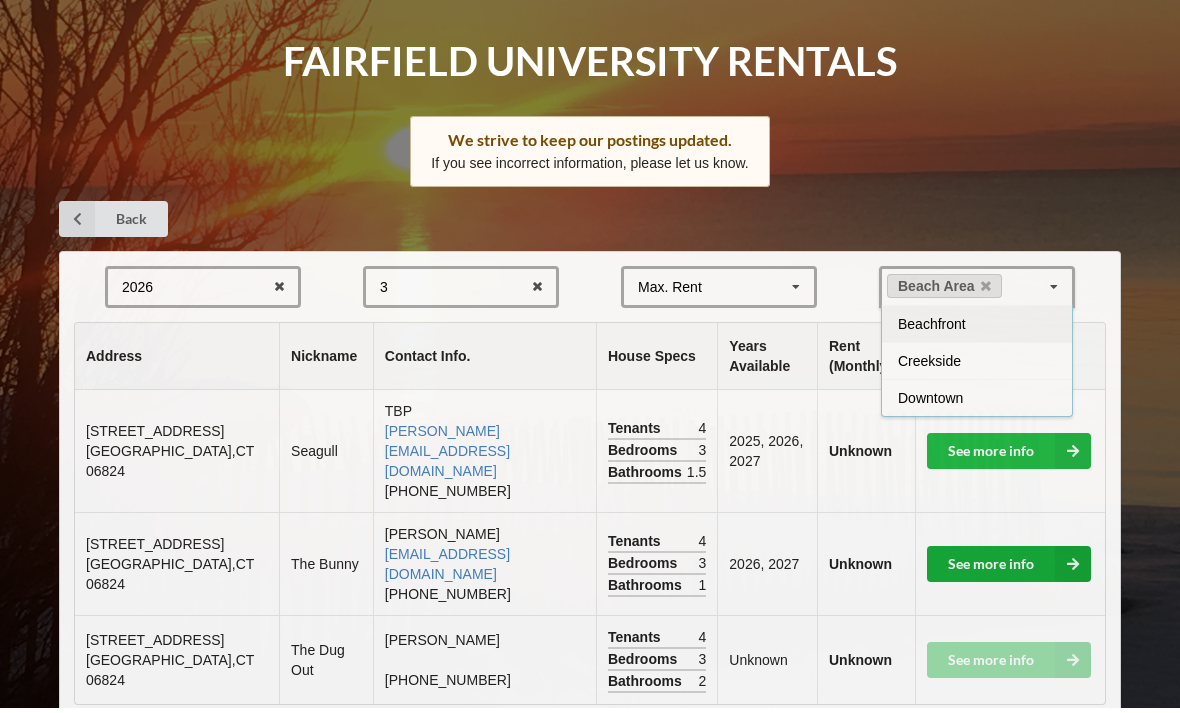click on "See more info" at bounding box center [1009, 569] 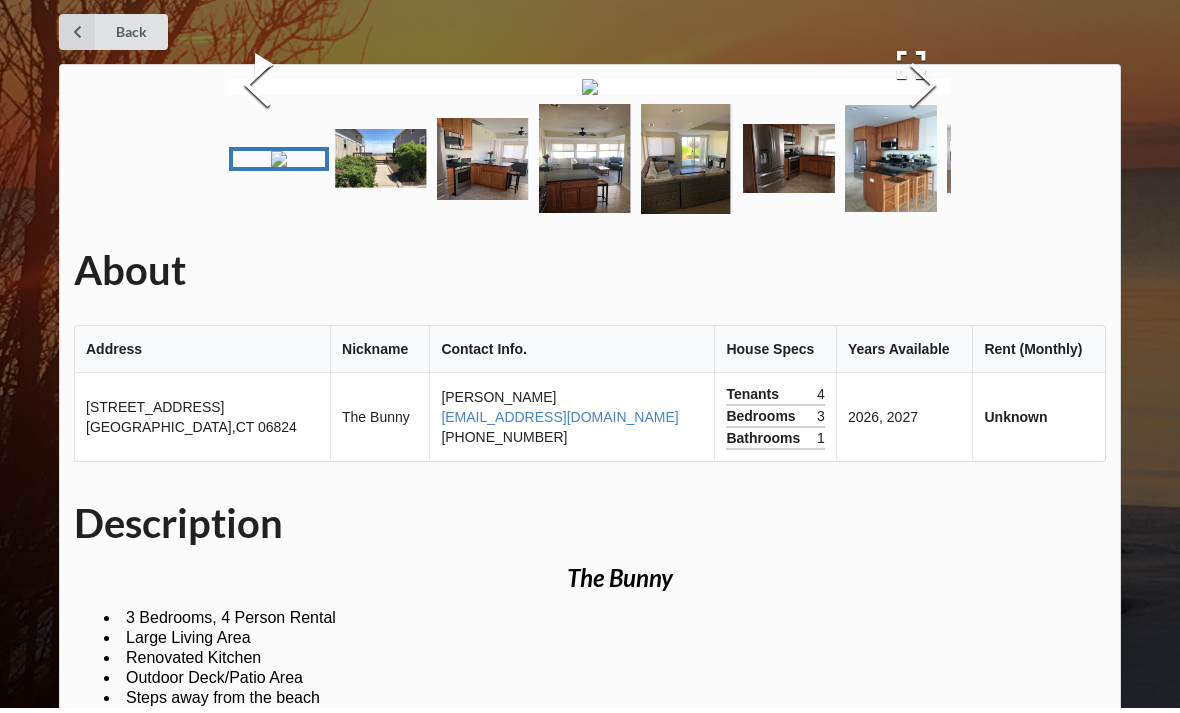 scroll, scrollTop: 7, scrollLeft: 0, axis: vertical 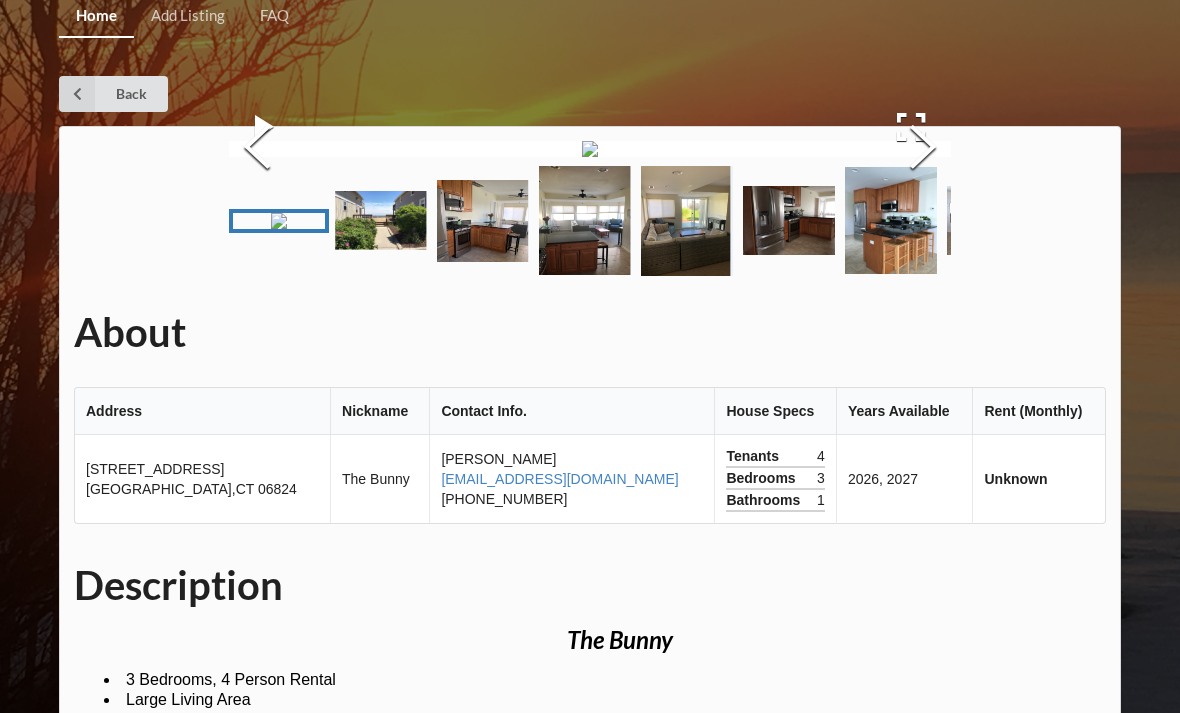 click at bounding box center (923, 149) 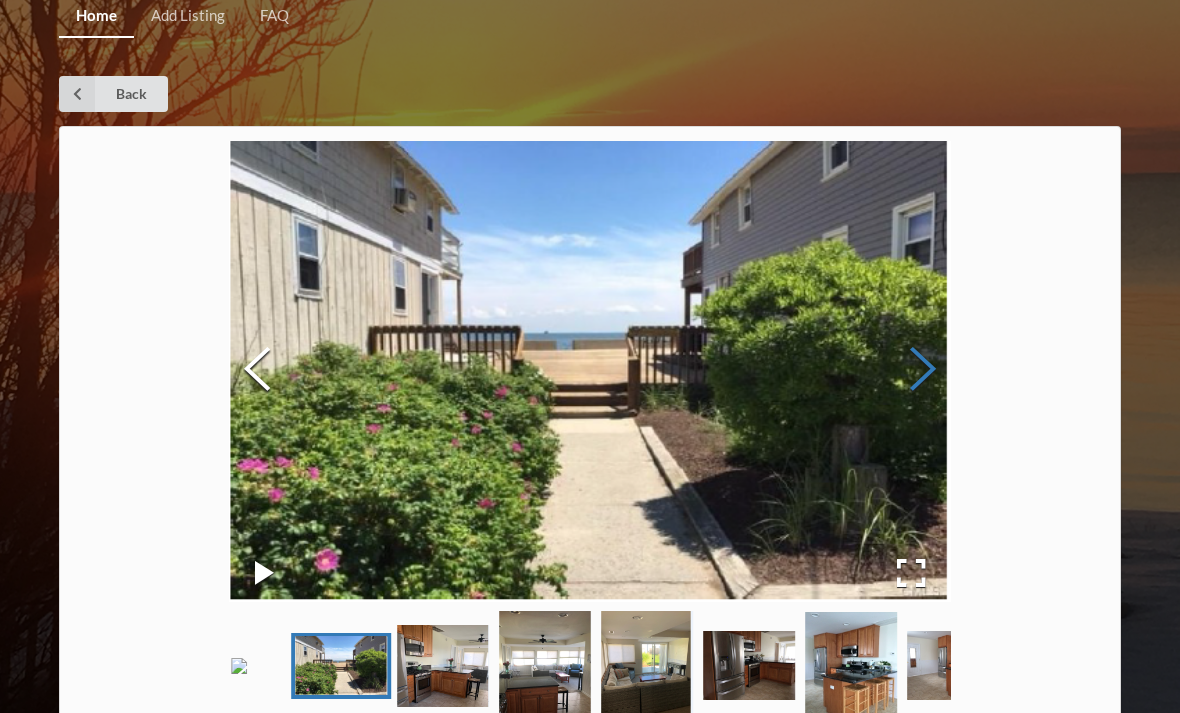 click at bounding box center (923, 371) 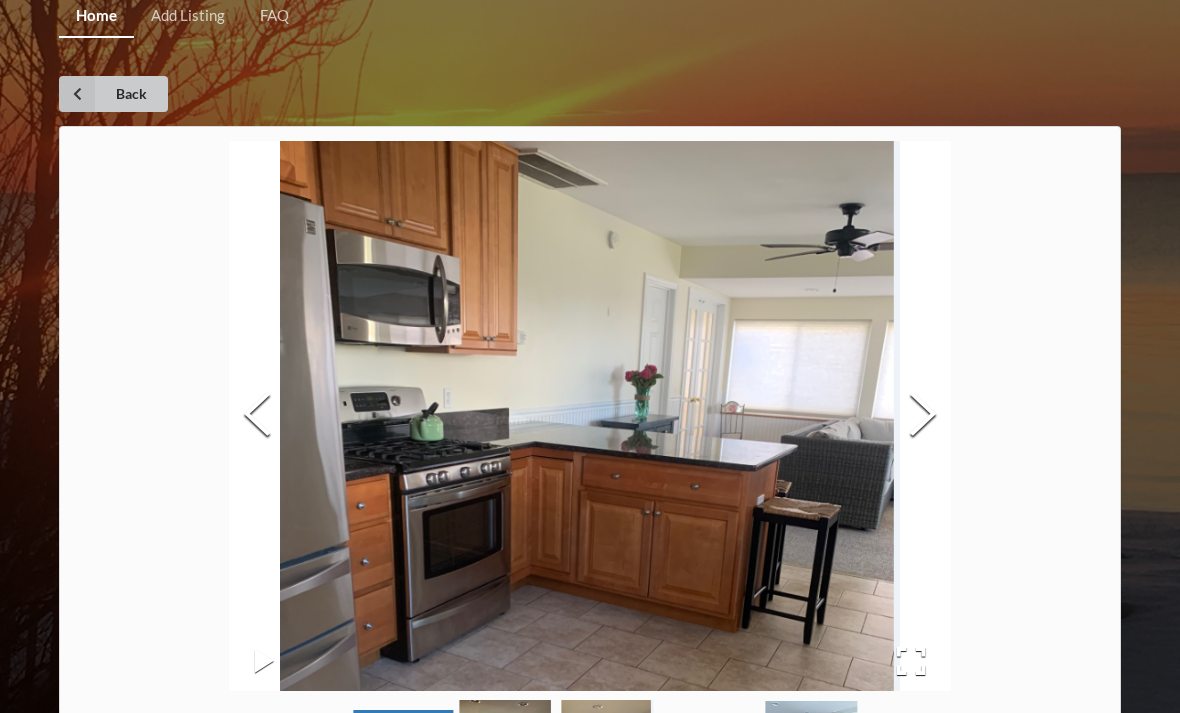 click on "Back" at bounding box center (113, 94) 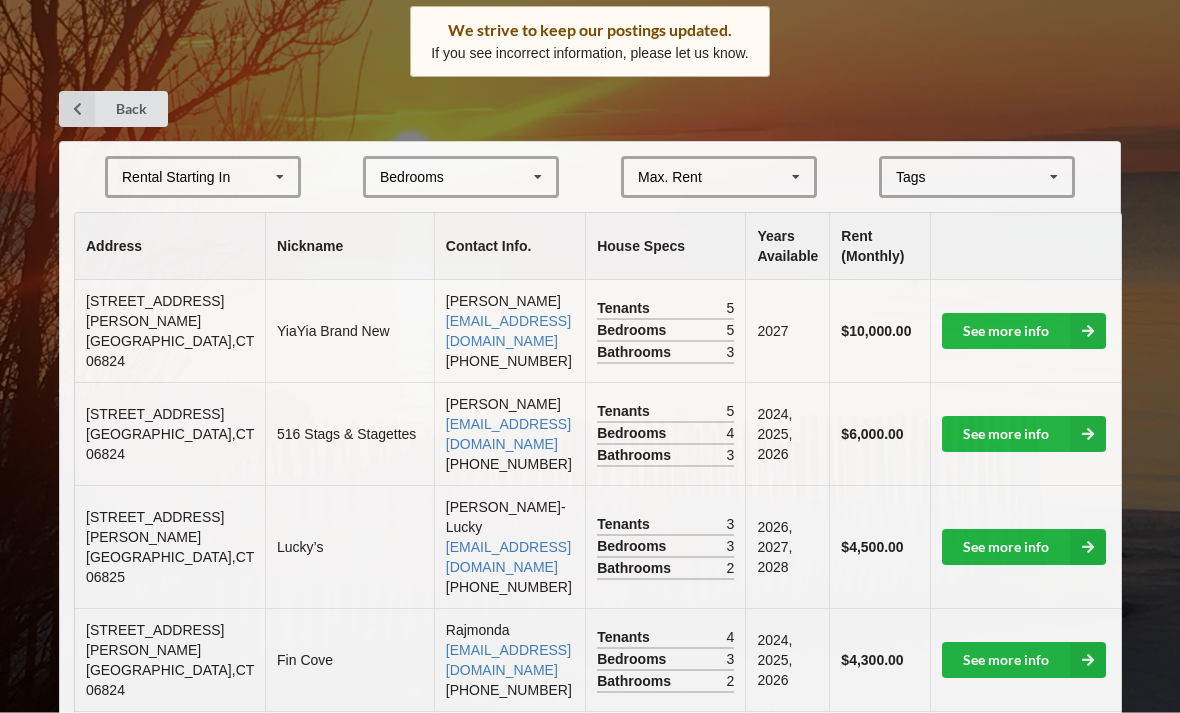 scroll, scrollTop: 179, scrollLeft: 0, axis: vertical 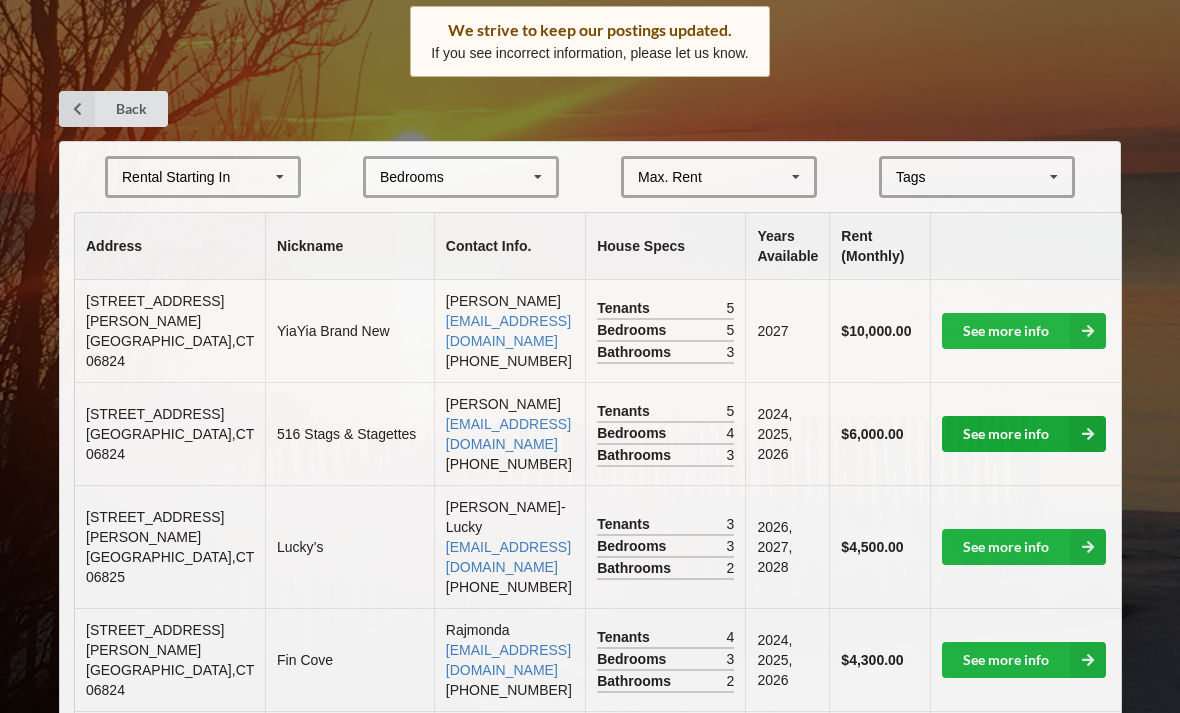 click at bounding box center [1088, 434] 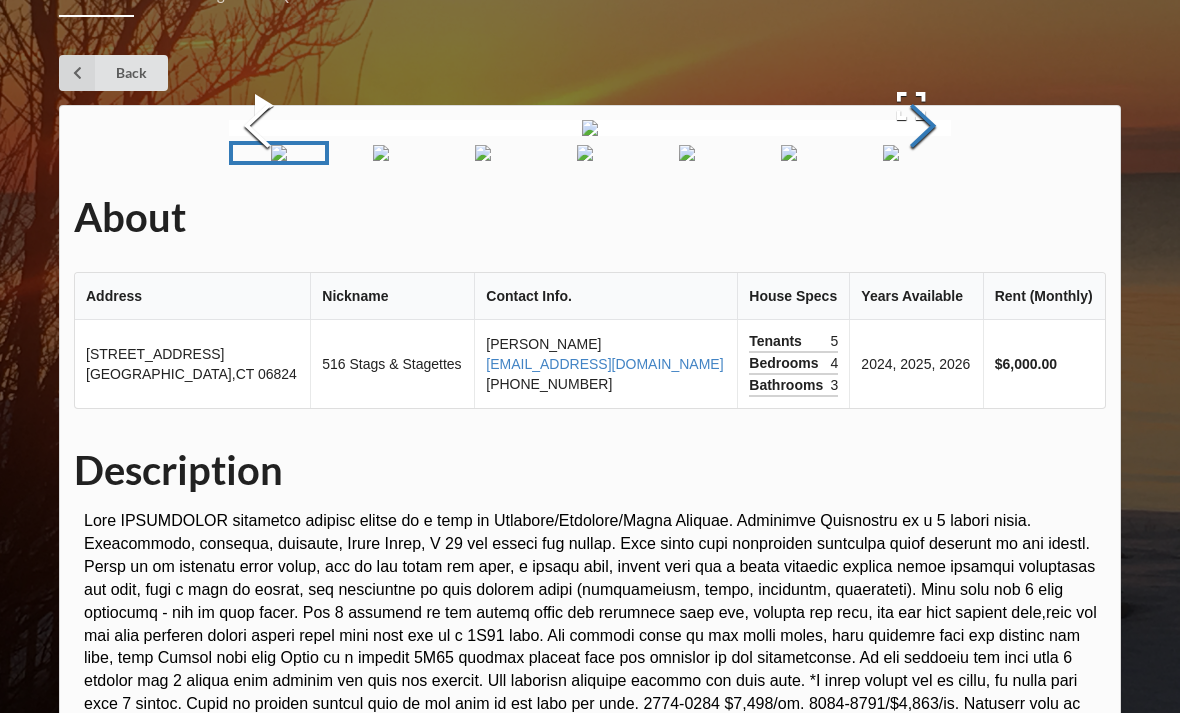 click at bounding box center (923, 128) 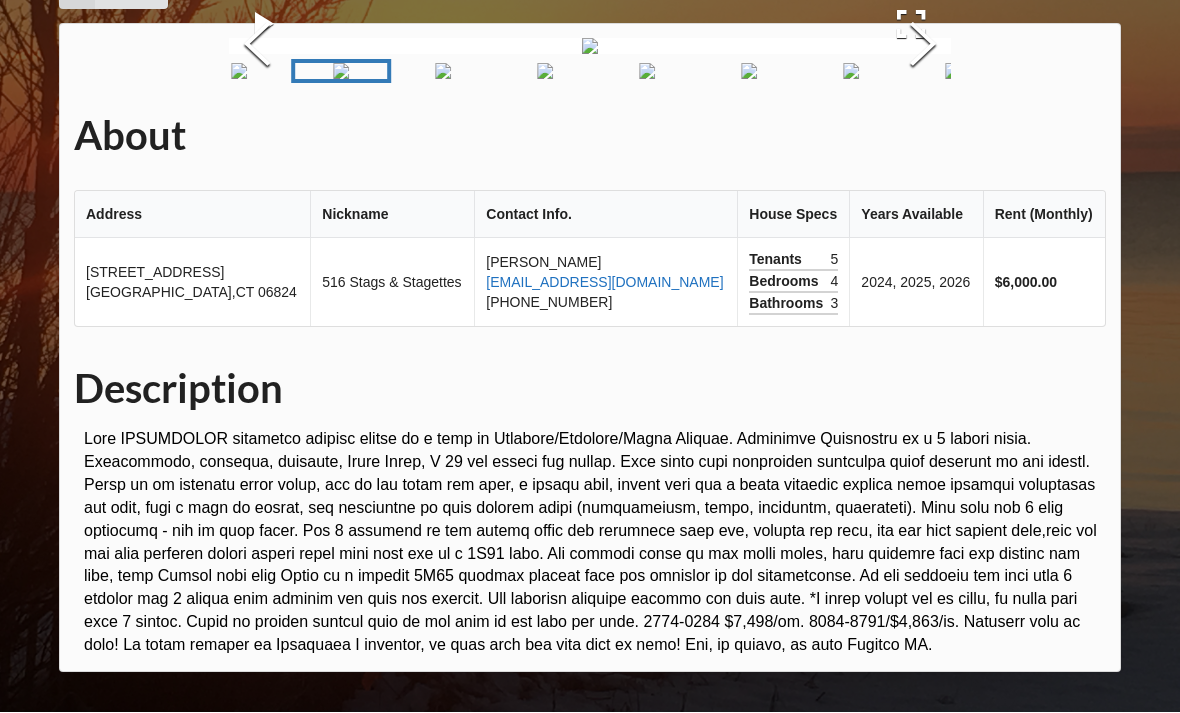 scroll, scrollTop: 389, scrollLeft: 0, axis: vertical 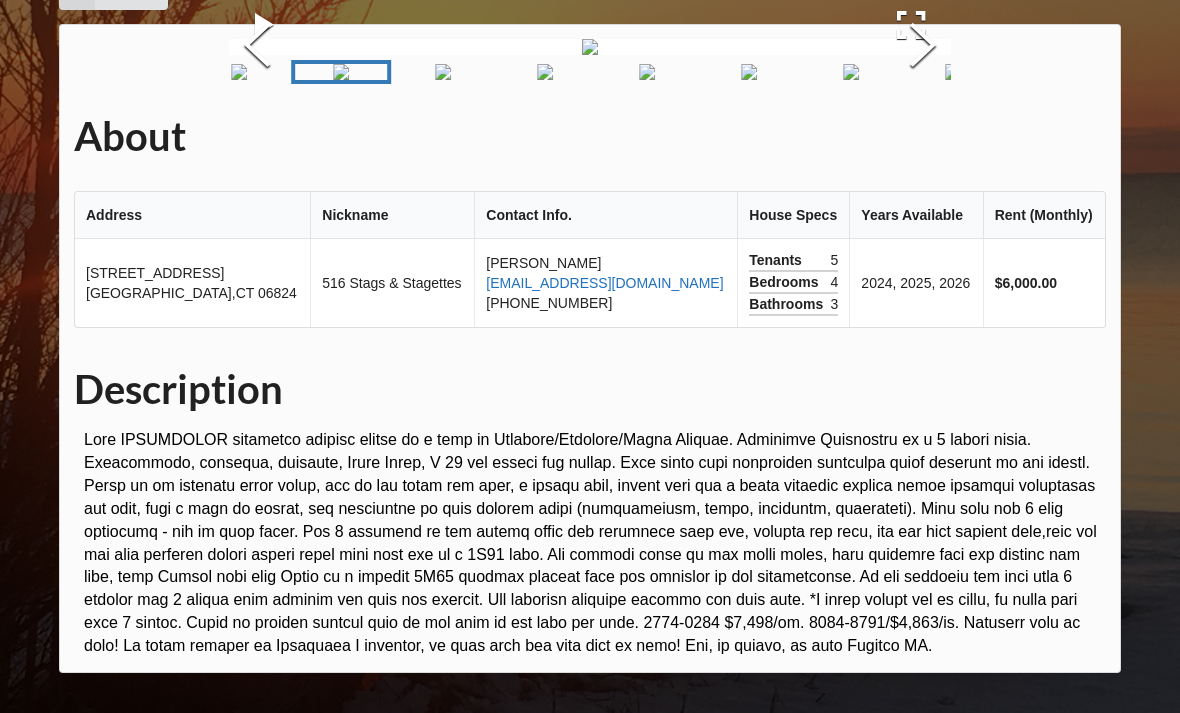 click on "[EMAIL_ADDRESS][DOMAIN_NAME]" at bounding box center [604, 283] 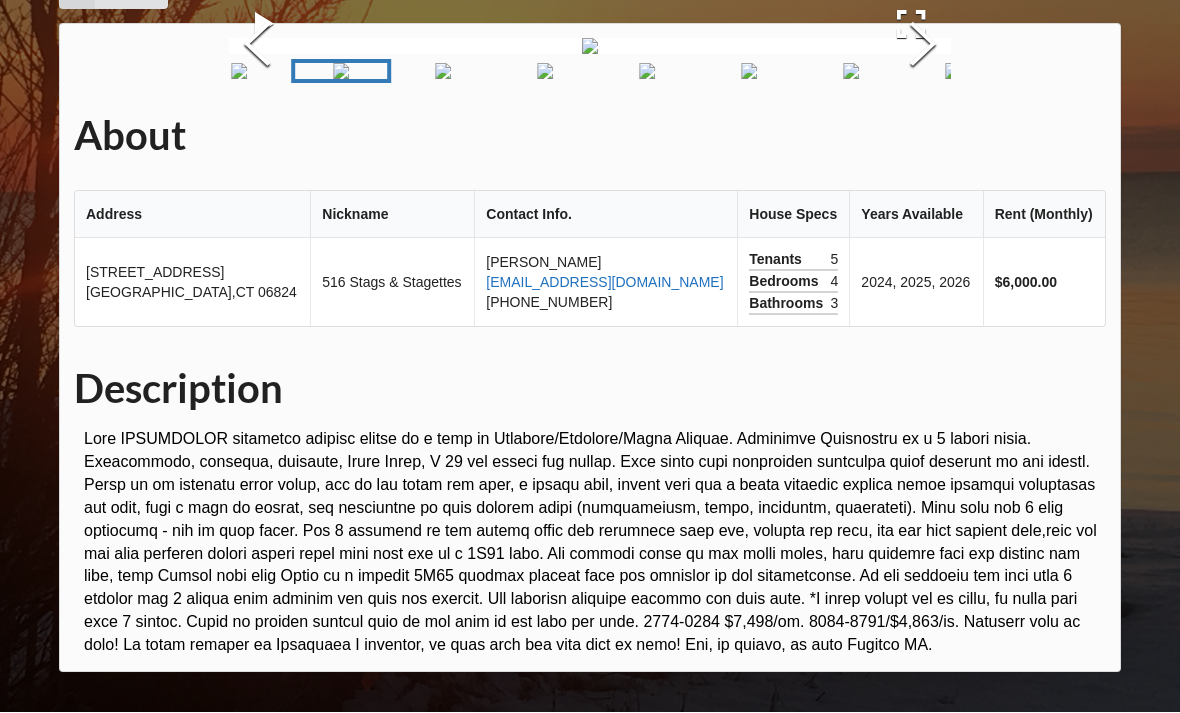 scroll, scrollTop: 204, scrollLeft: 0, axis: vertical 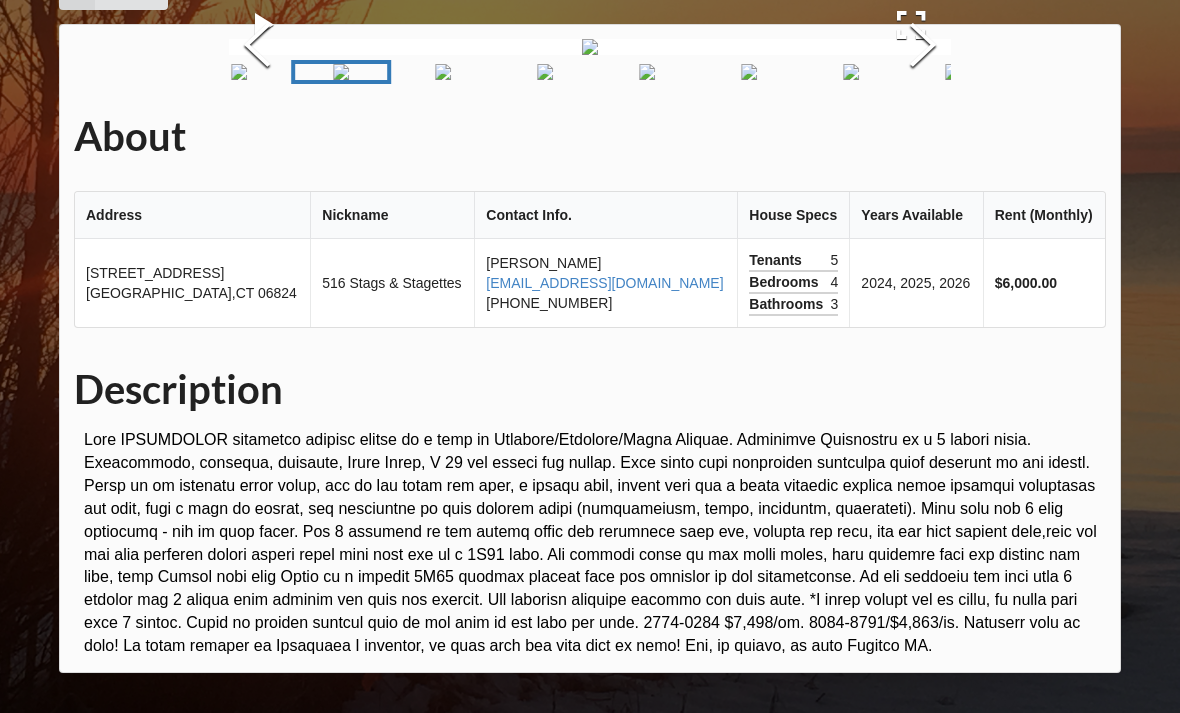 click at bounding box center [851, 72] 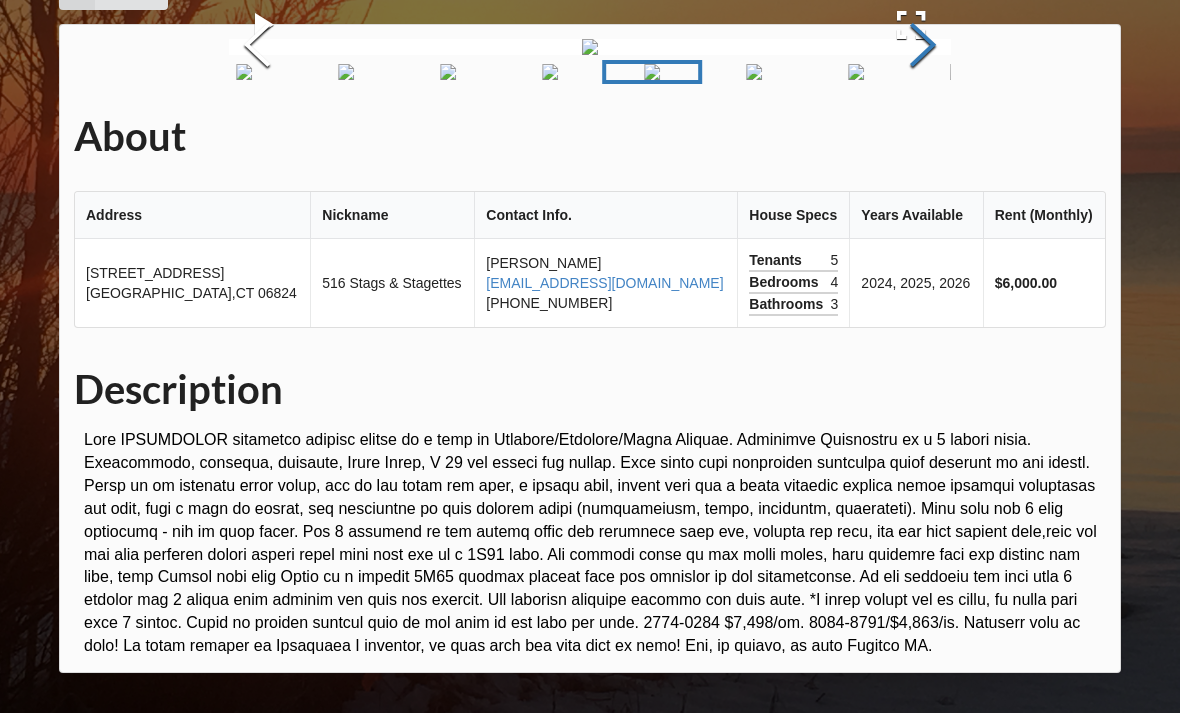 click at bounding box center [923, 47] 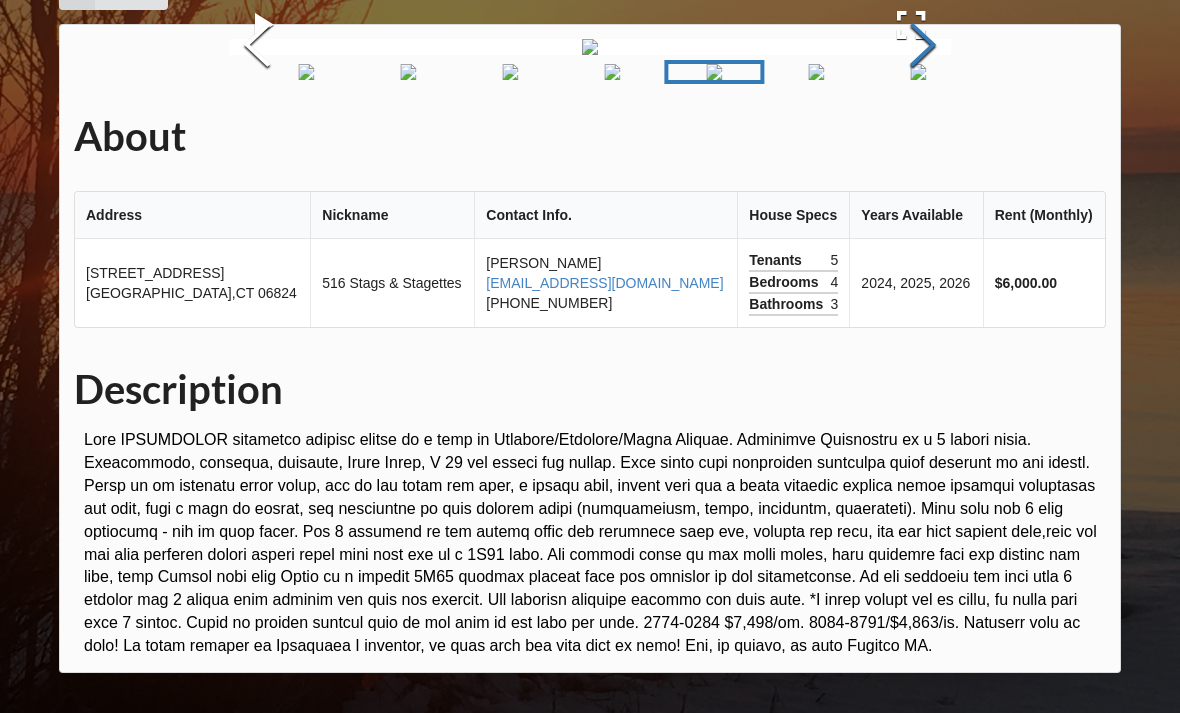 click at bounding box center (923, 47) 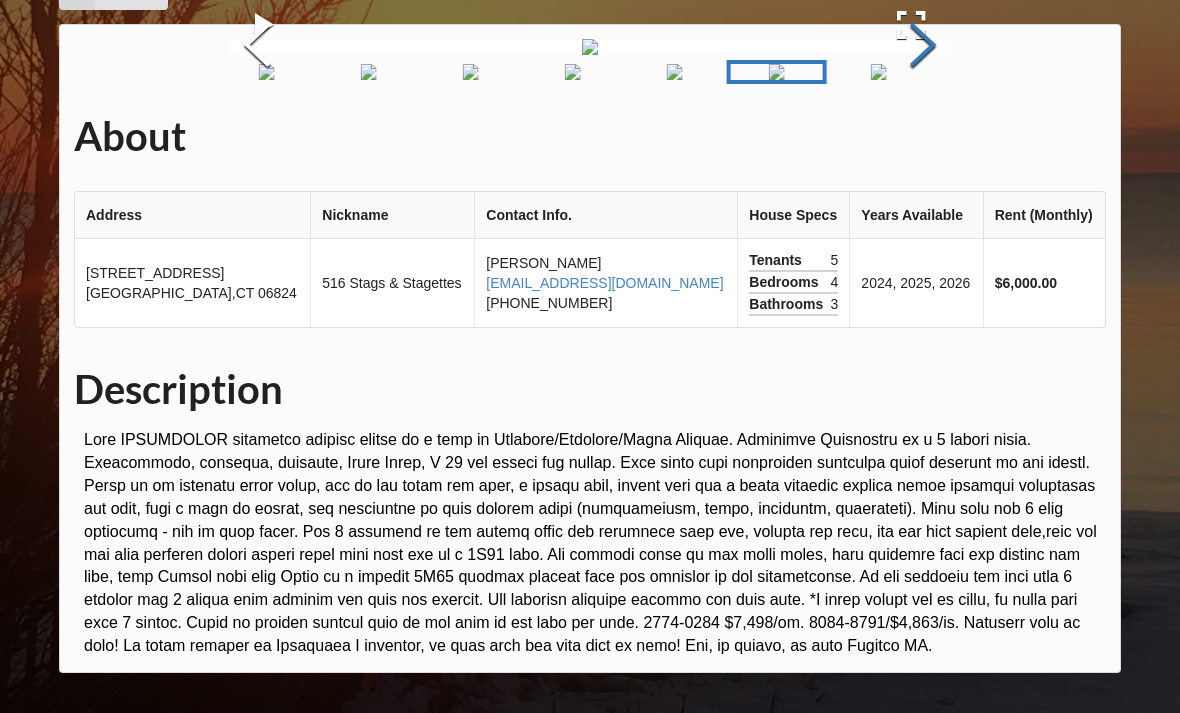 click at bounding box center (923, 47) 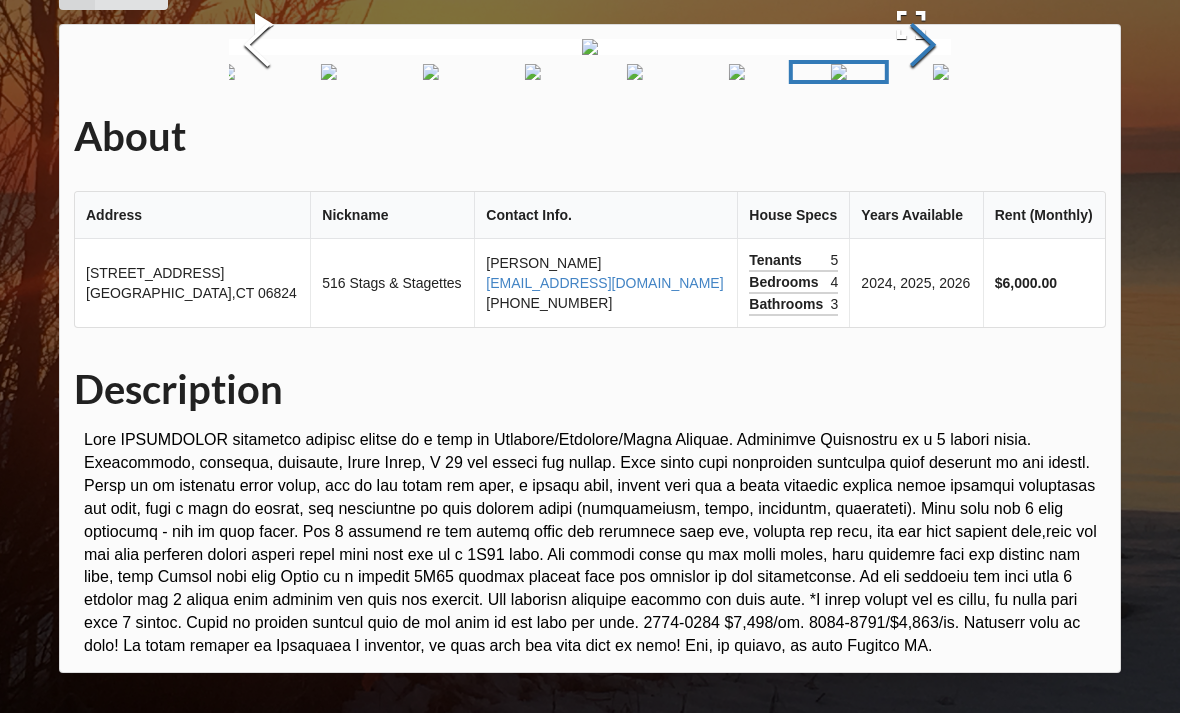 click at bounding box center [923, 47] 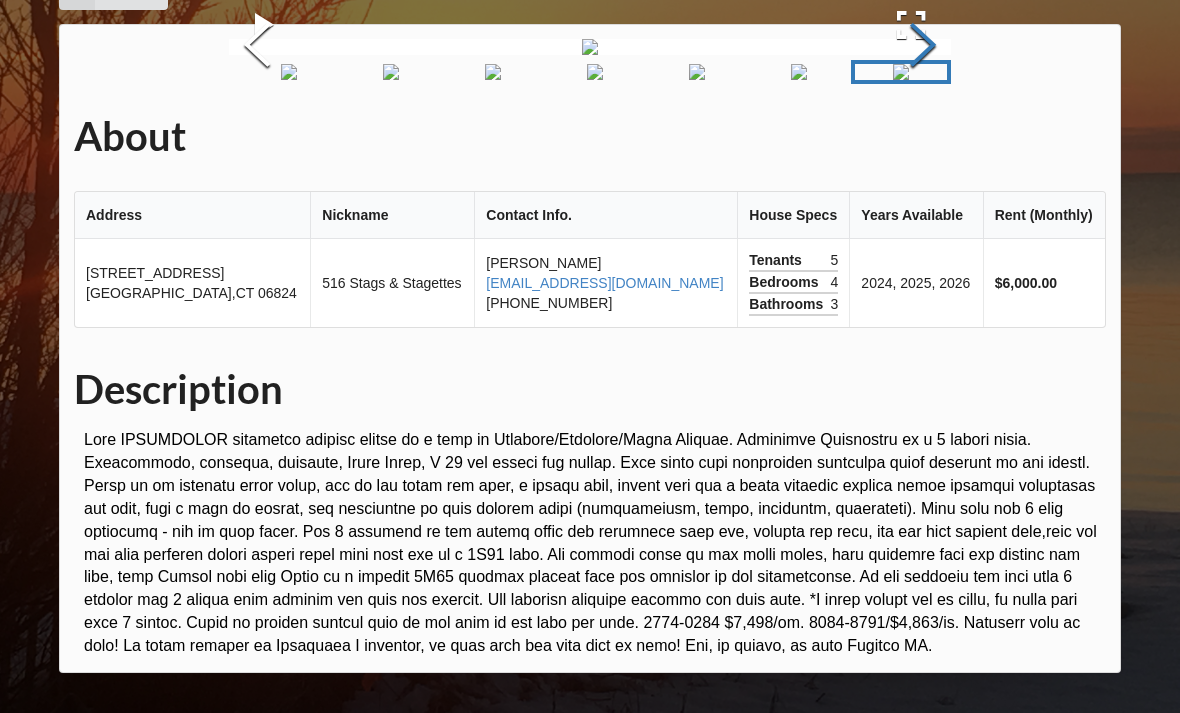 click at bounding box center [923, 47] 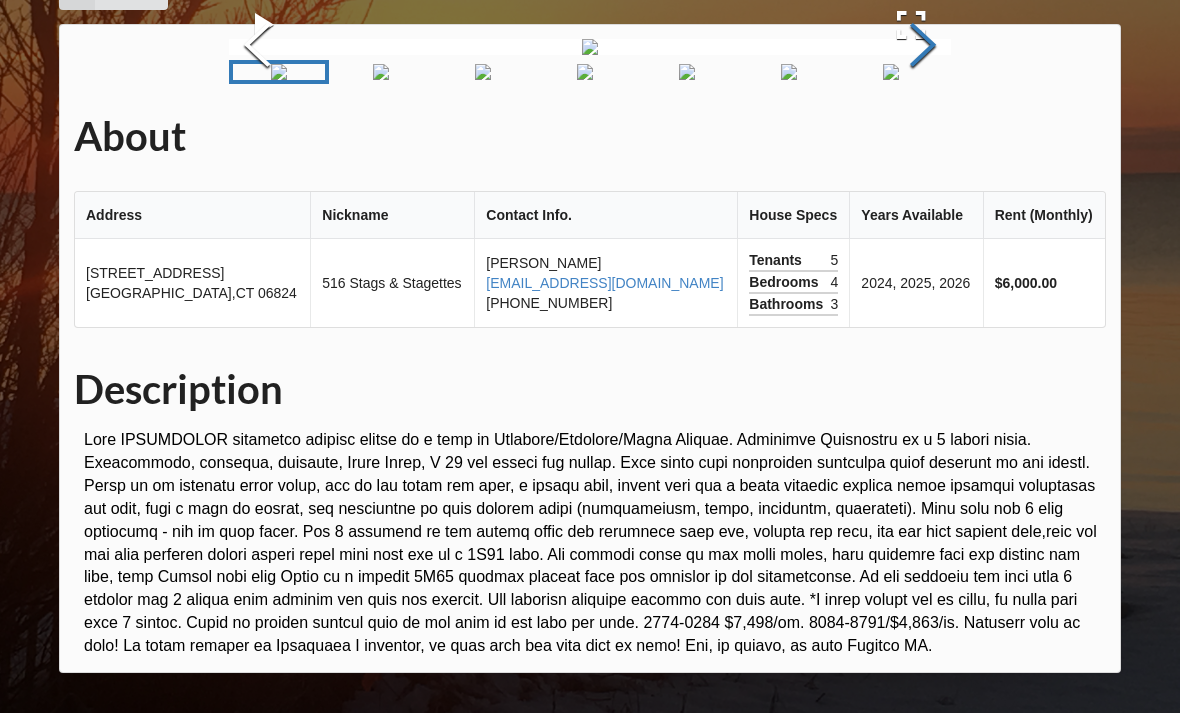 click at bounding box center [923, 47] 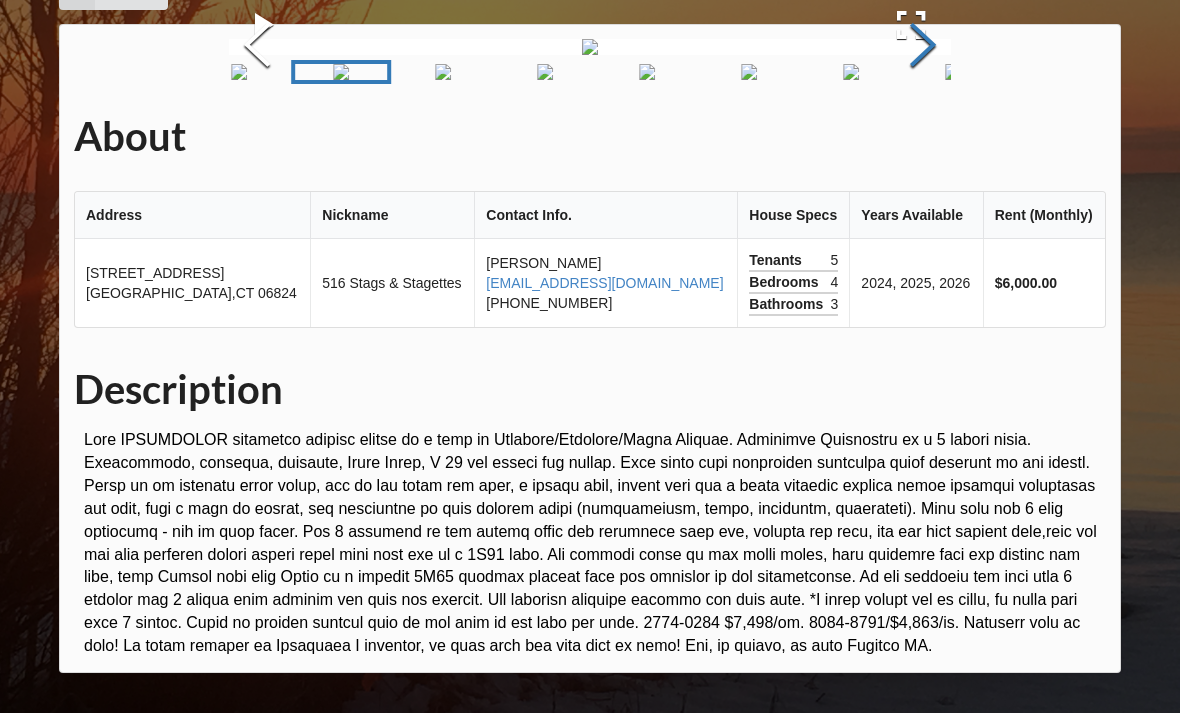 click at bounding box center [923, 47] 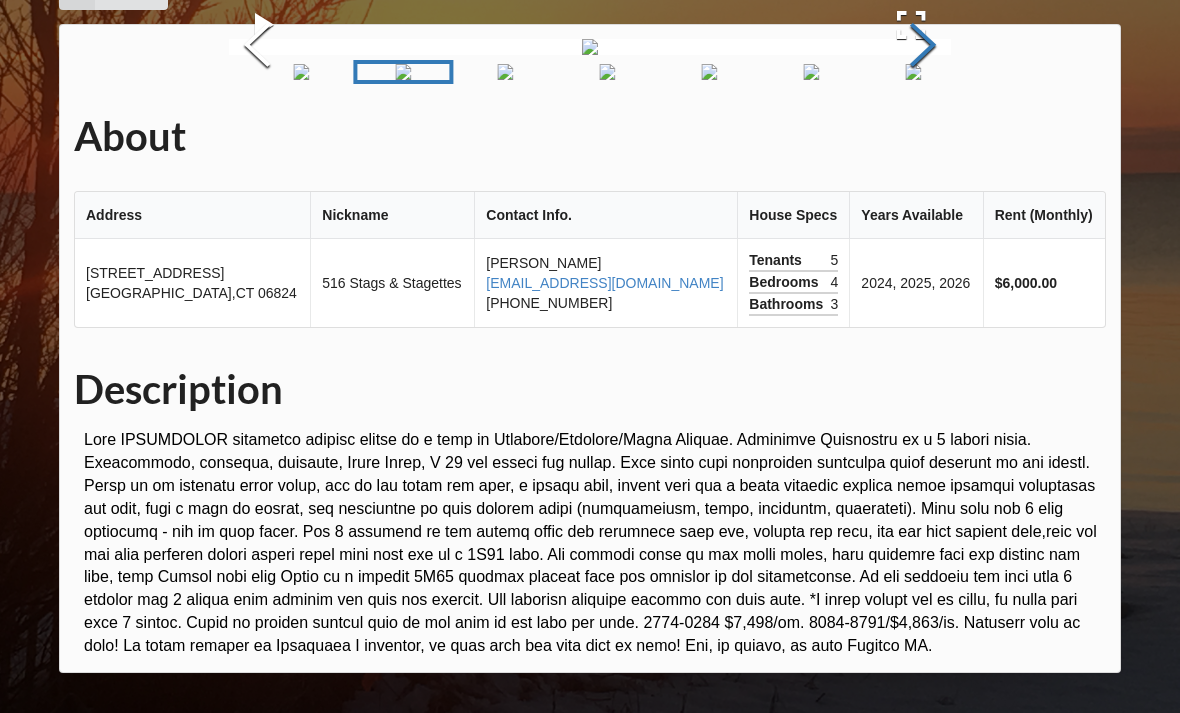 click at bounding box center (923, 47) 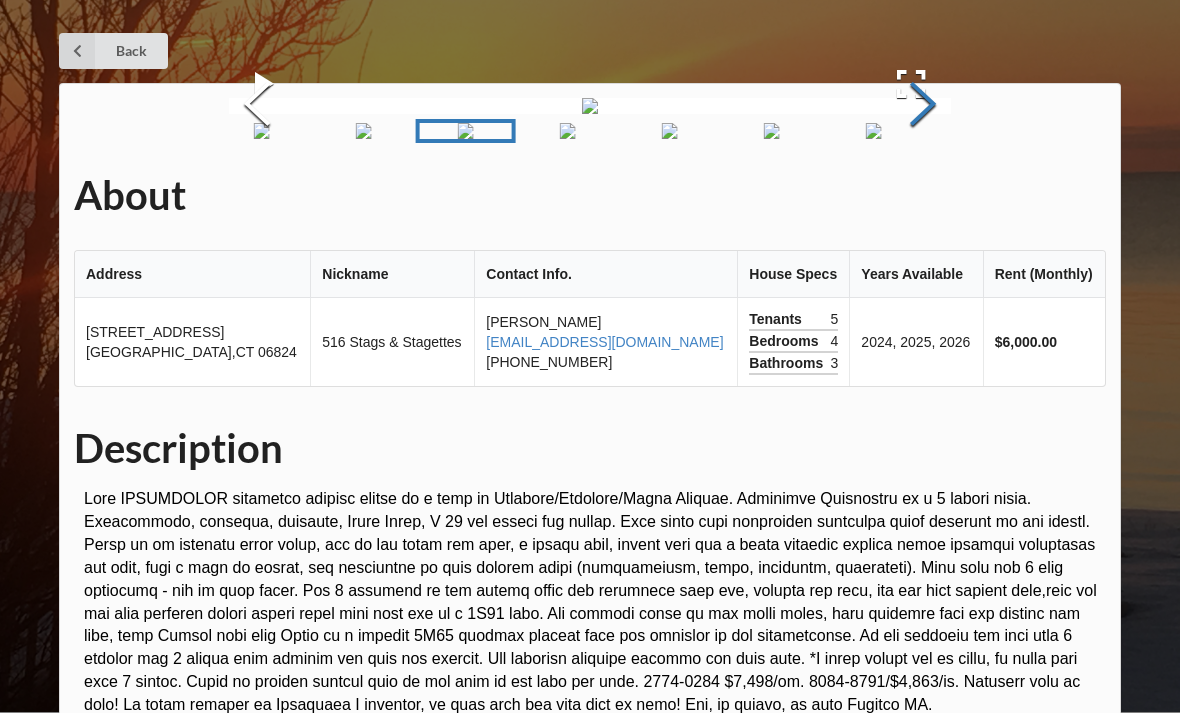 scroll, scrollTop: 0, scrollLeft: 0, axis: both 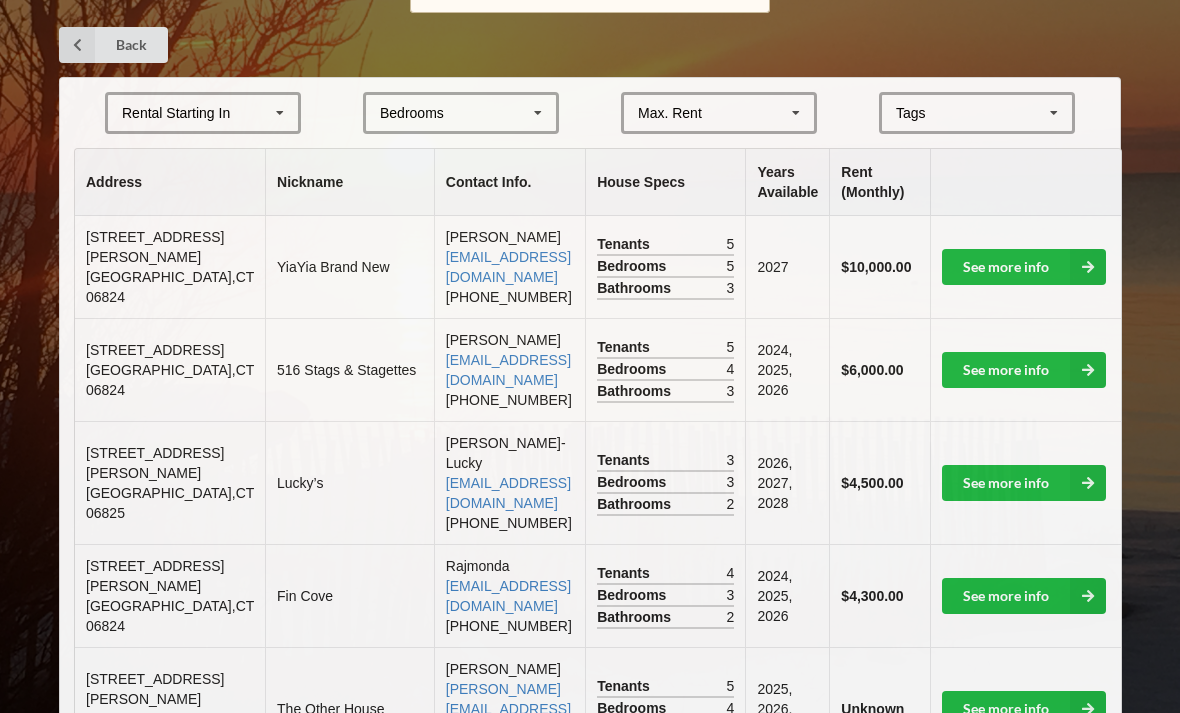 click on "Bedrooms" at bounding box center [412, 113] 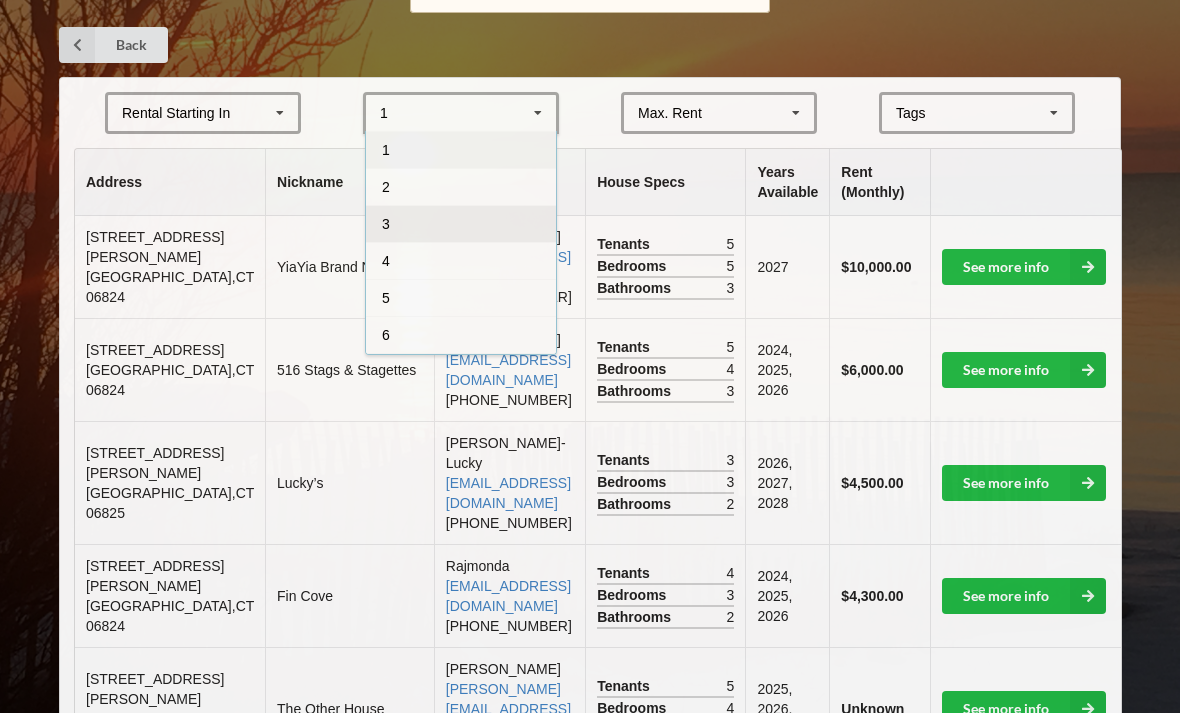 click on "3" at bounding box center [461, 223] 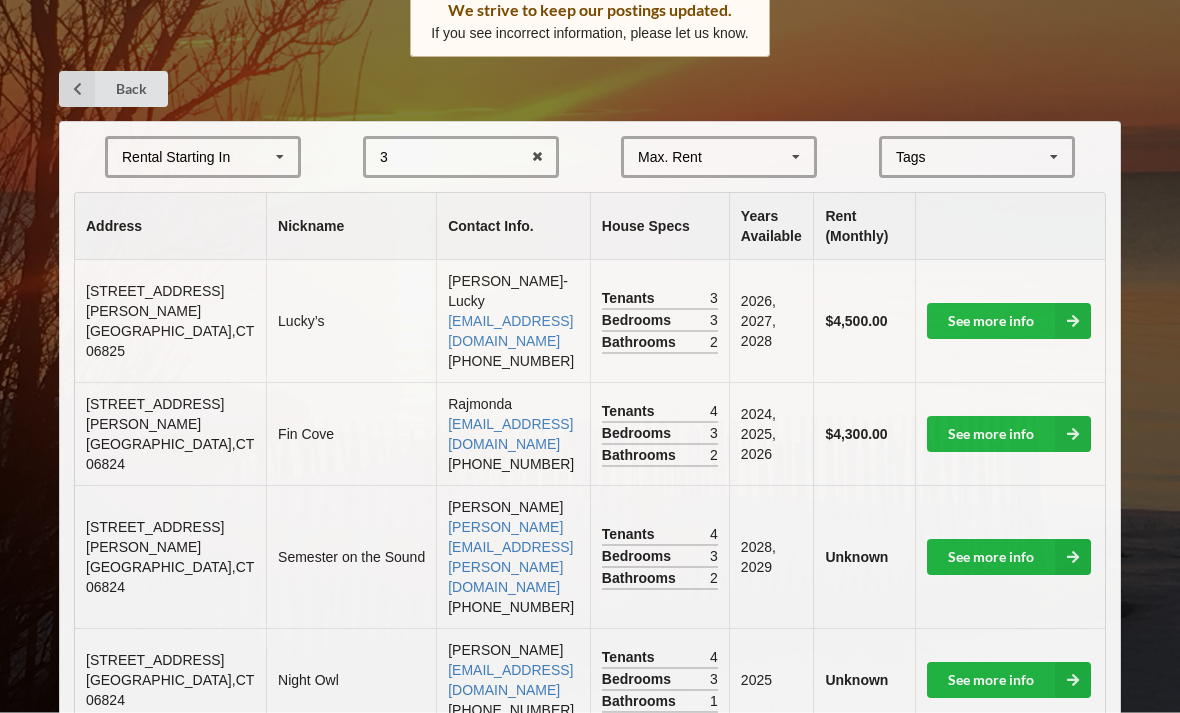 click on "[GEOGRAPHIC_DATA] Area Downtown" at bounding box center (977, 158) 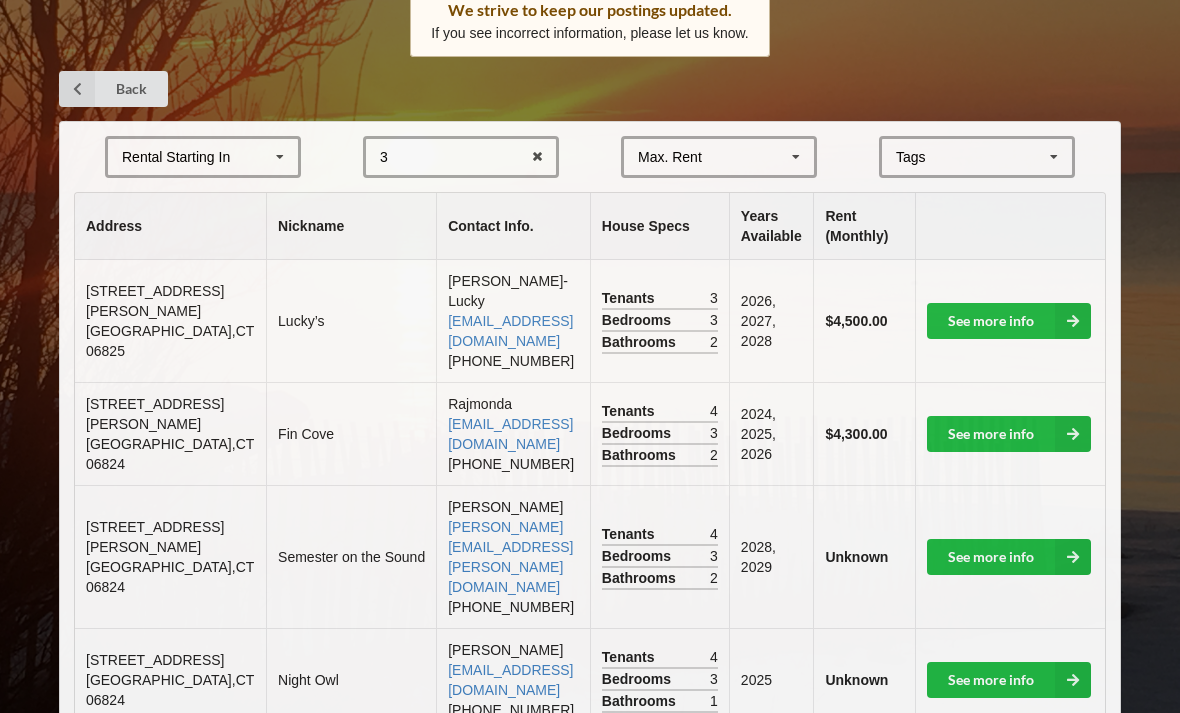 scroll, scrollTop: 198, scrollLeft: 0, axis: vertical 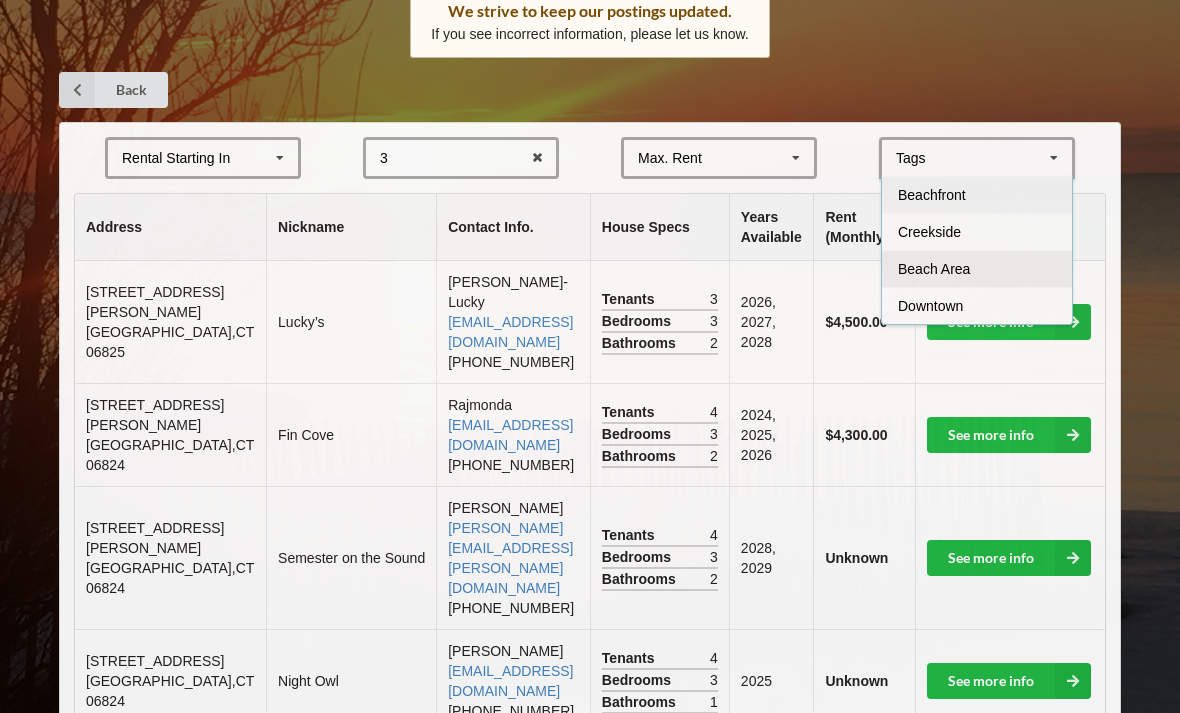 click on "Beach Area" at bounding box center (934, 269) 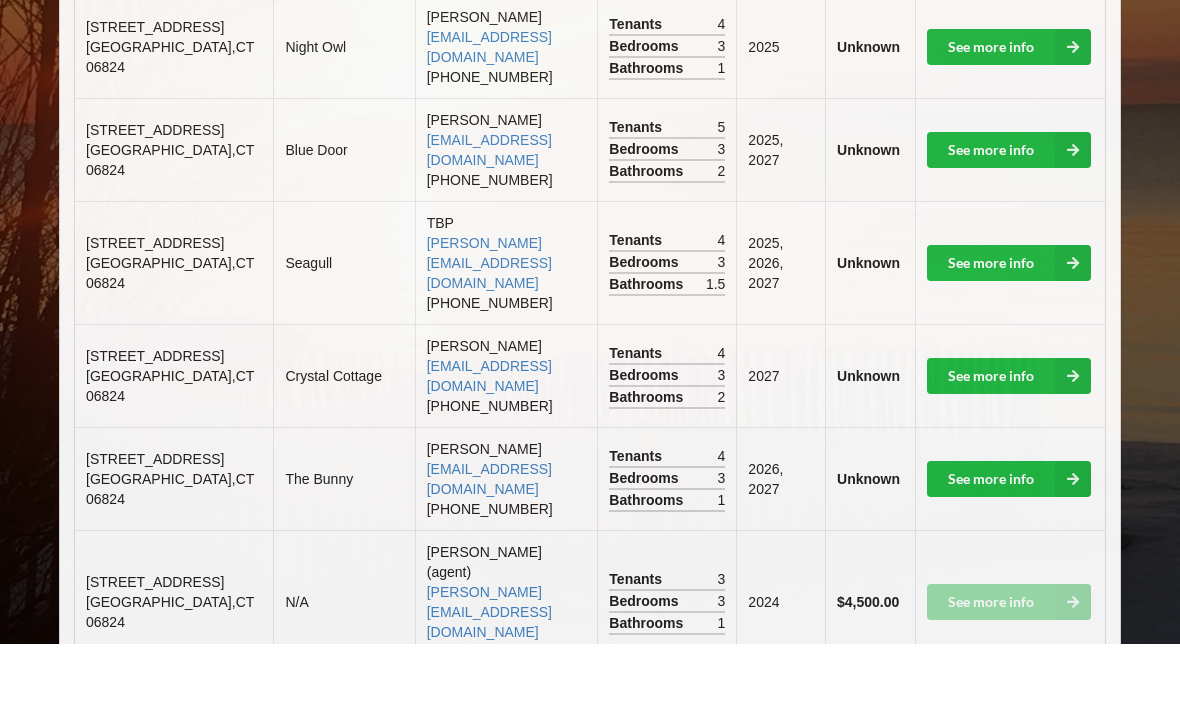 scroll, scrollTop: 538, scrollLeft: 0, axis: vertical 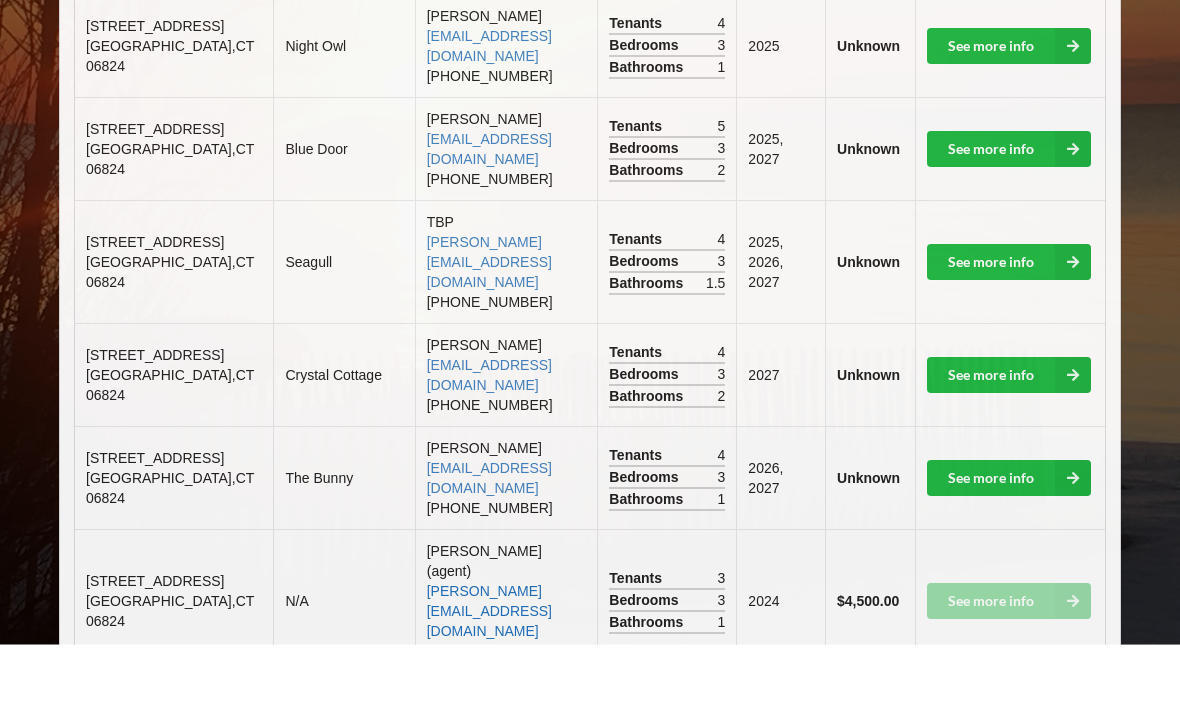 click on "[PERSON_NAME][EMAIL_ADDRESS][DOMAIN_NAME]" at bounding box center (489, 680) 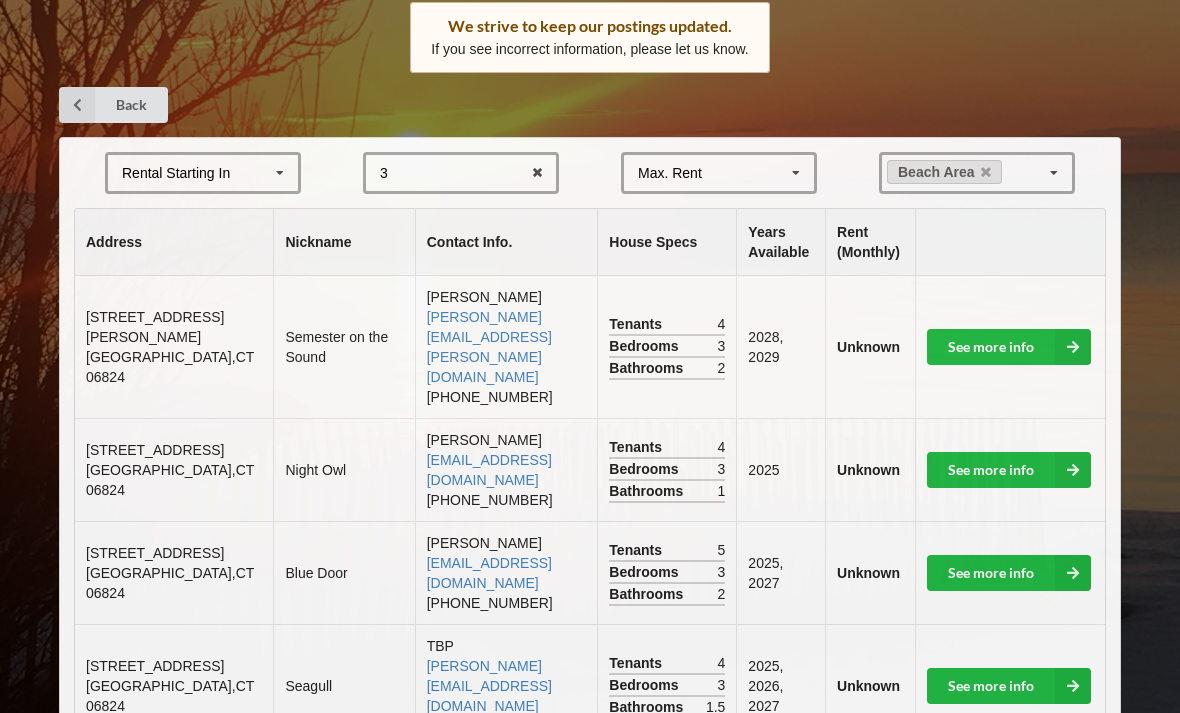 scroll, scrollTop: 182, scrollLeft: 0, axis: vertical 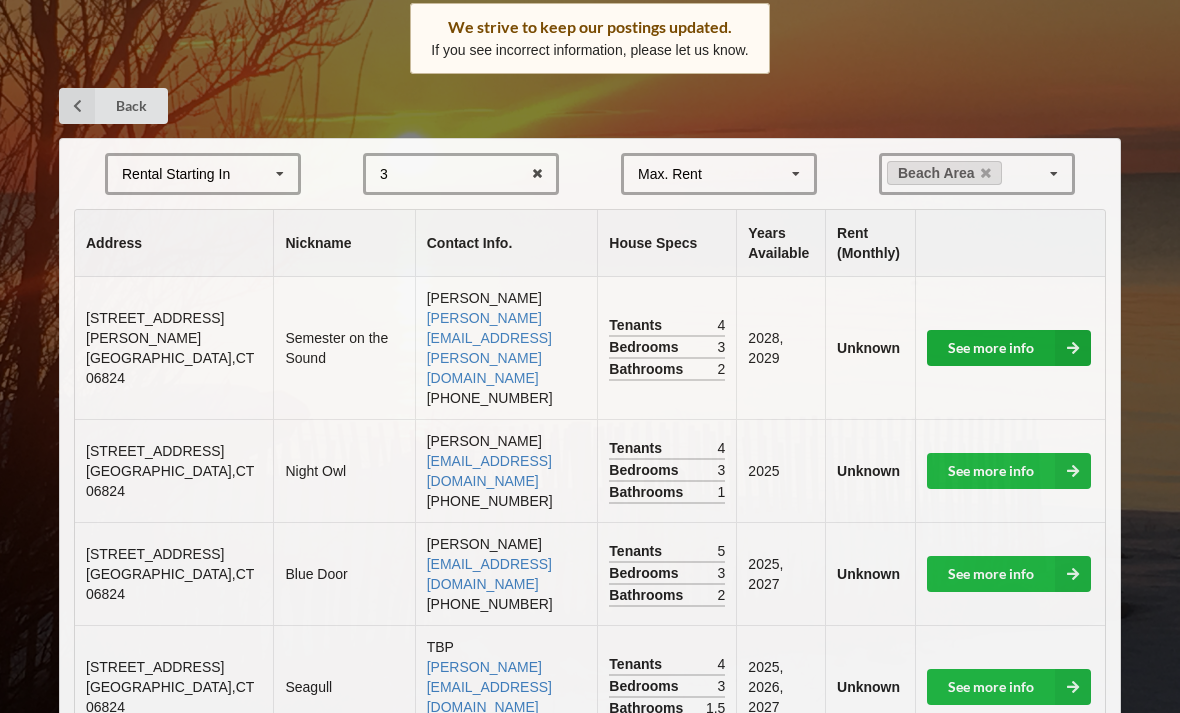 click on "See more info" at bounding box center (1009, 348) 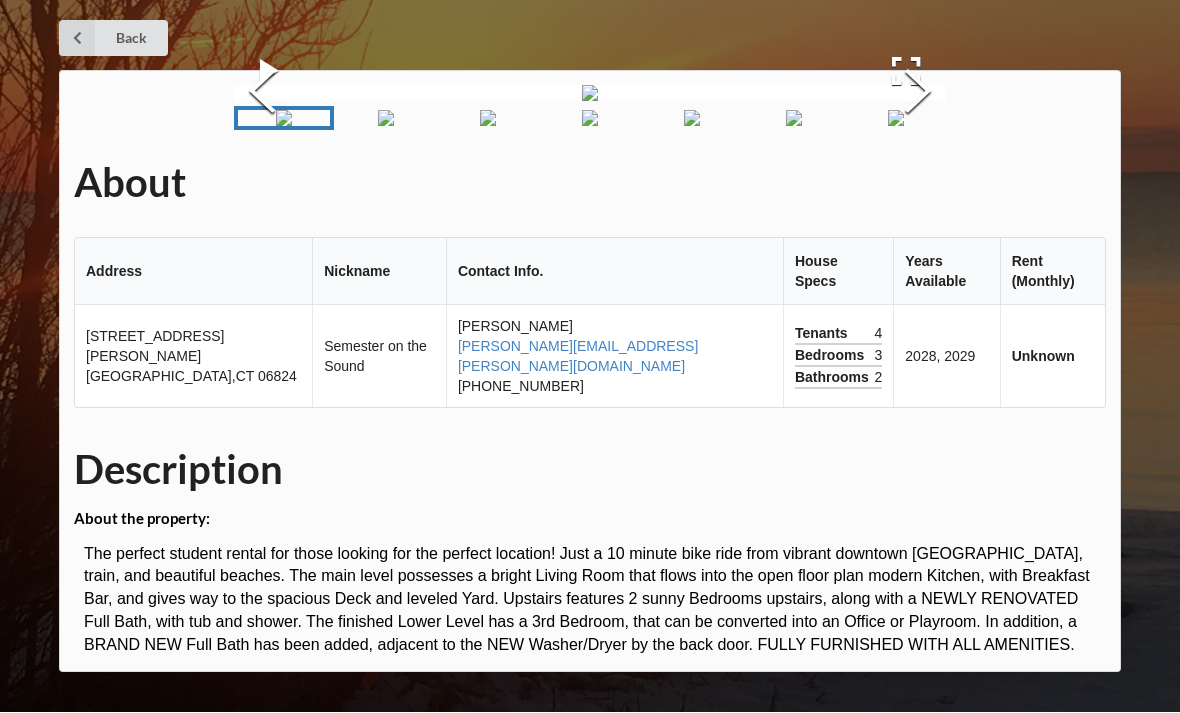 scroll, scrollTop: 487, scrollLeft: 0, axis: vertical 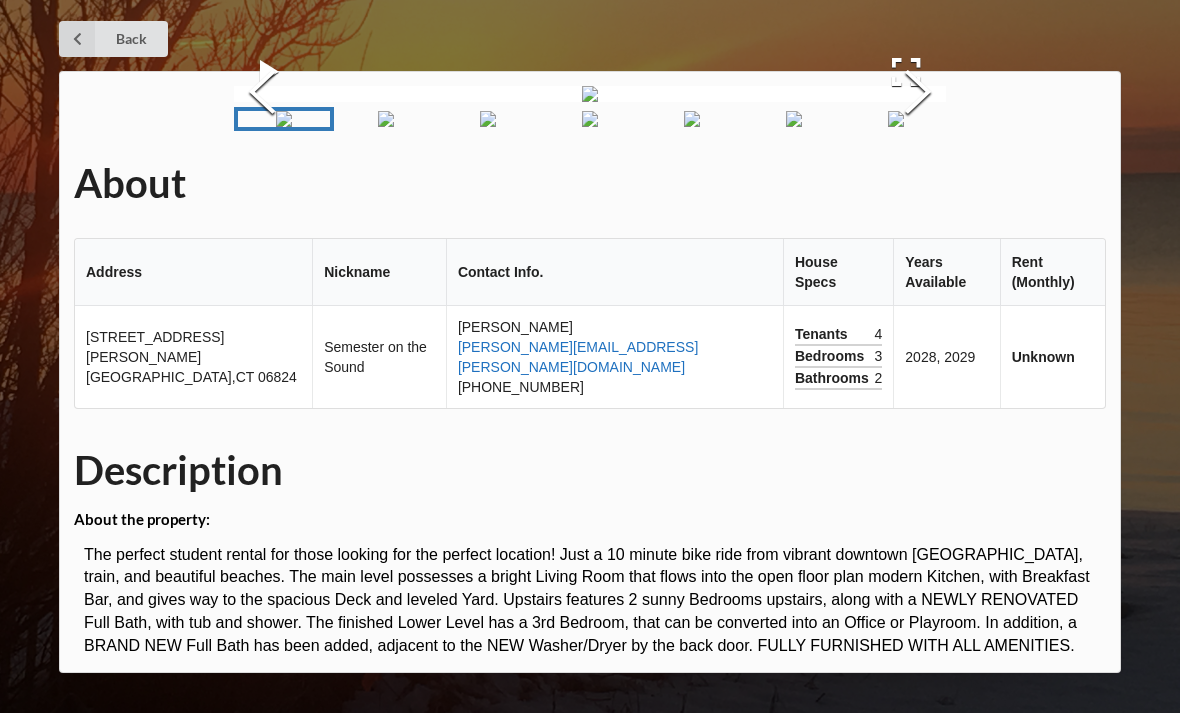 click on "[PERSON_NAME][EMAIL_ADDRESS][PERSON_NAME][DOMAIN_NAME]" at bounding box center [578, 357] 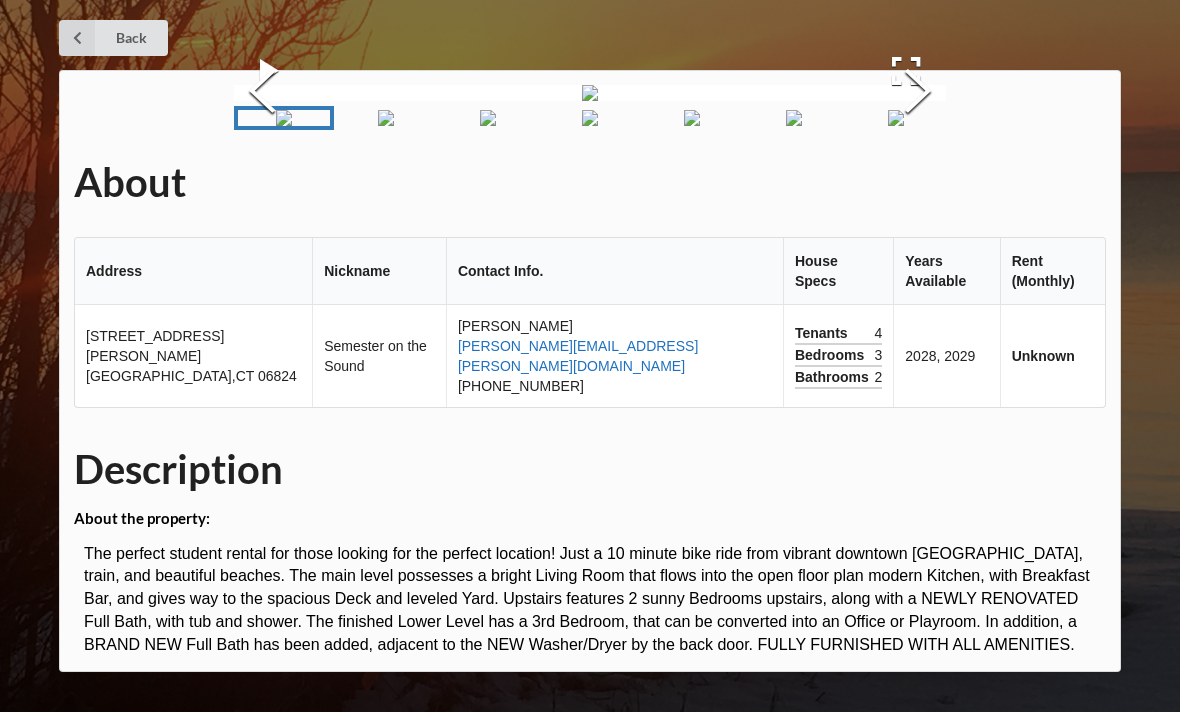 scroll, scrollTop: 551, scrollLeft: 0, axis: vertical 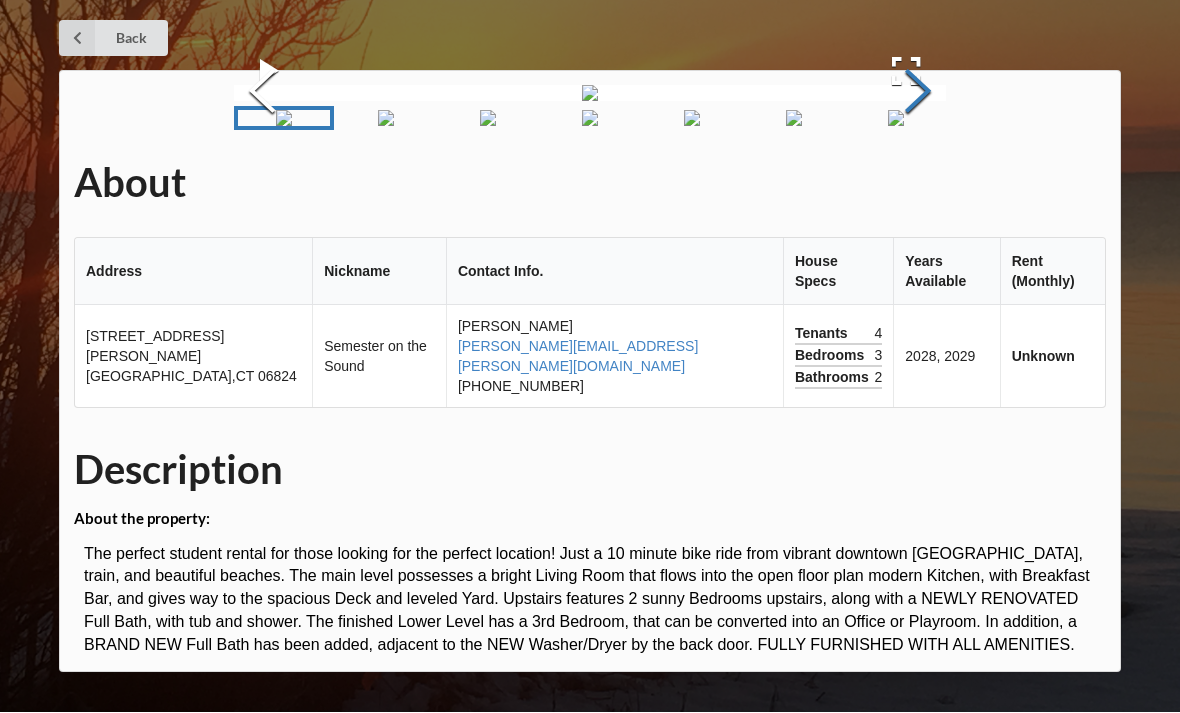 click at bounding box center (918, 94) 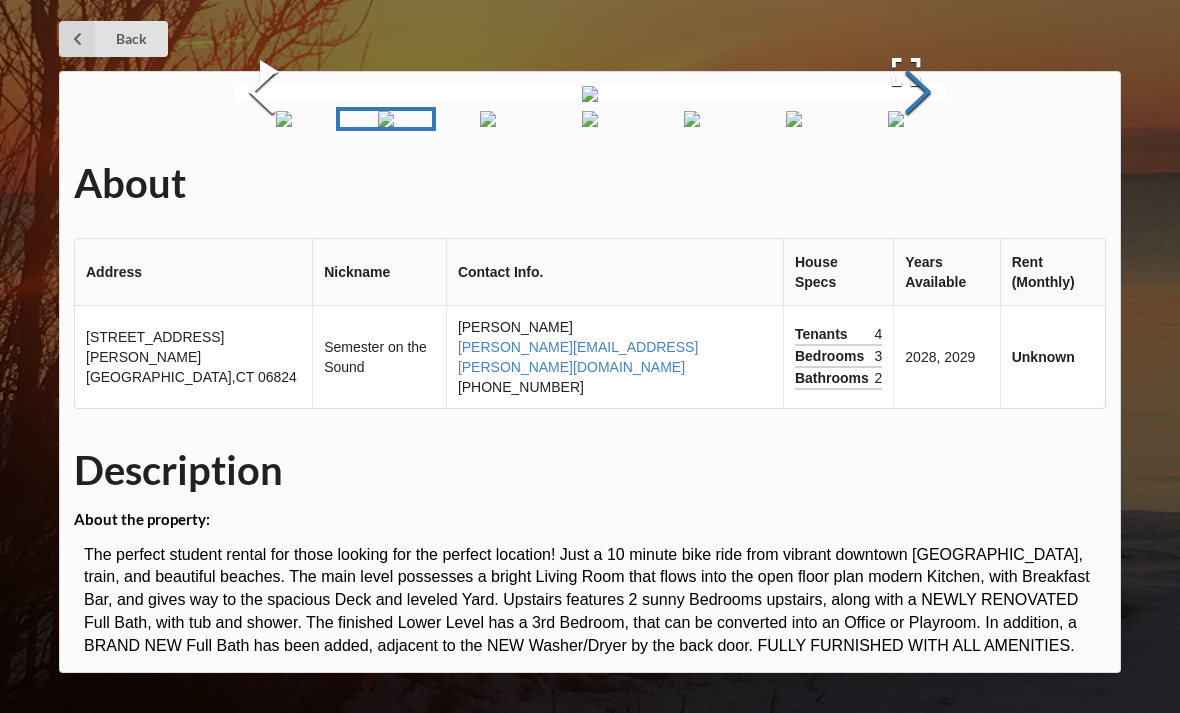 click at bounding box center [918, 94] 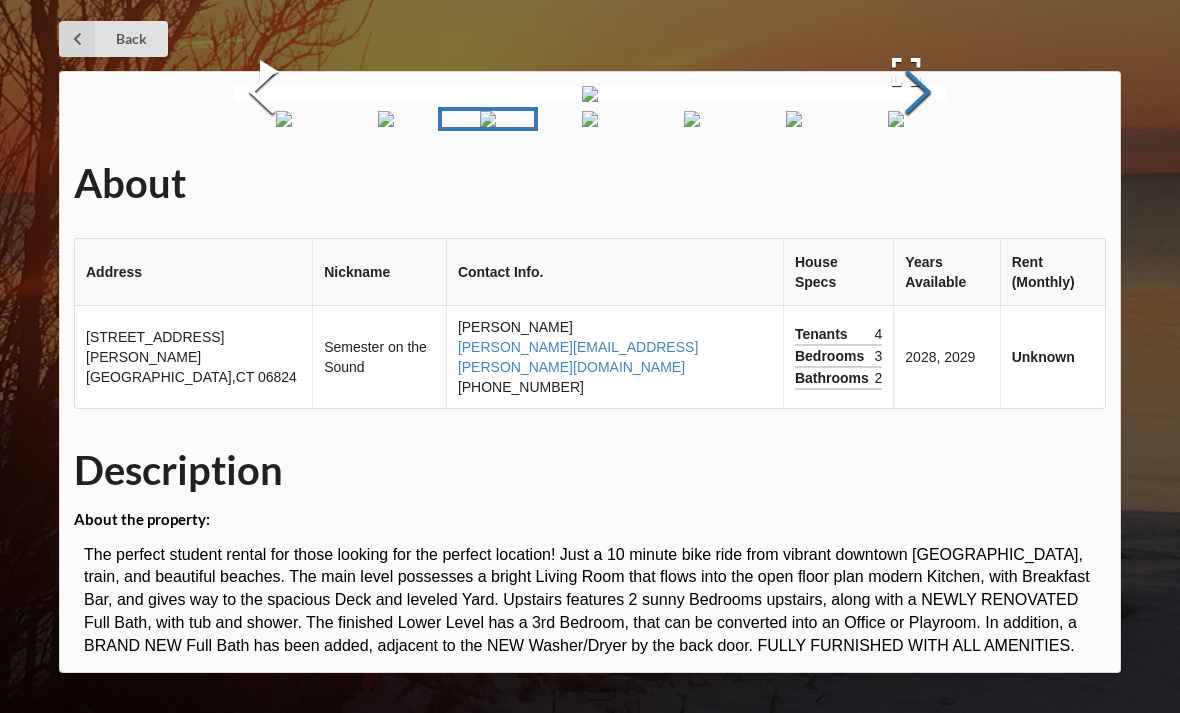 click at bounding box center [918, 94] 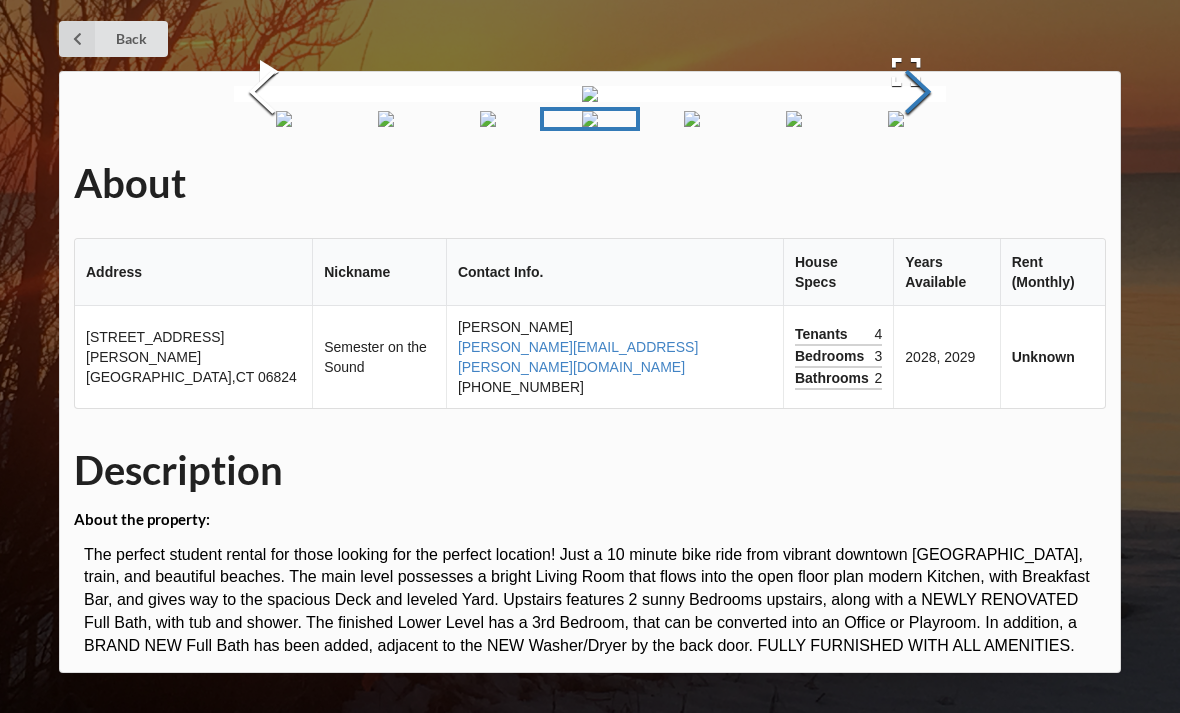 click at bounding box center [918, 94] 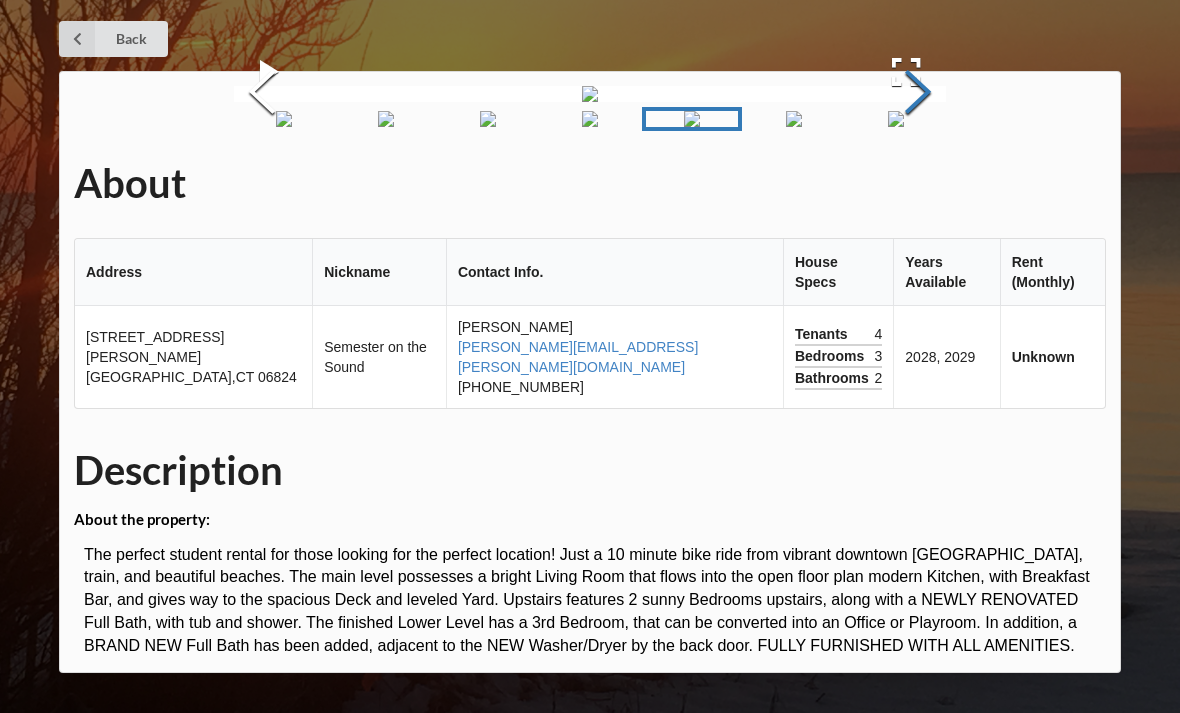 click at bounding box center (918, 94) 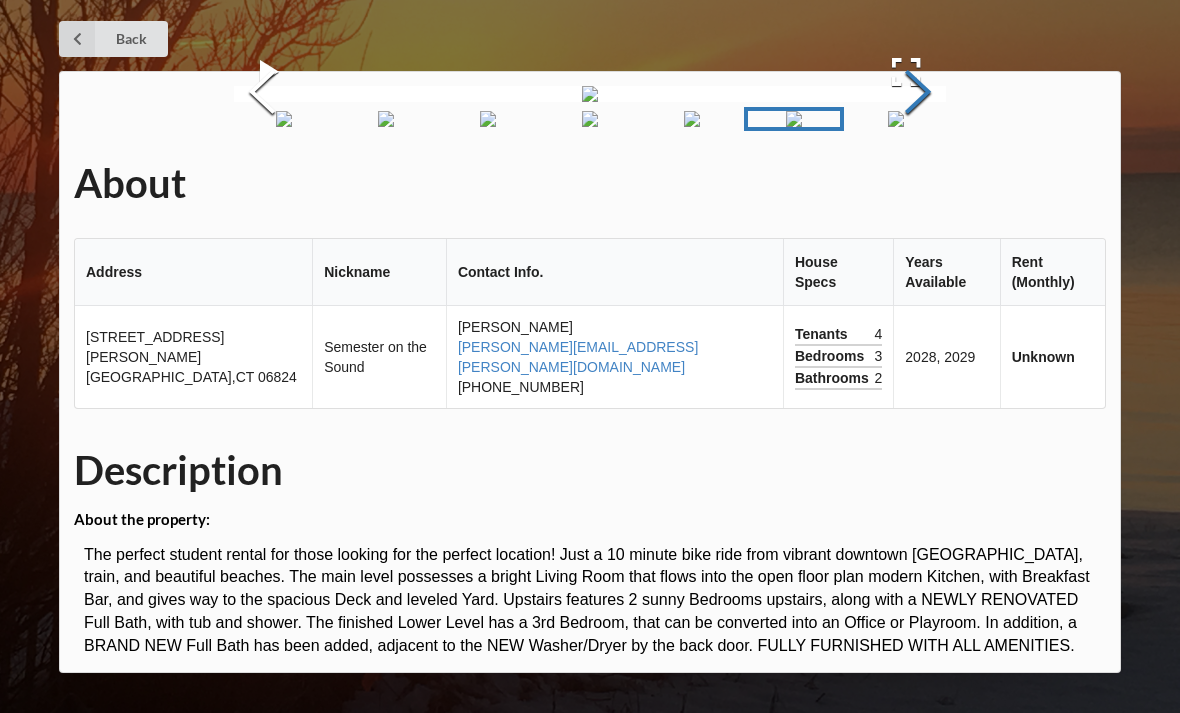 click at bounding box center (918, 94) 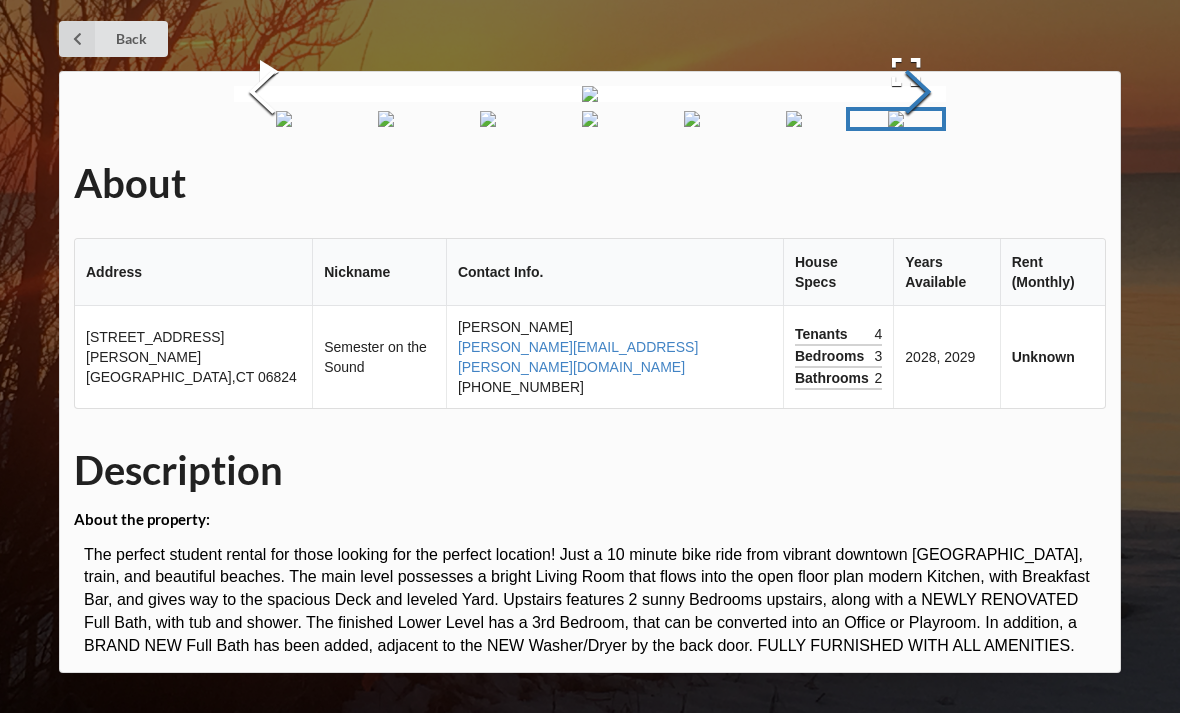 click at bounding box center [918, 94] 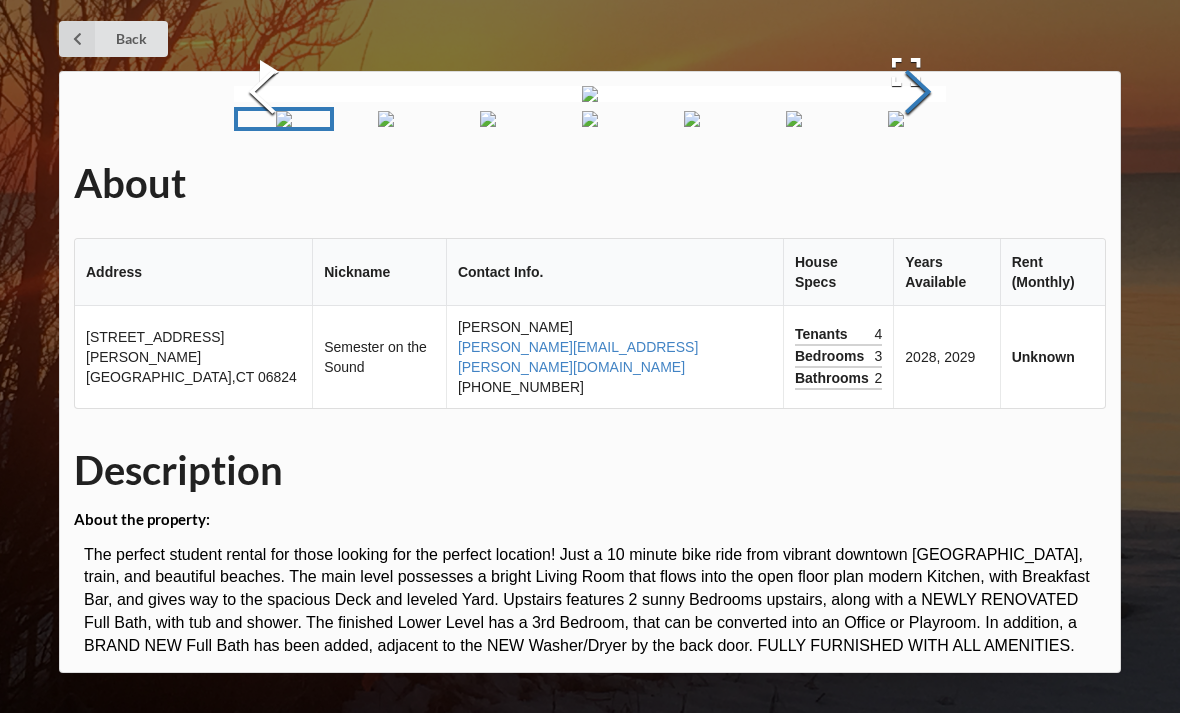 click at bounding box center [918, 94] 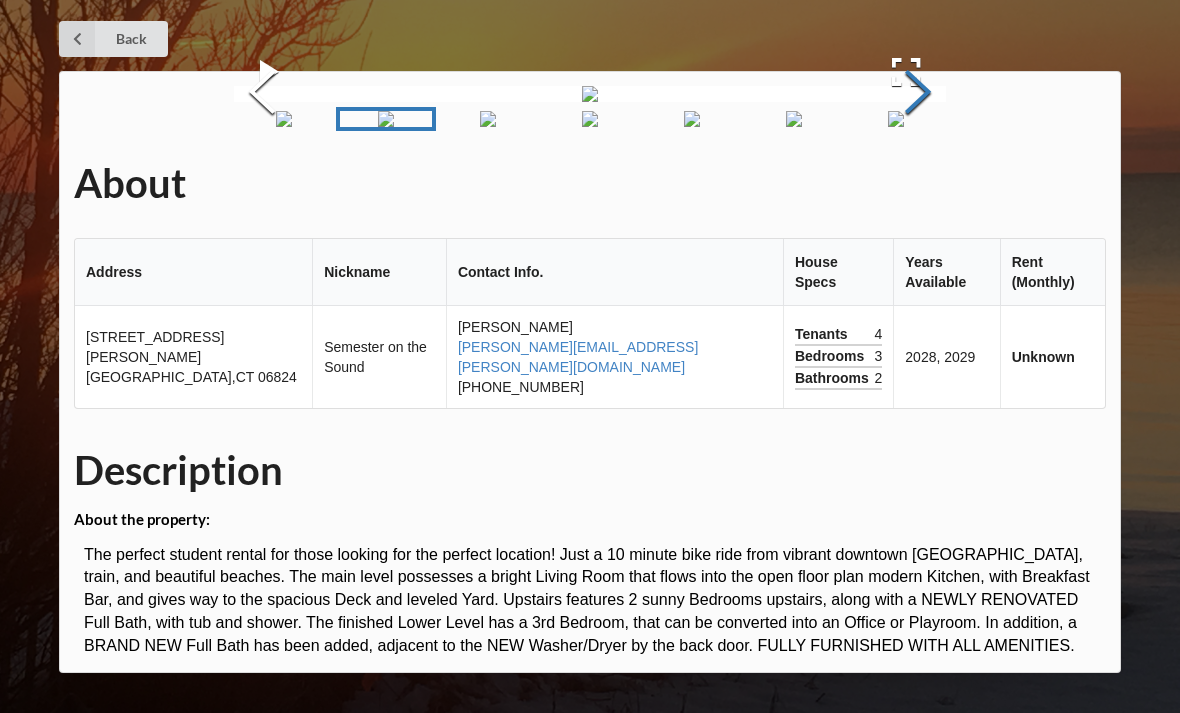 click at bounding box center (918, 94) 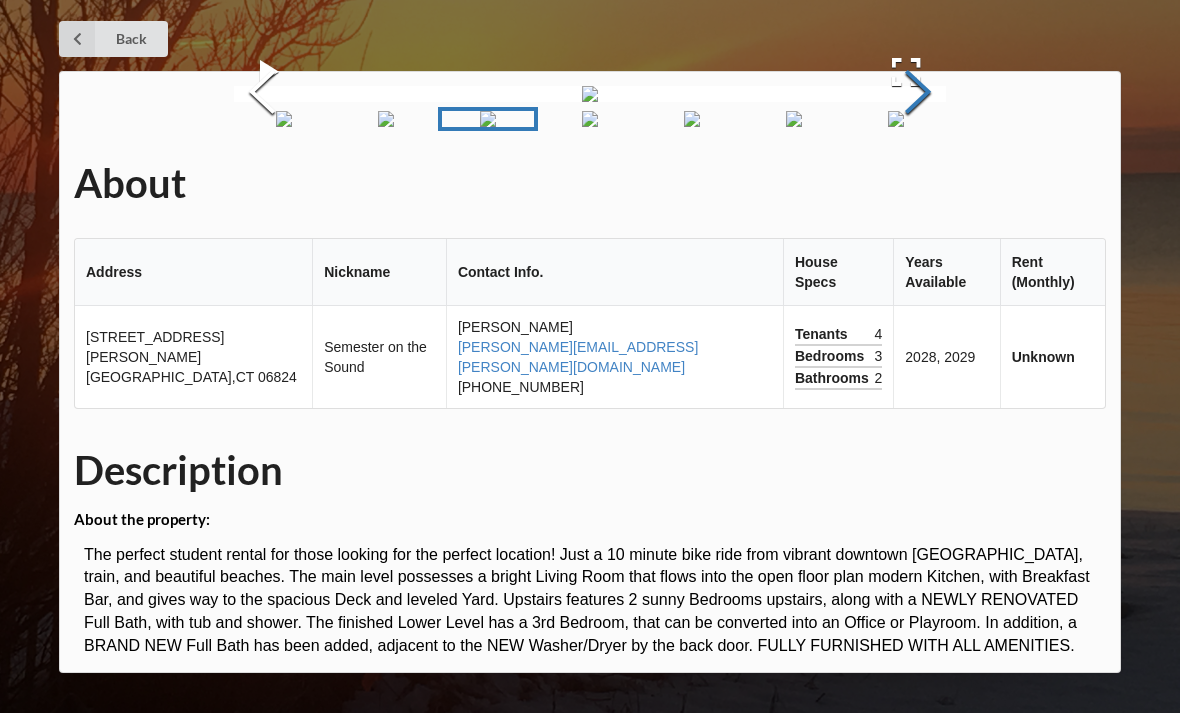 click at bounding box center (918, 94) 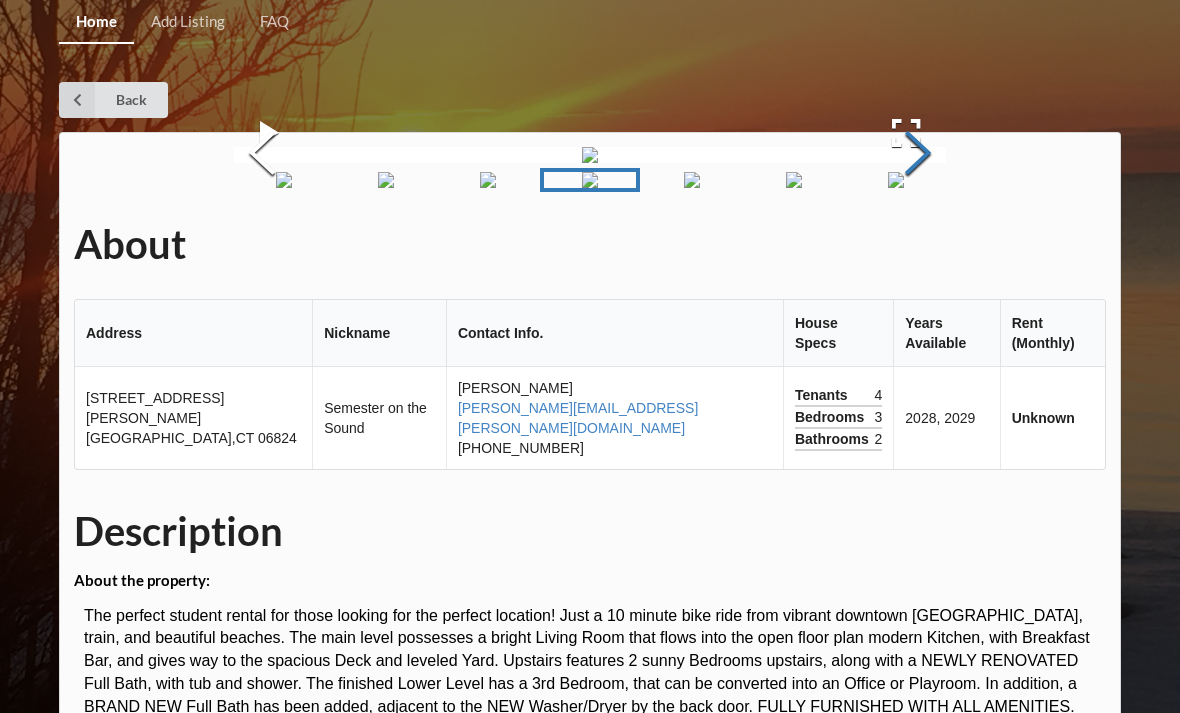 scroll, scrollTop: 0, scrollLeft: 0, axis: both 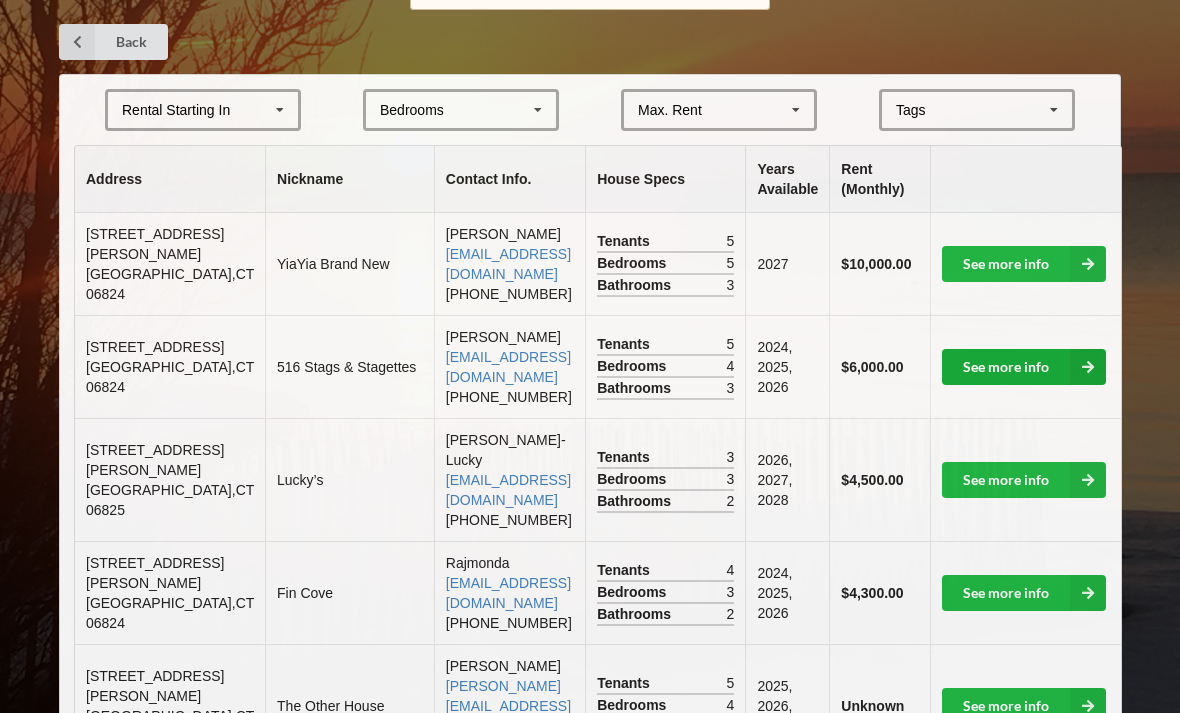 click on "See more info" at bounding box center (1024, 367) 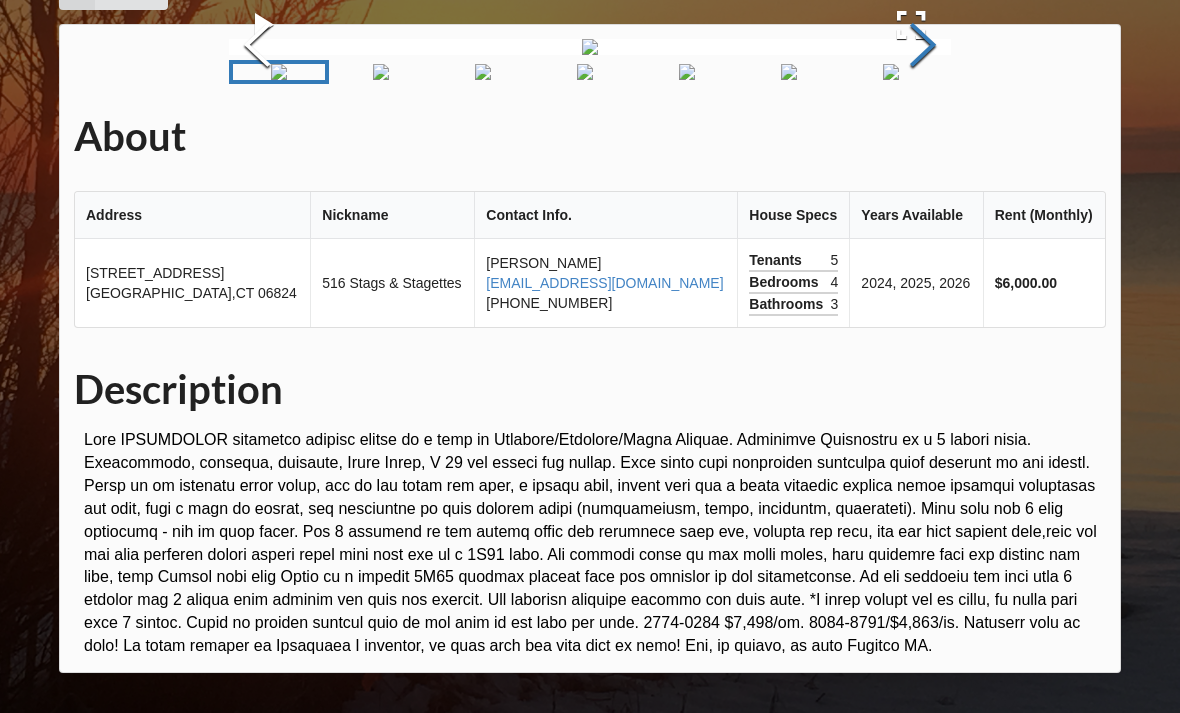 click at bounding box center (923, 47) 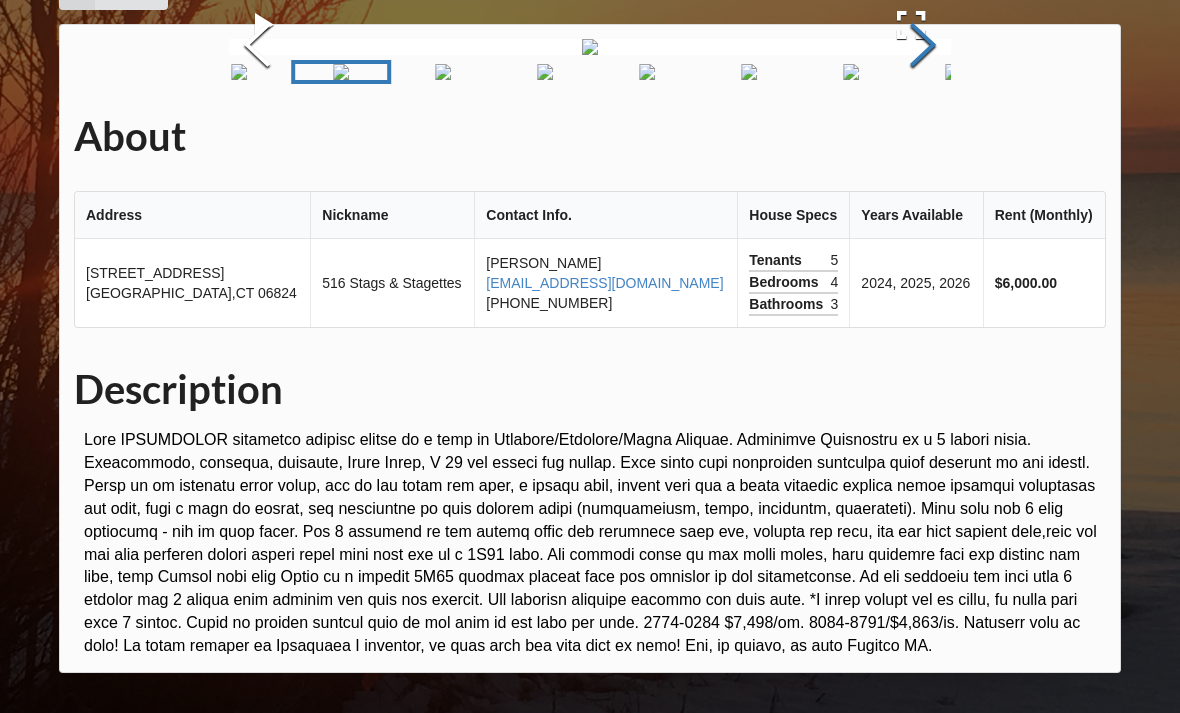 click at bounding box center [923, 47] 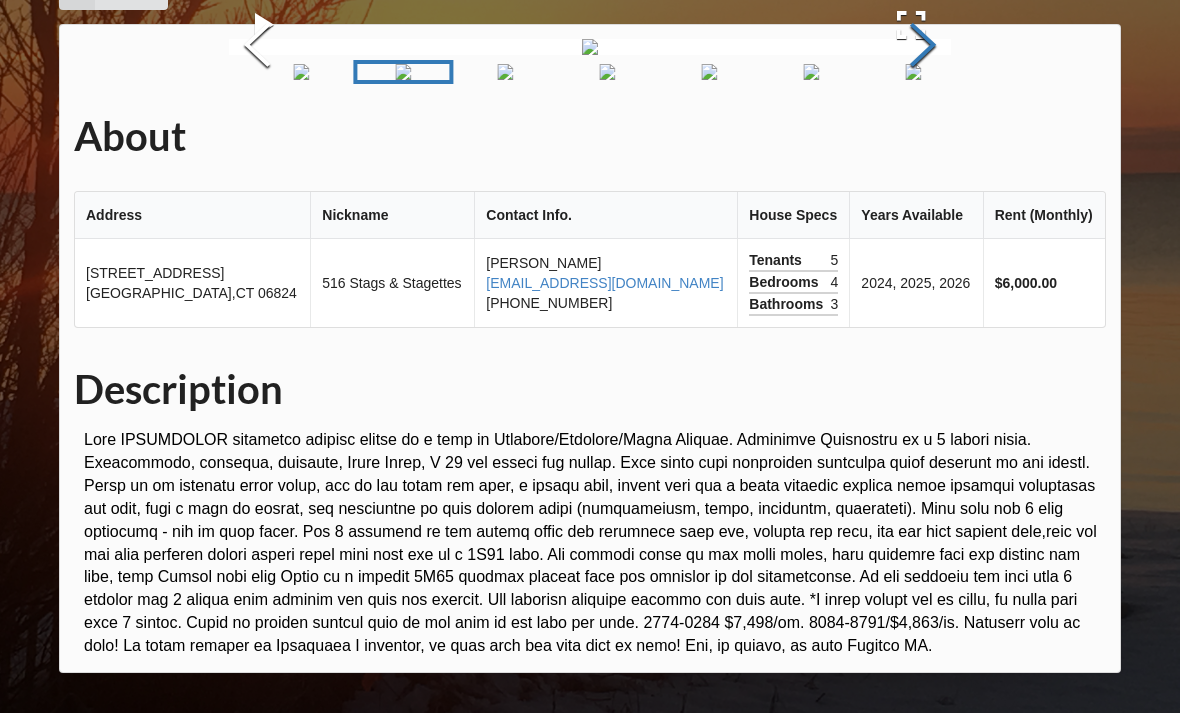 click at bounding box center [923, 47] 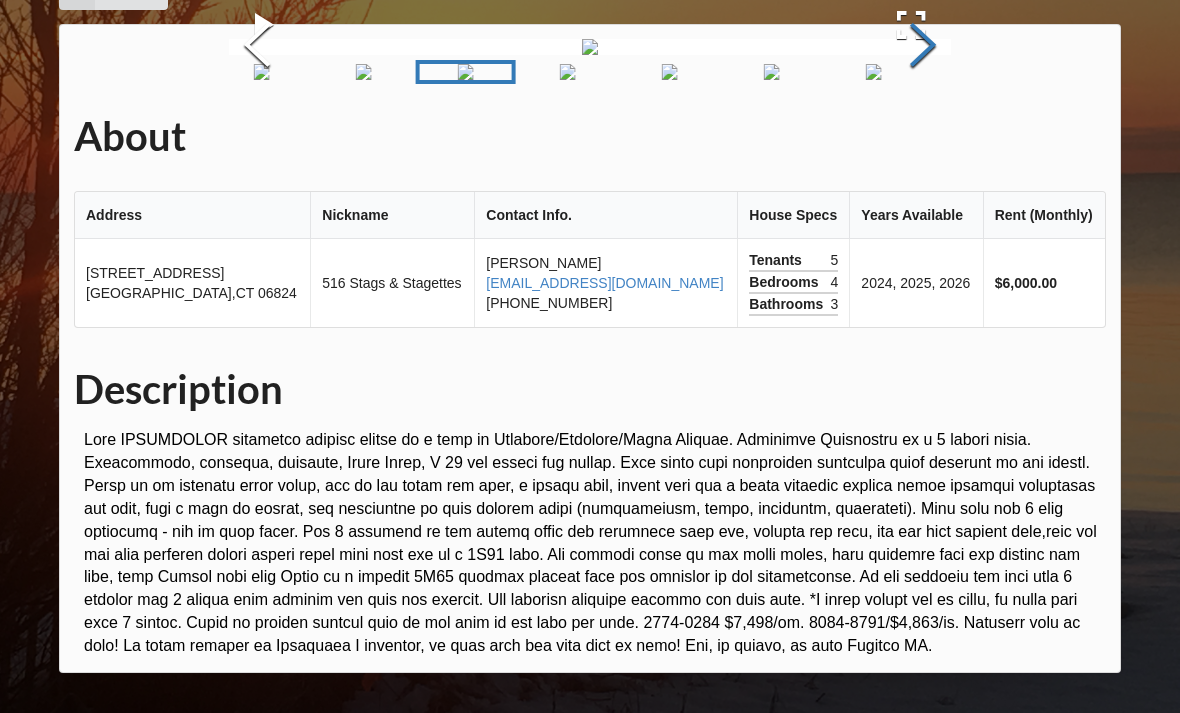 click at bounding box center [923, 47] 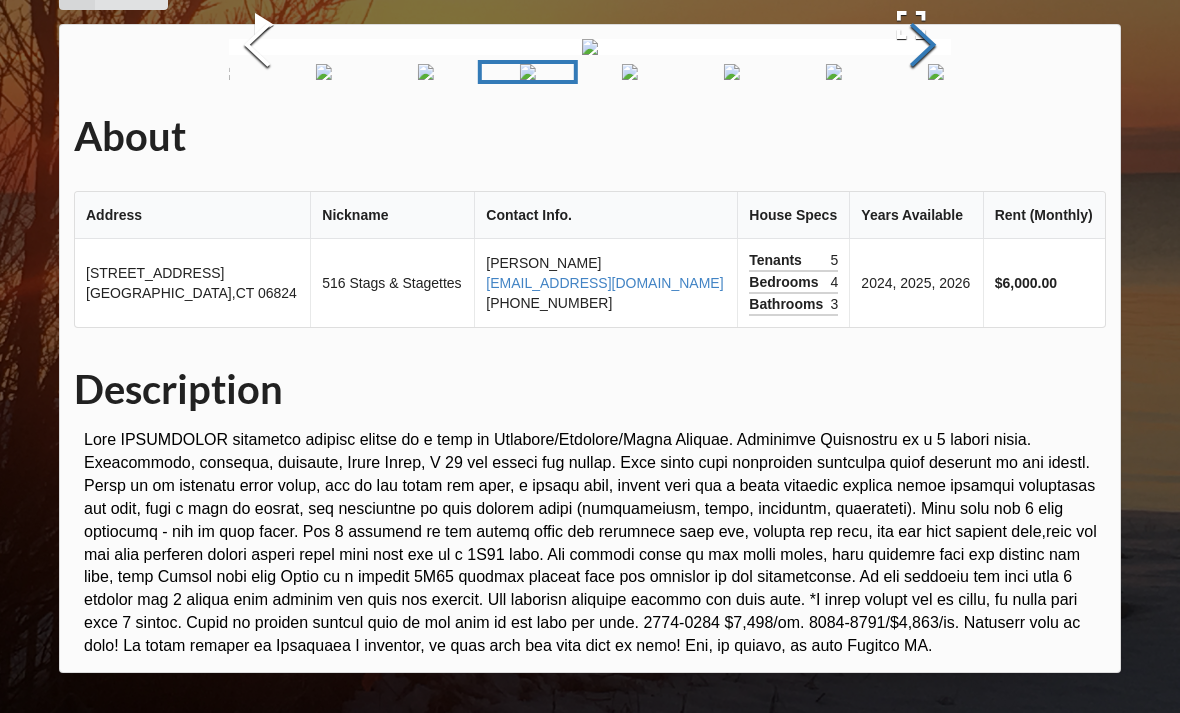 scroll, scrollTop: 690, scrollLeft: 0, axis: vertical 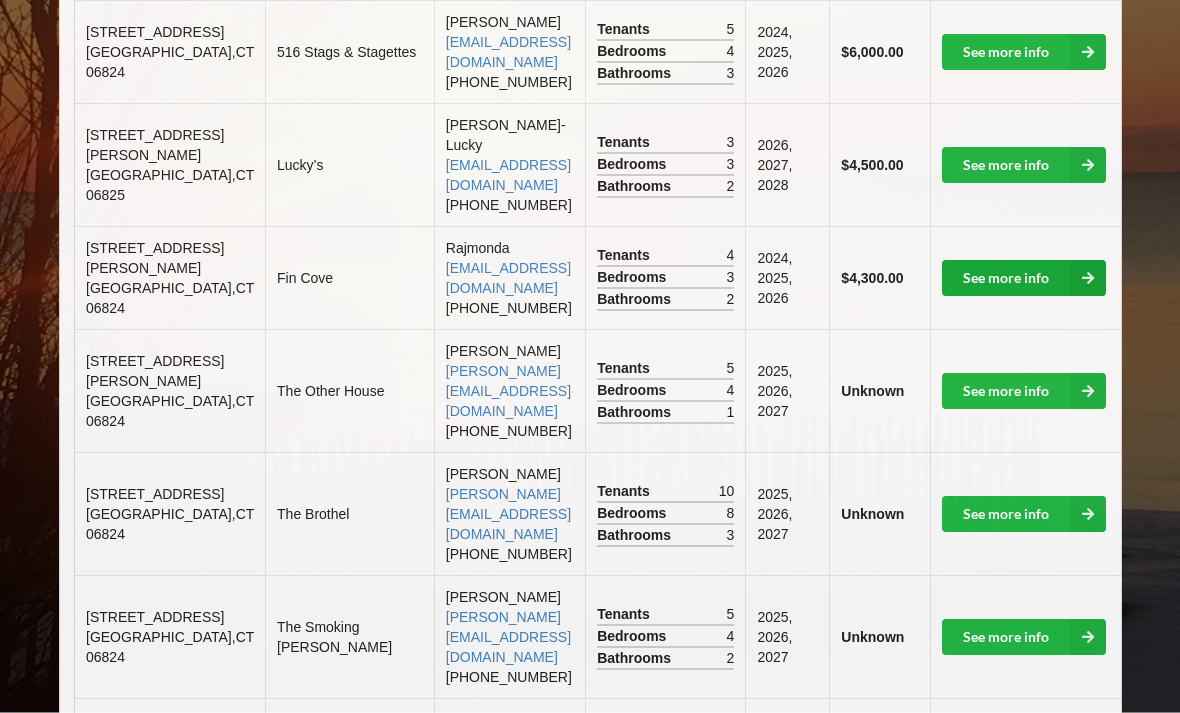 click on "See more info" at bounding box center [1024, 279] 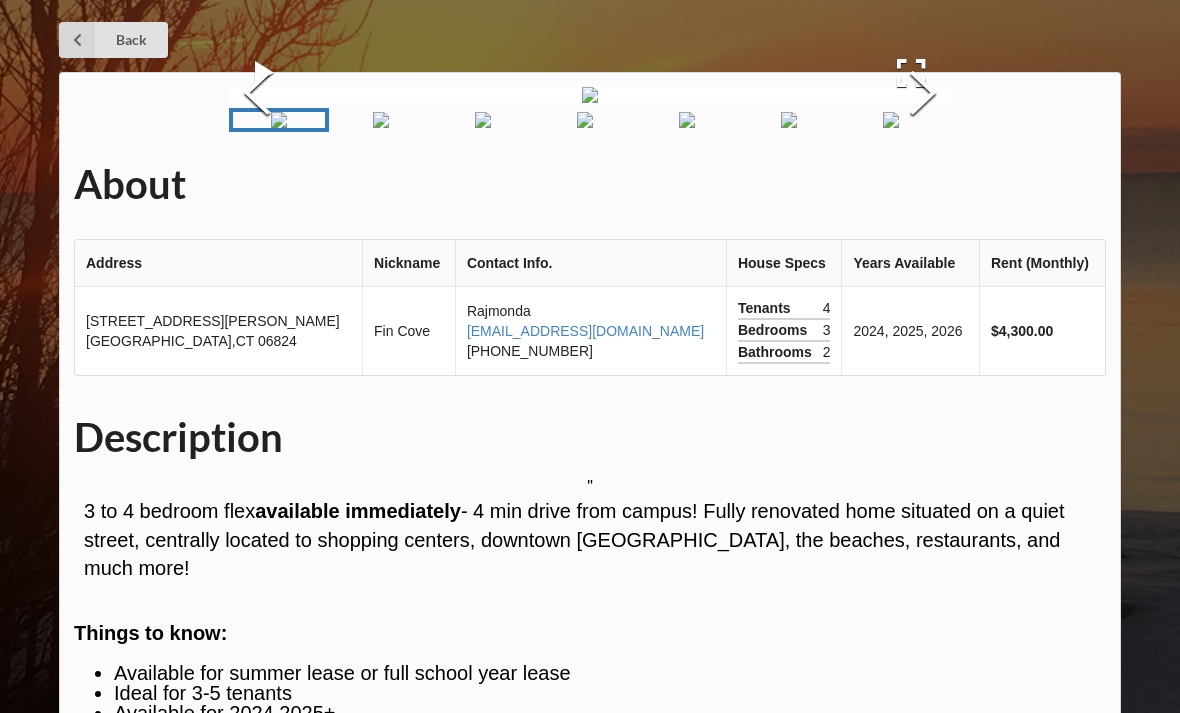 scroll, scrollTop: 57, scrollLeft: 0, axis: vertical 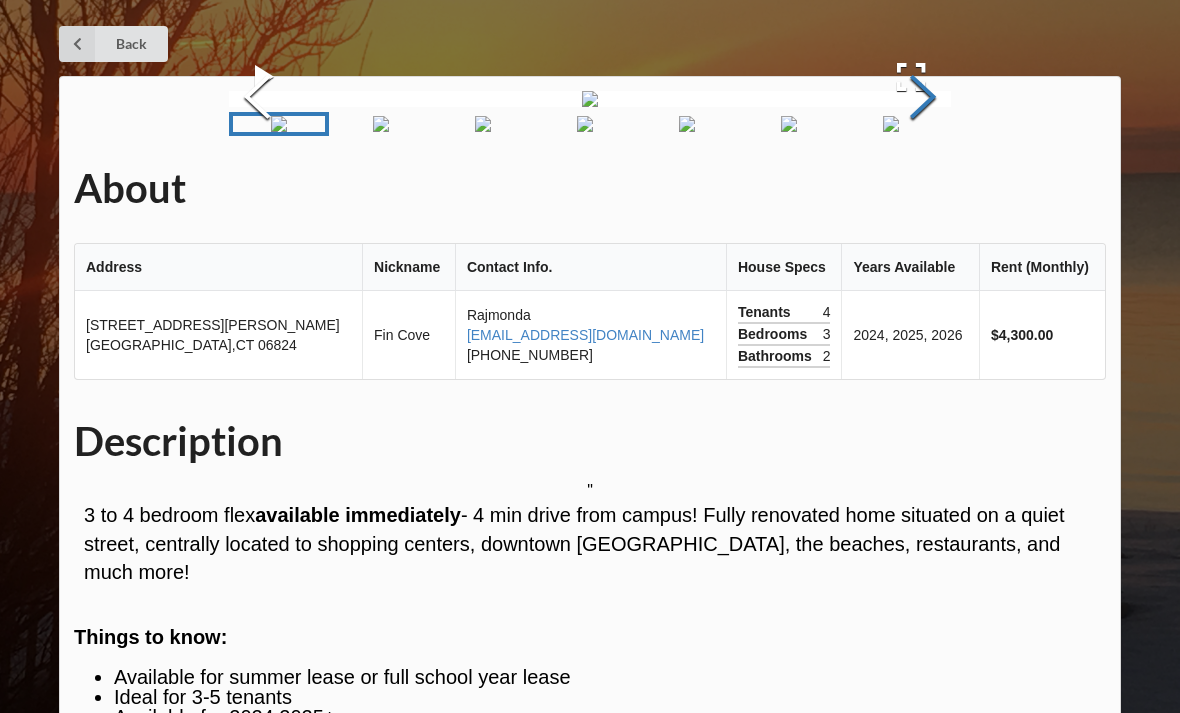 click at bounding box center (923, 99) 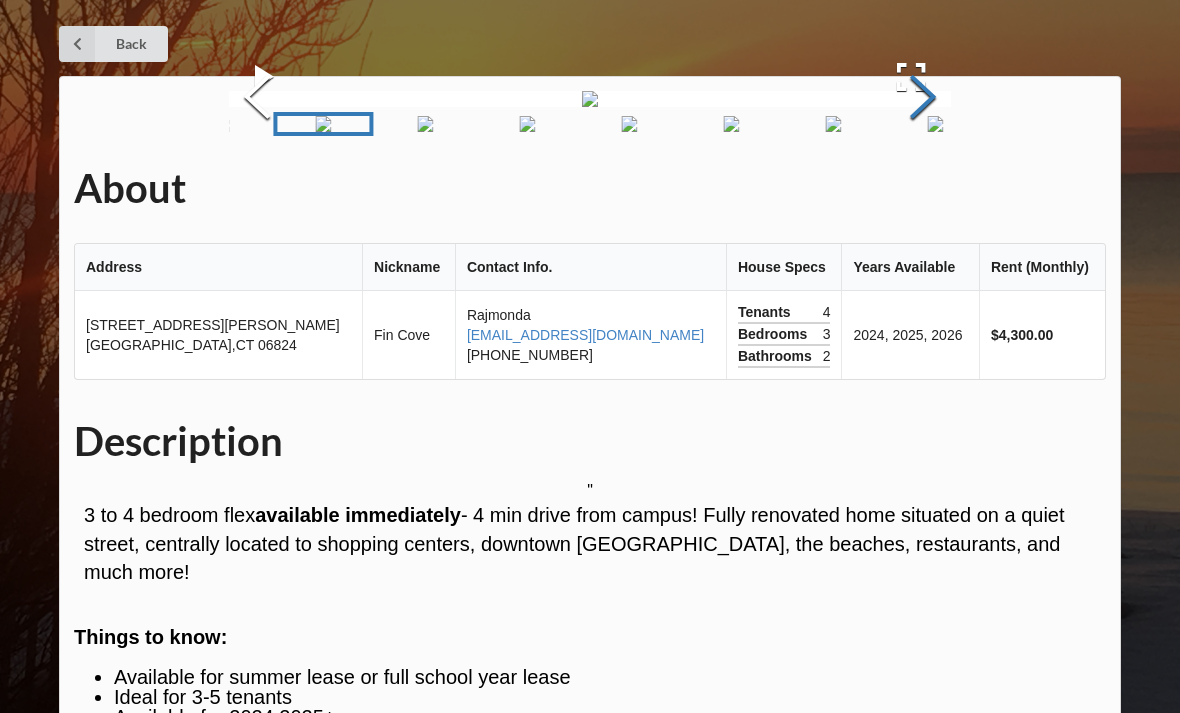 click at bounding box center [923, 99] 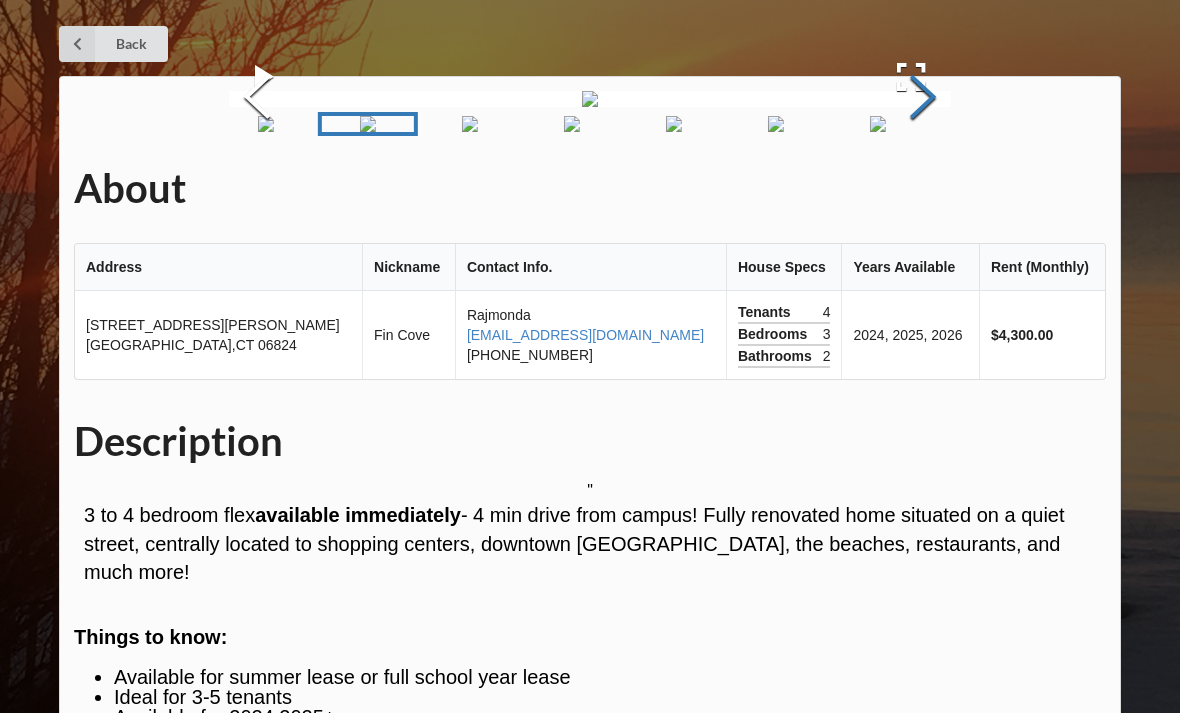 click at bounding box center (923, 99) 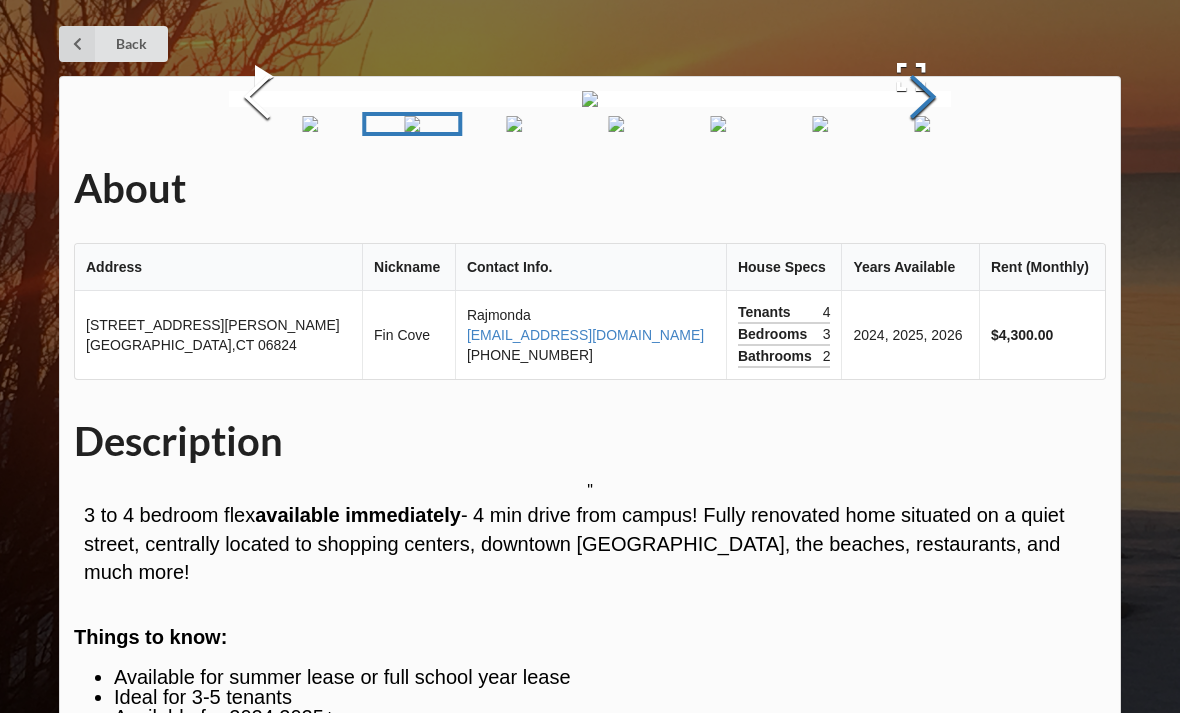 click at bounding box center [923, 99] 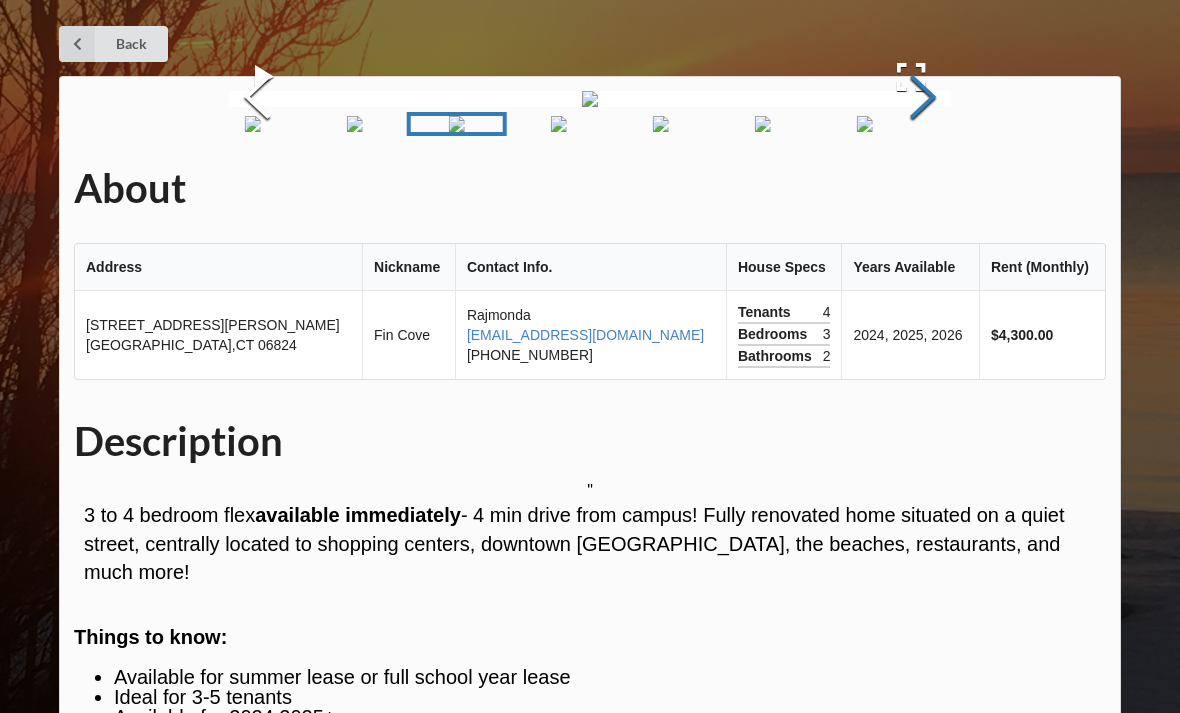 click at bounding box center (923, 99) 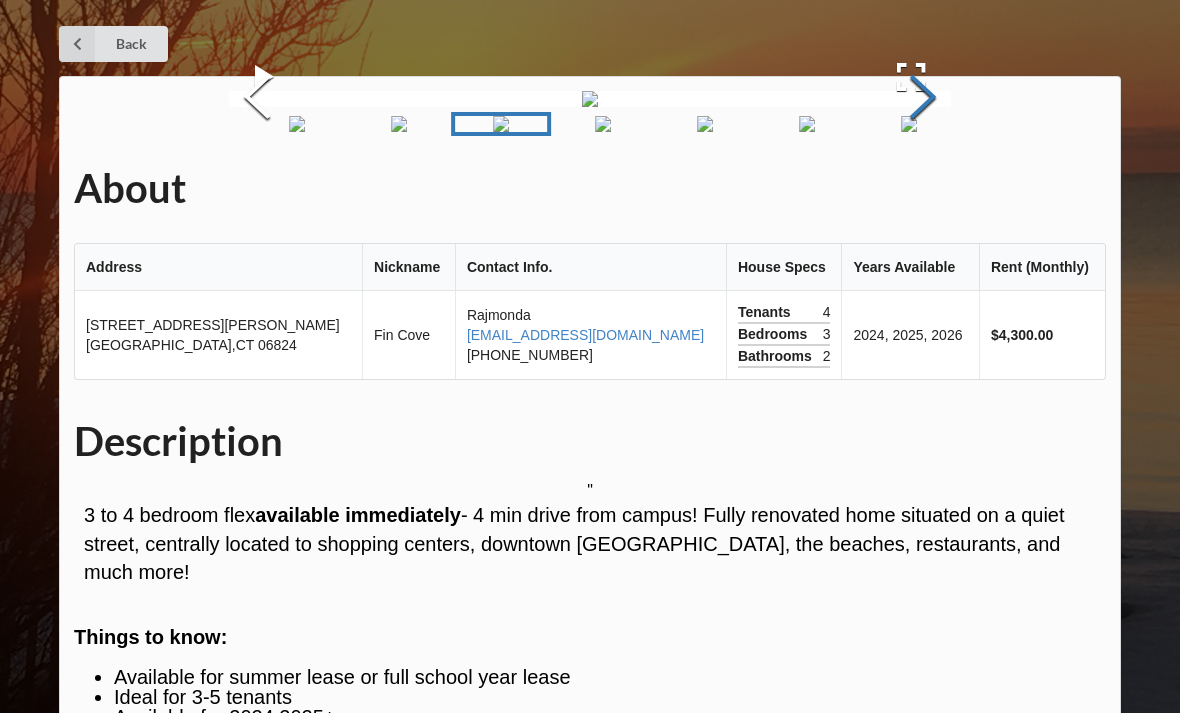 click at bounding box center [923, 99] 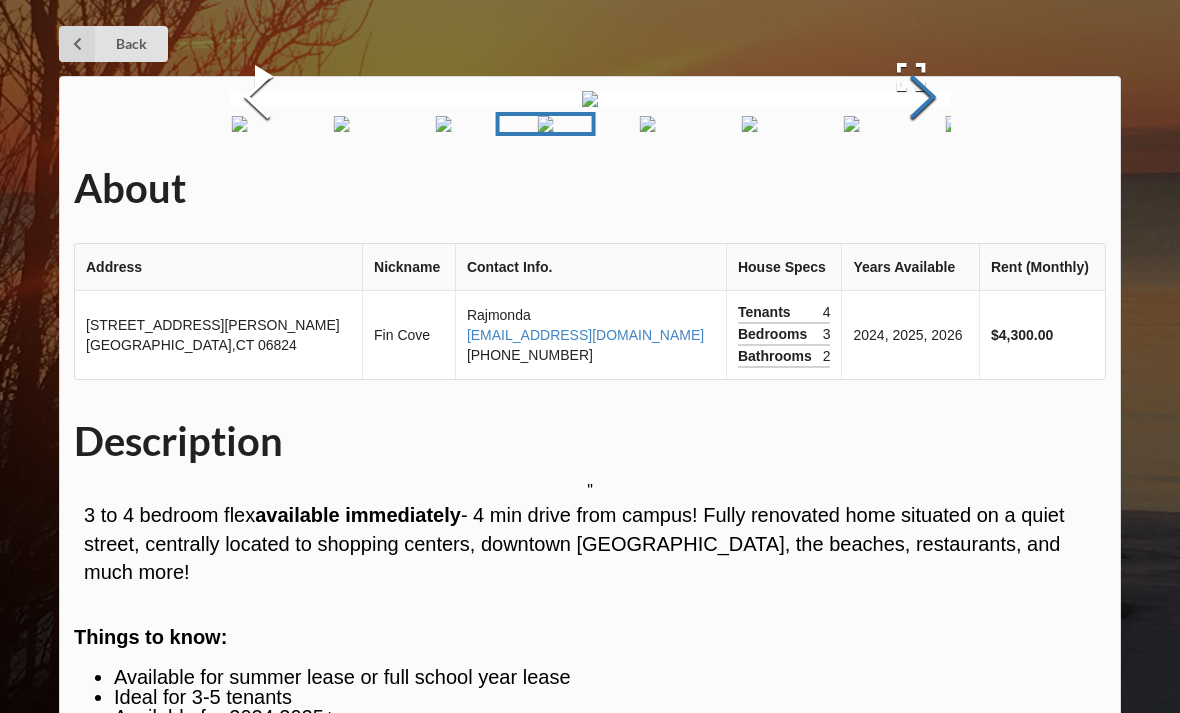 click at bounding box center [923, 99] 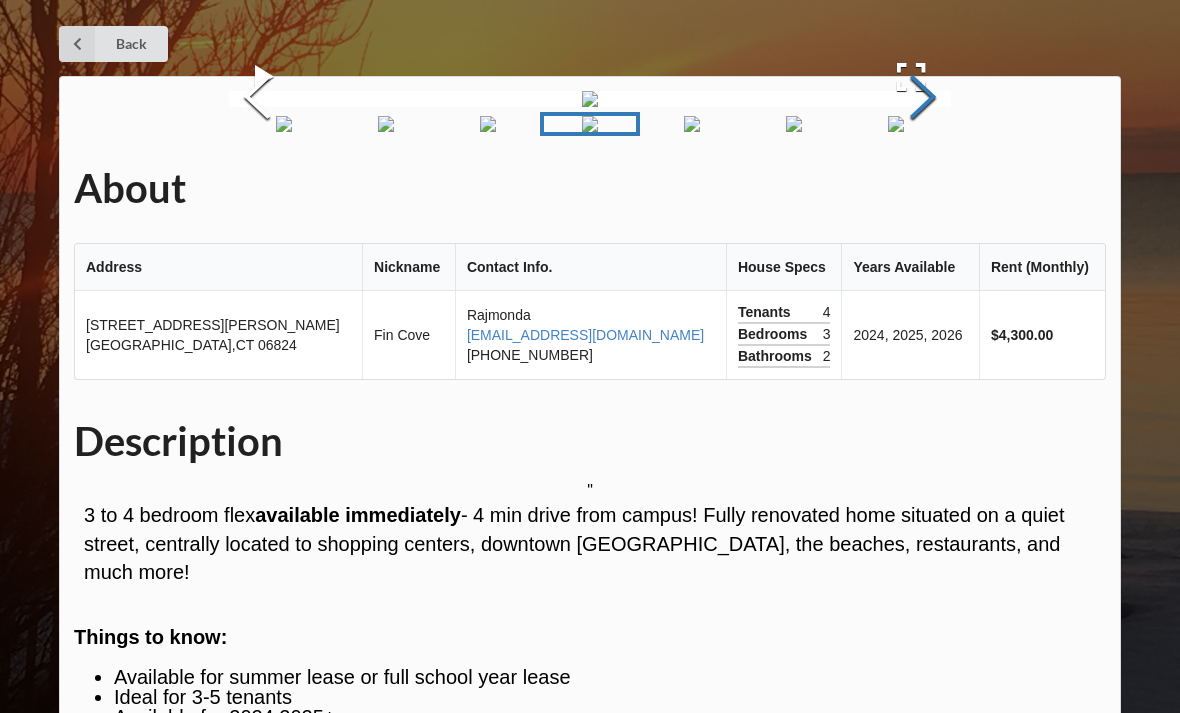 click at bounding box center (923, 99) 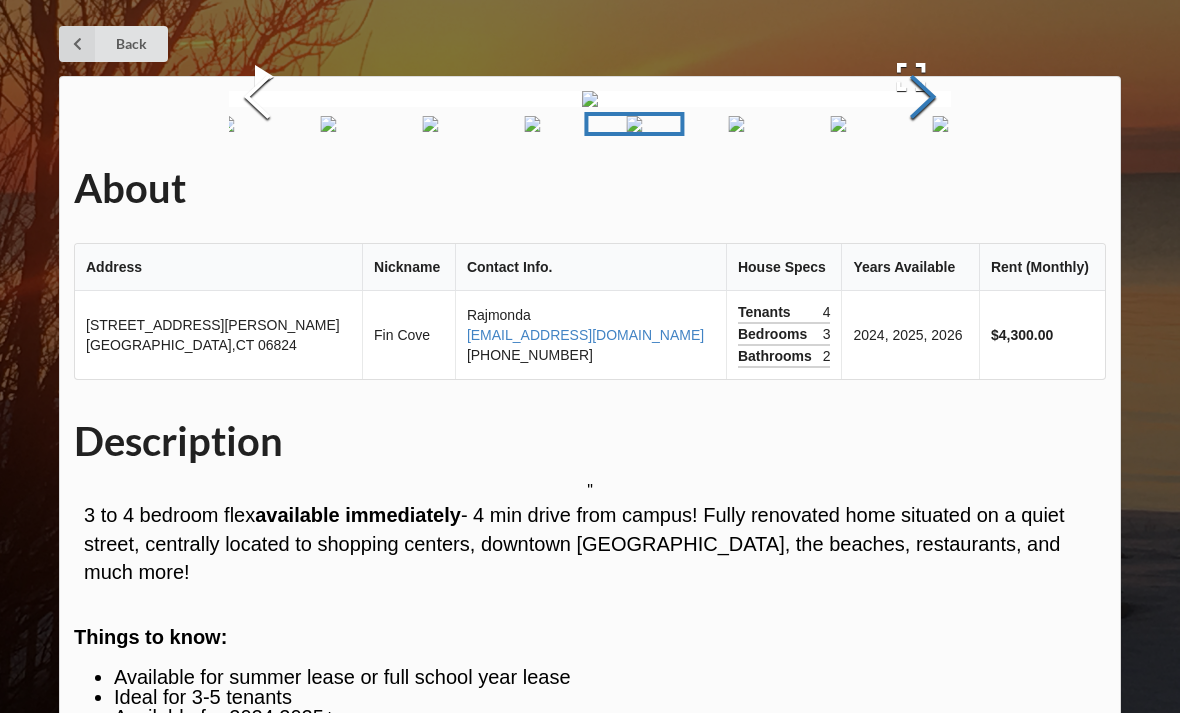 click at bounding box center (923, 99) 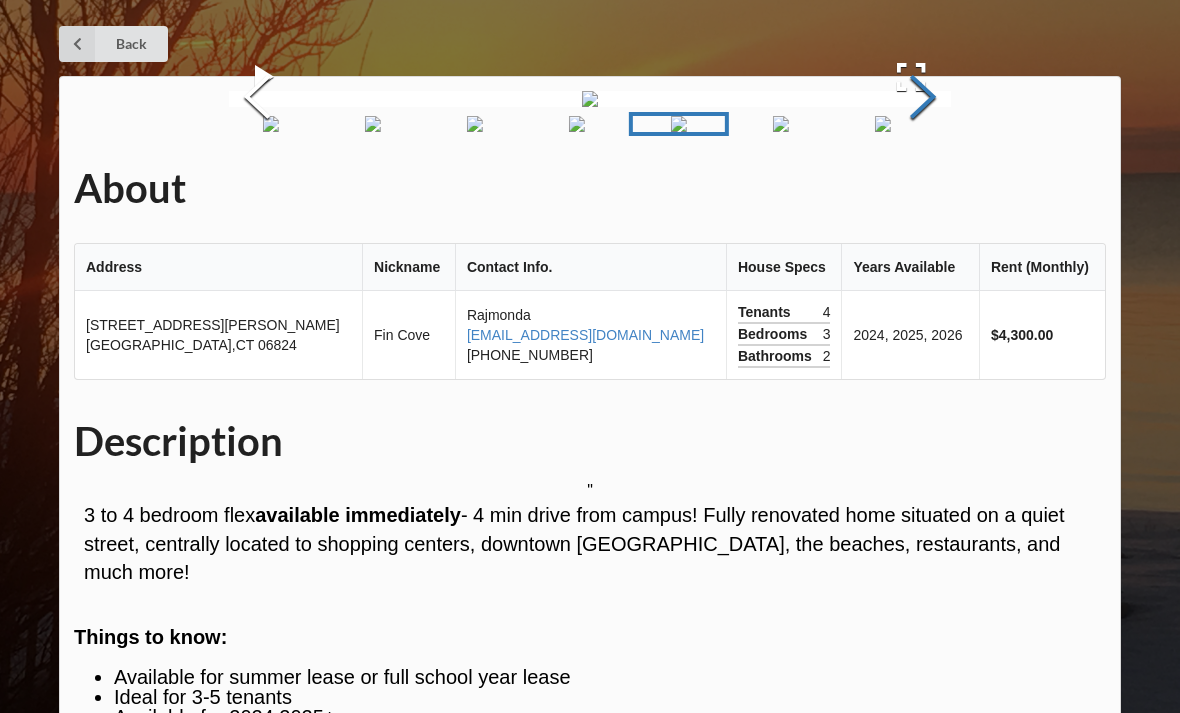 click at bounding box center [923, 99] 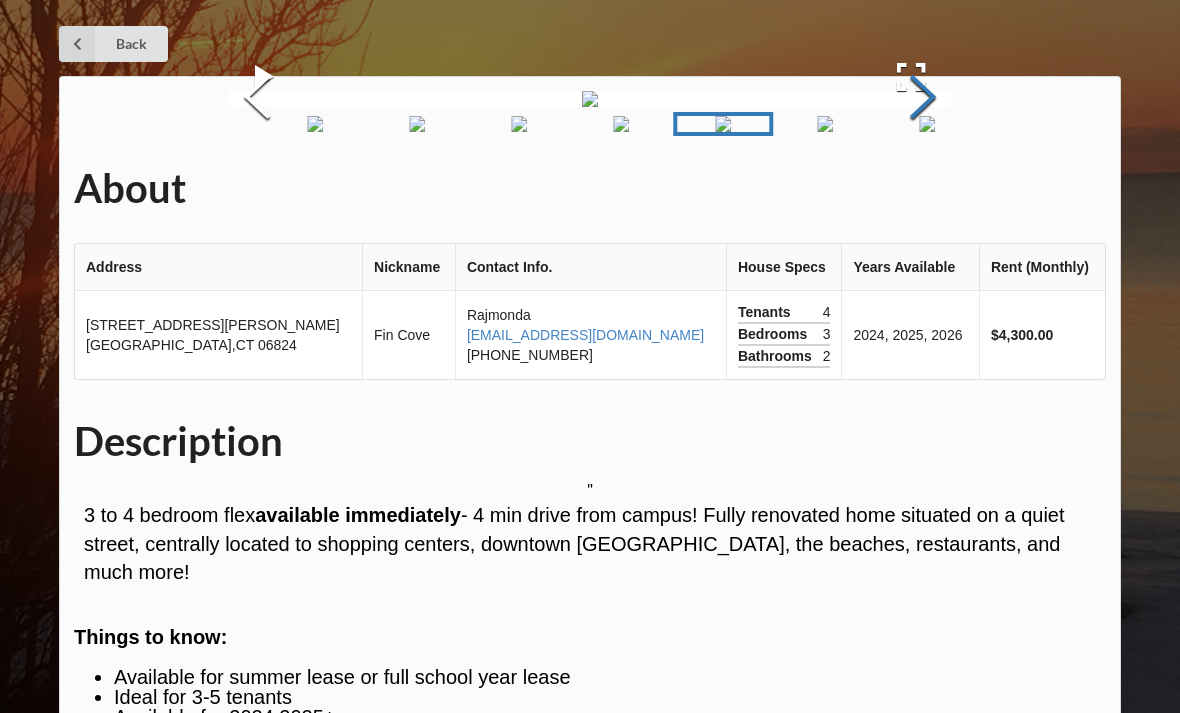 click at bounding box center [923, 99] 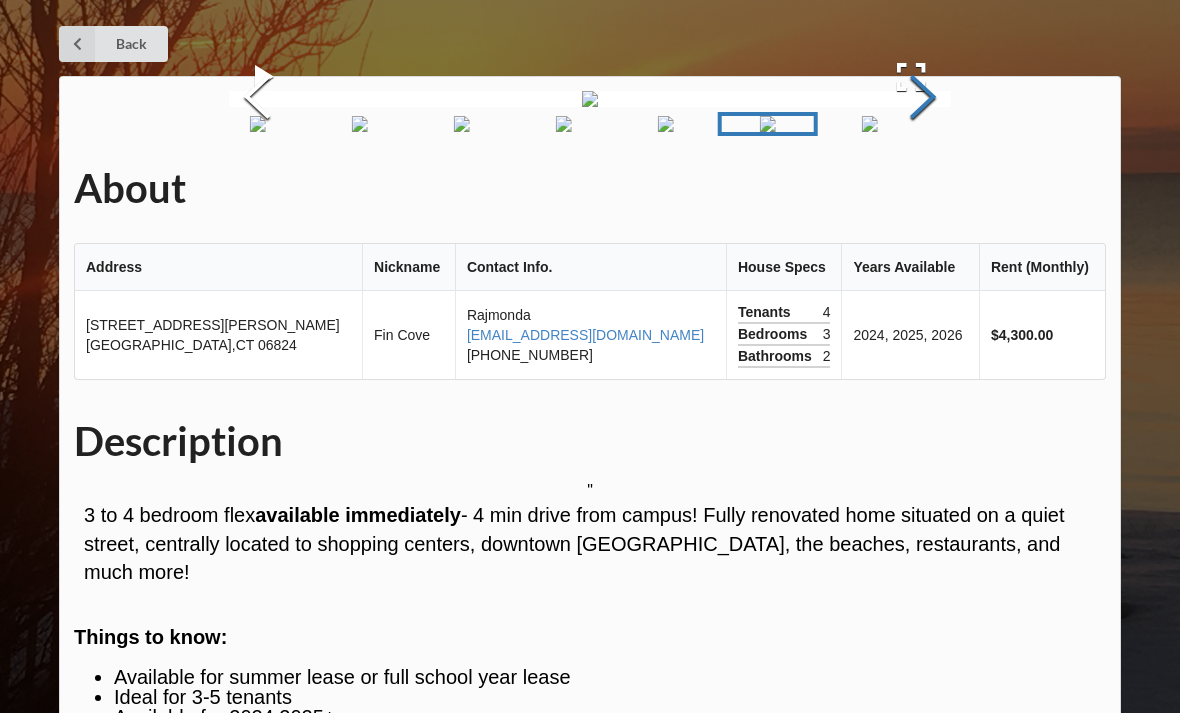 click at bounding box center [923, 99] 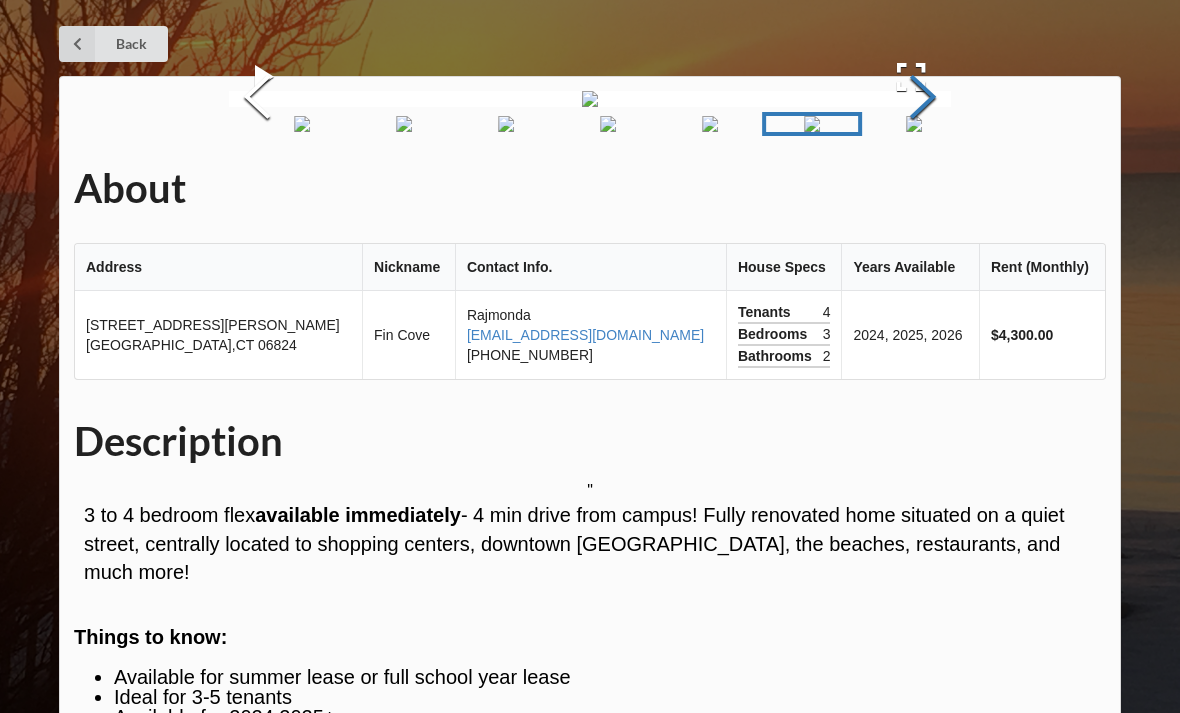 click at bounding box center (923, 99) 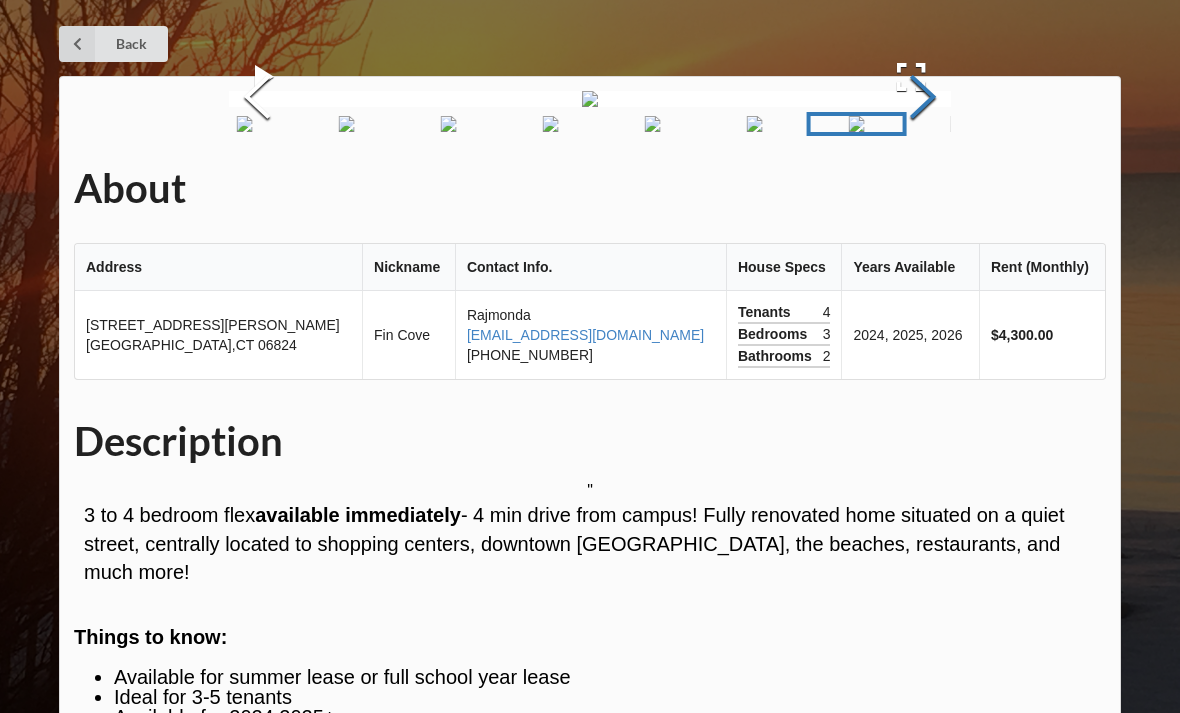 click at bounding box center (923, 99) 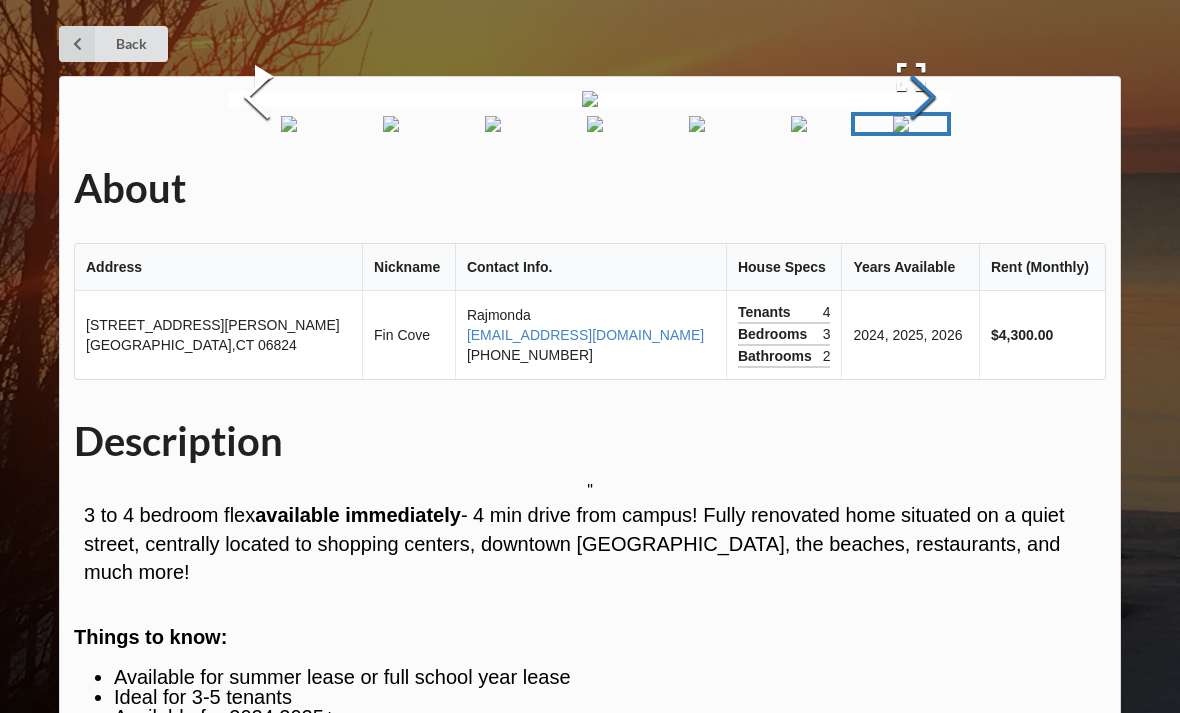 click at bounding box center [923, 99] 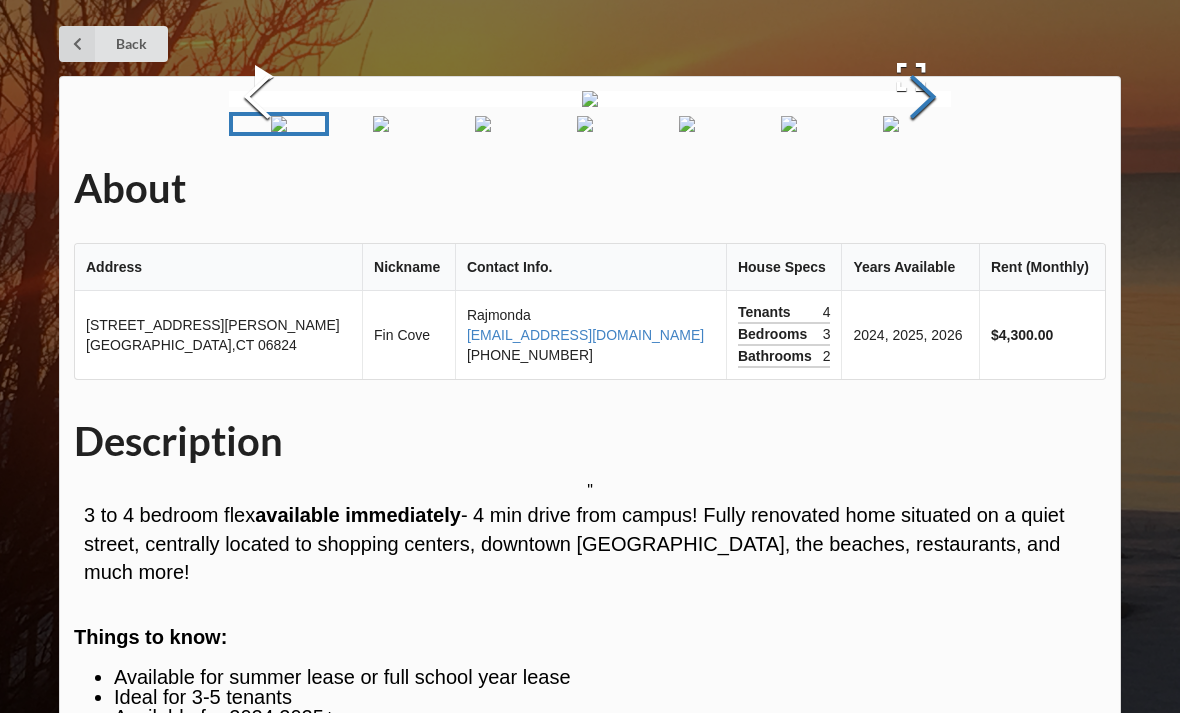 scroll, scrollTop: 0, scrollLeft: 0, axis: both 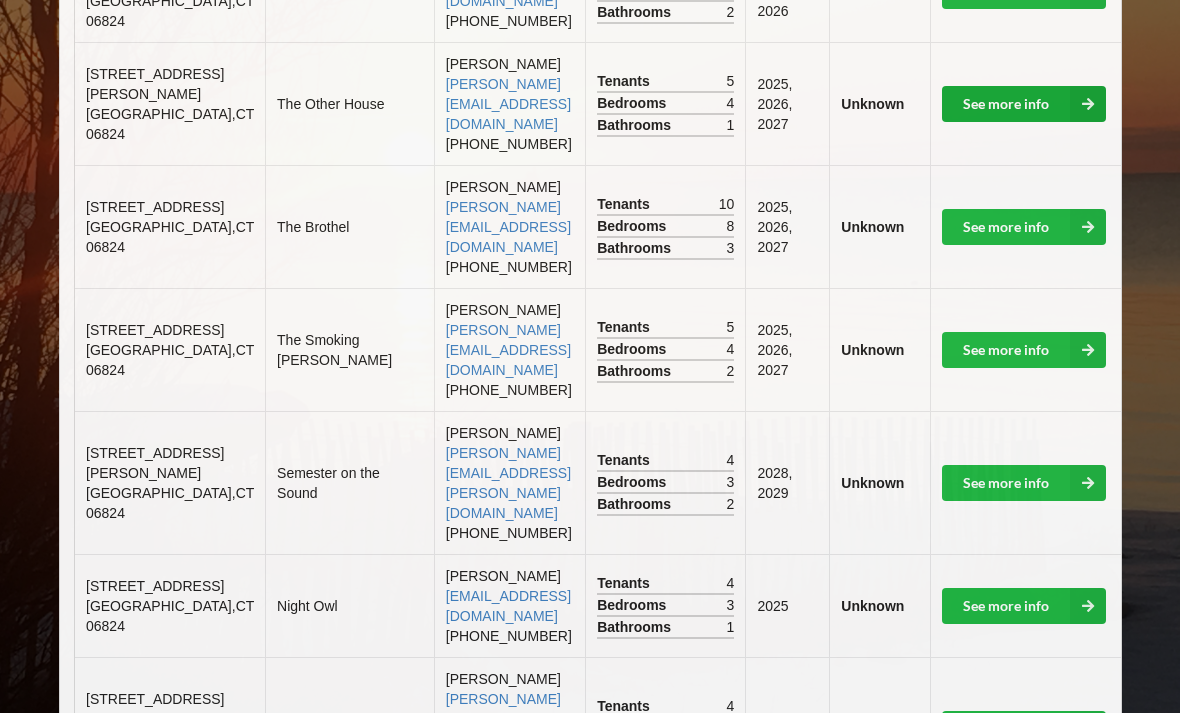 click at bounding box center (1088, 104) 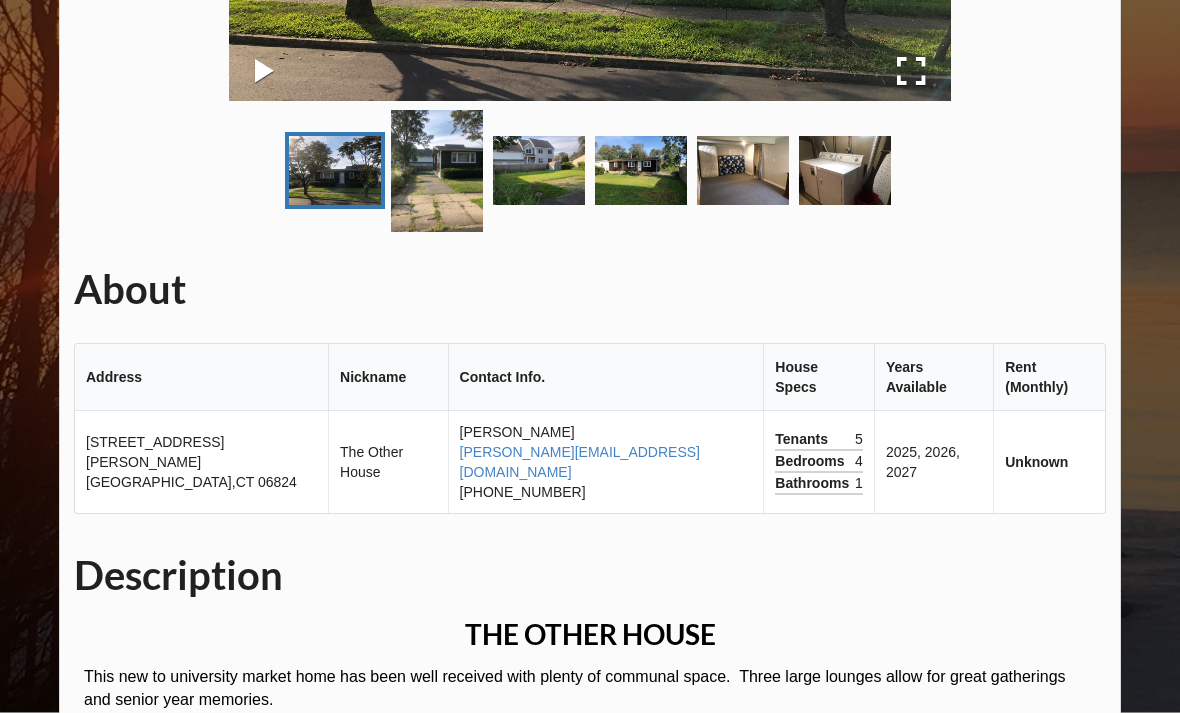 scroll, scrollTop: 593, scrollLeft: 0, axis: vertical 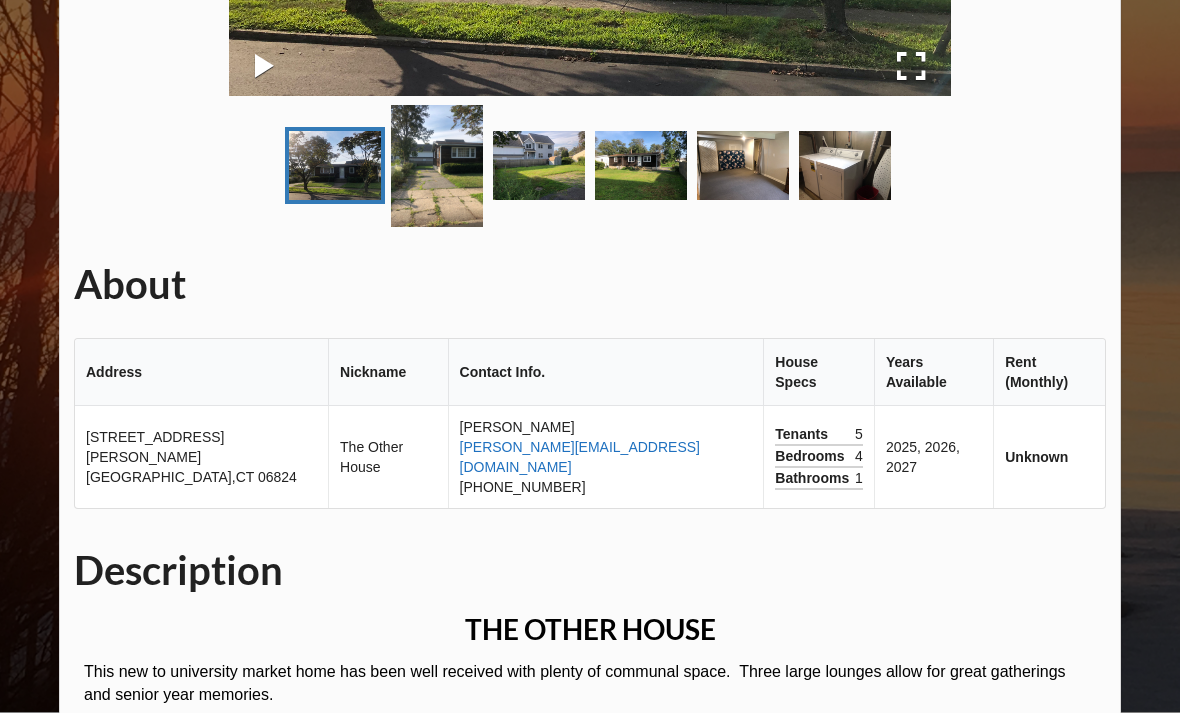 click on "[PERSON_NAME][EMAIL_ADDRESS][DOMAIN_NAME]" at bounding box center (580, 458) 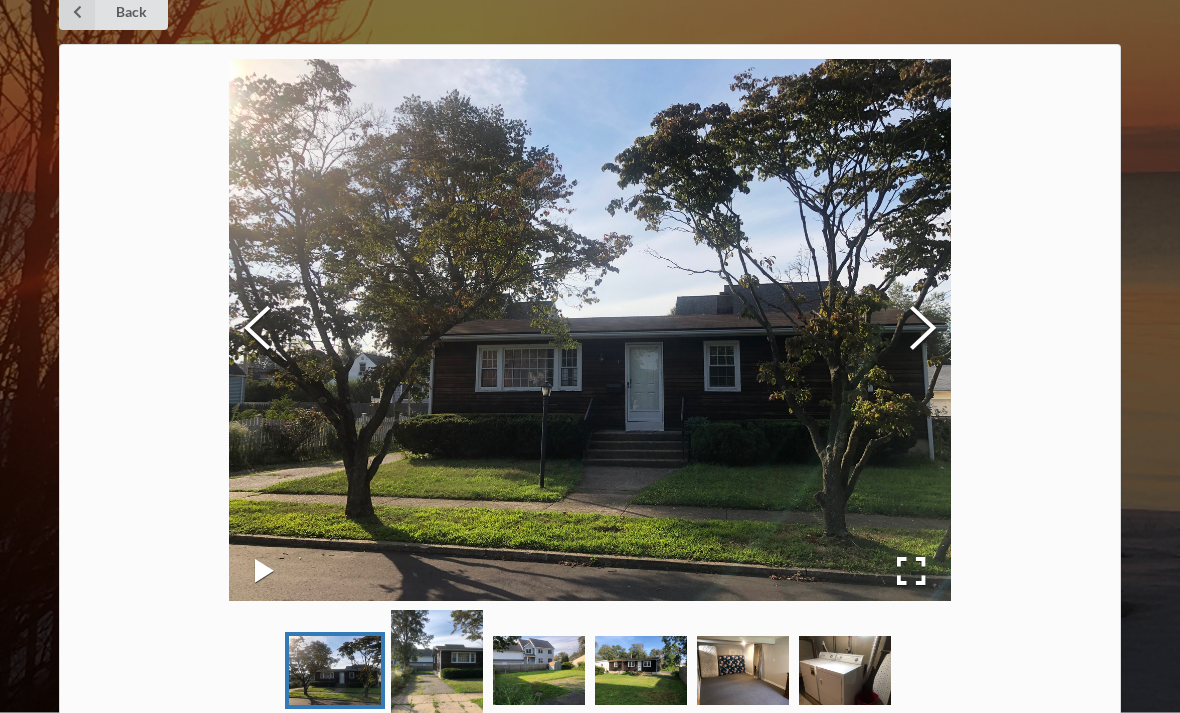 scroll, scrollTop: 0, scrollLeft: 0, axis: both 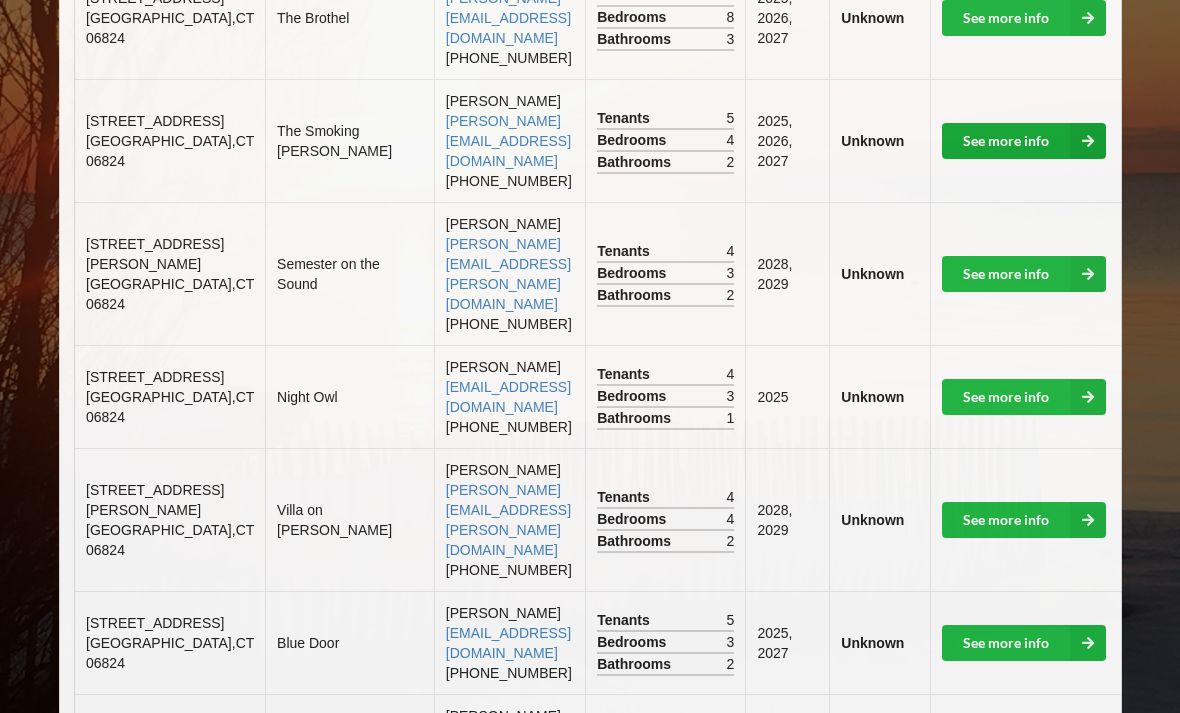 click at bounding box center [1088, 141] 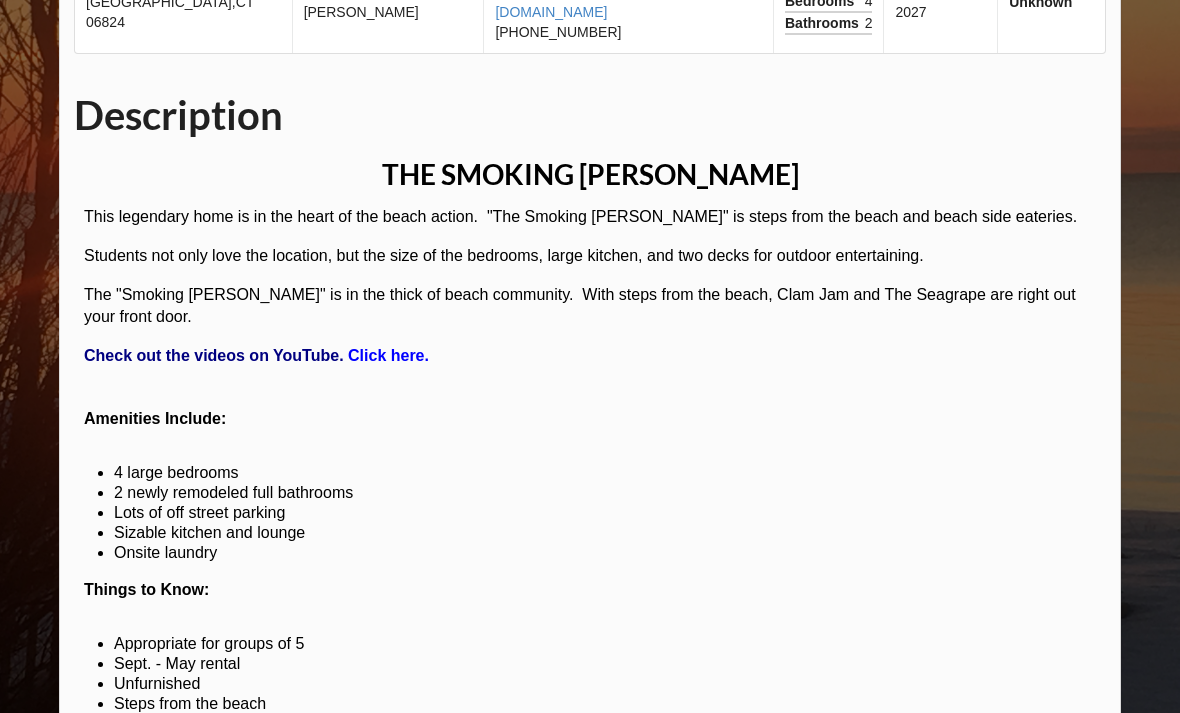 scroll, scrollTop: 352, scrollLeft: 0, axis: vertical 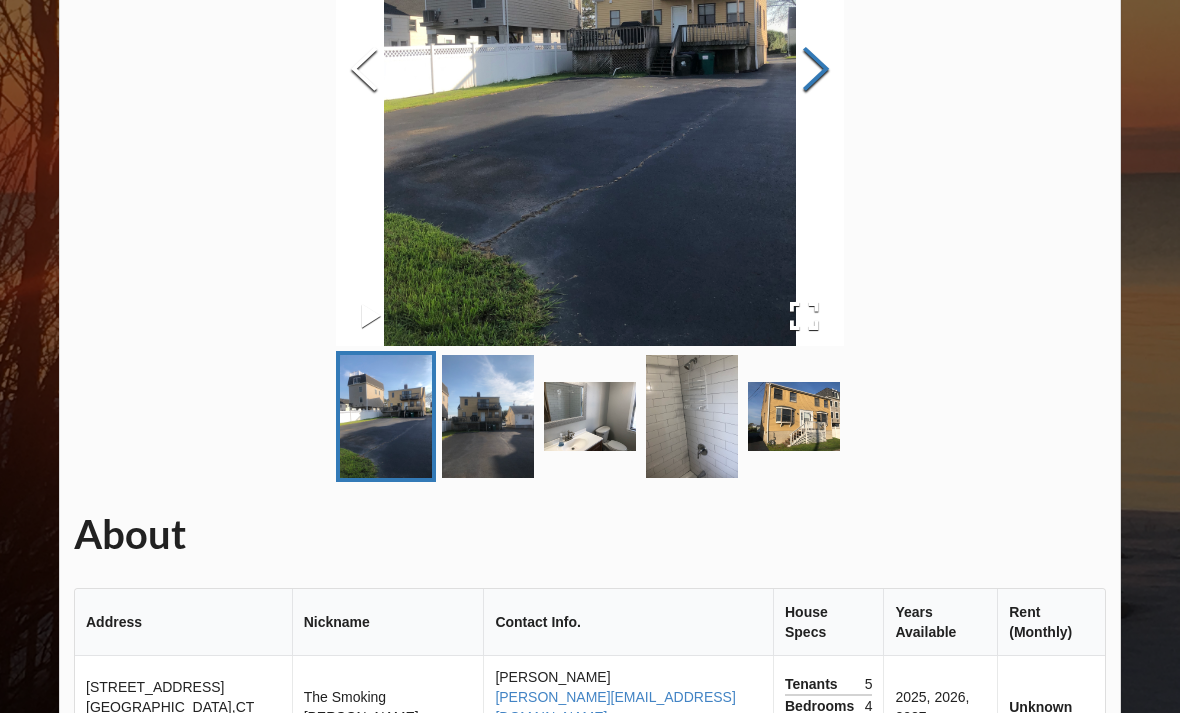 click at bounding box center [816, 71] 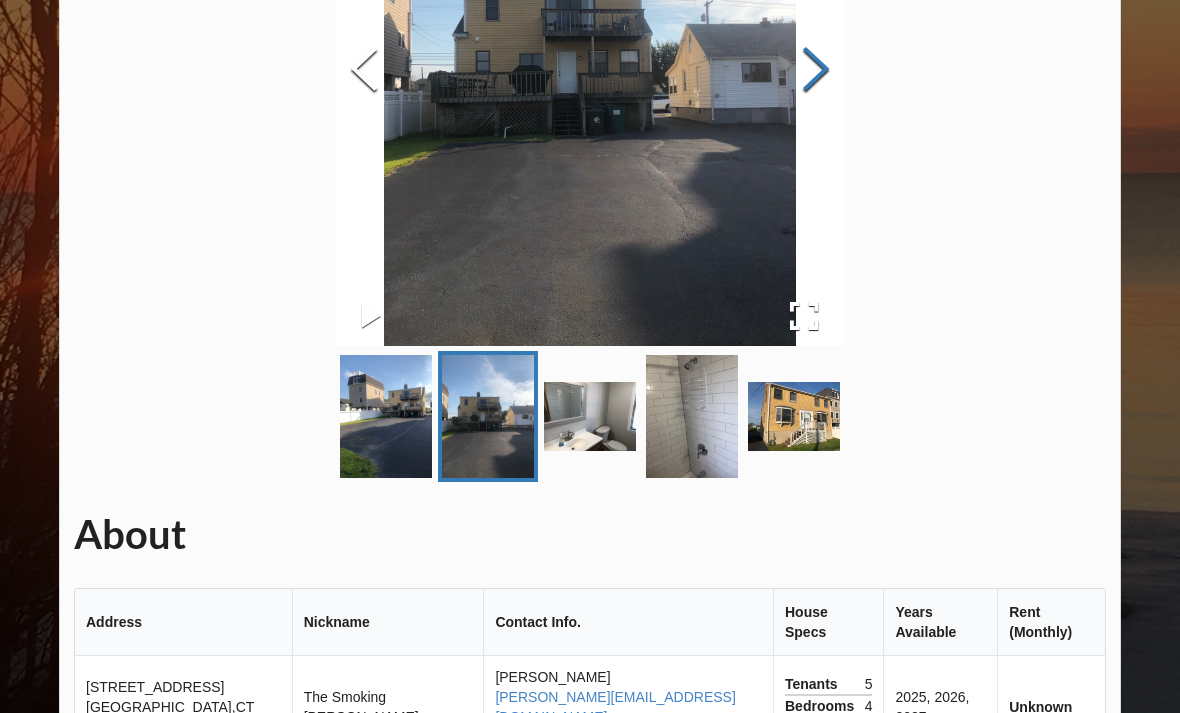 click at bounding box center [816, 71] 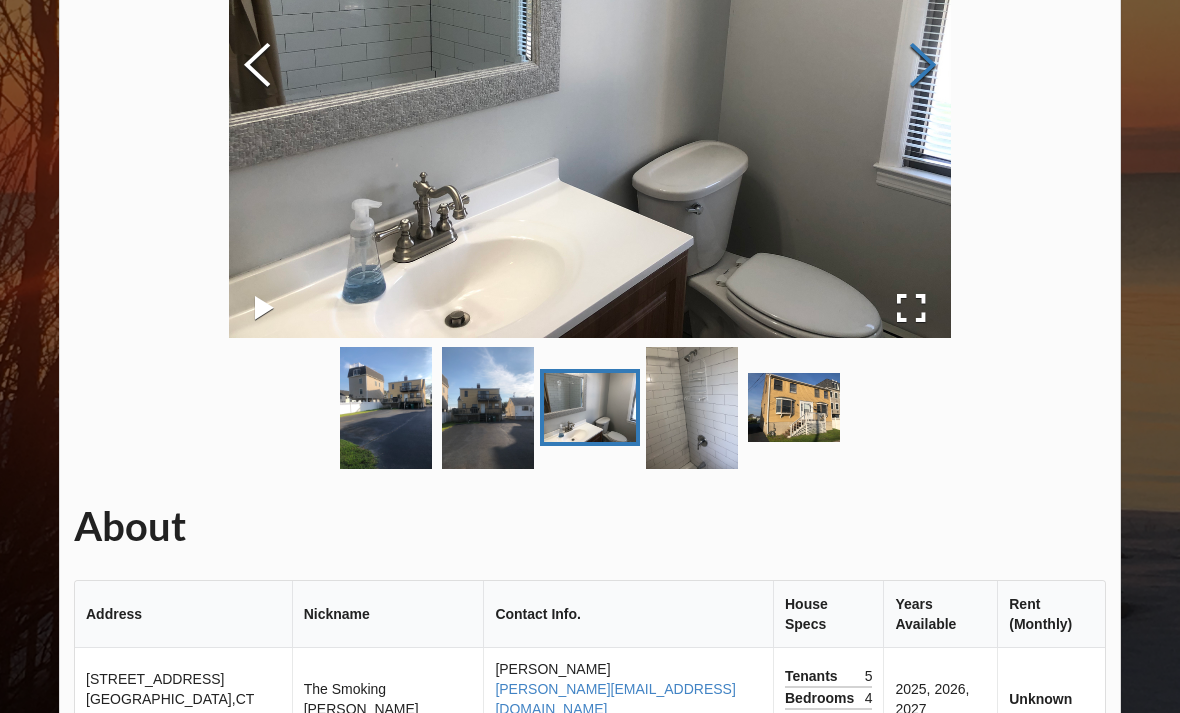 click at bounding box center (923, 66) 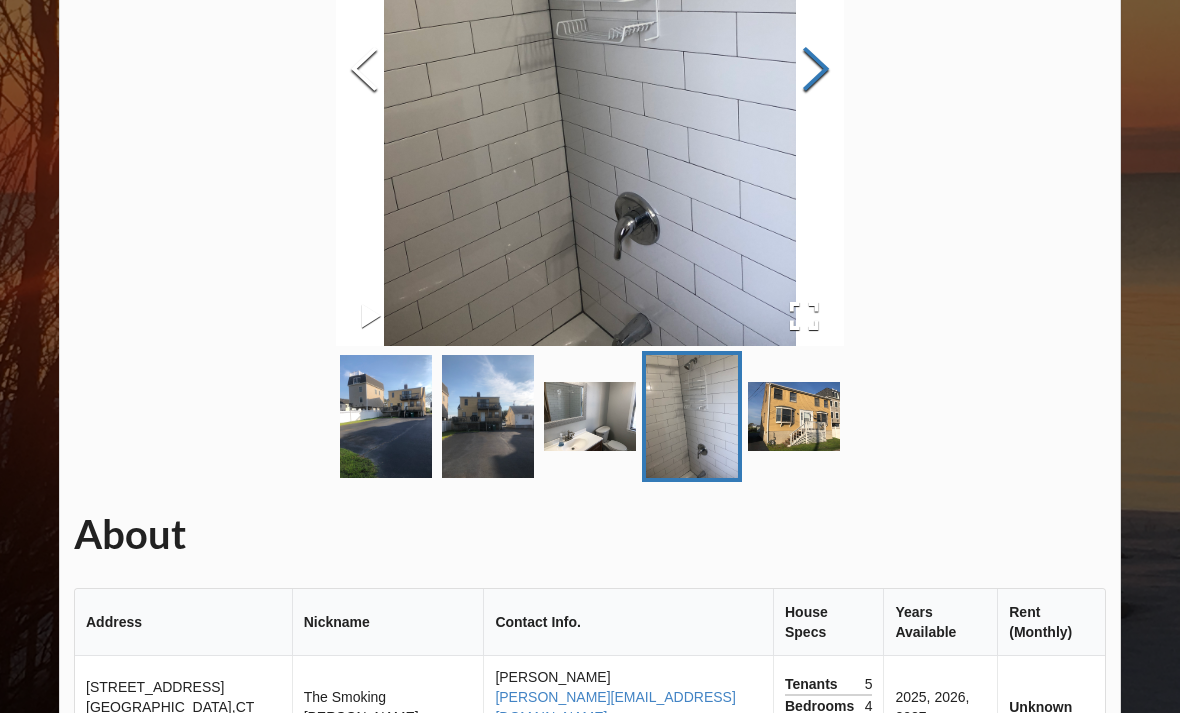 click at bounding box center (816, 71) 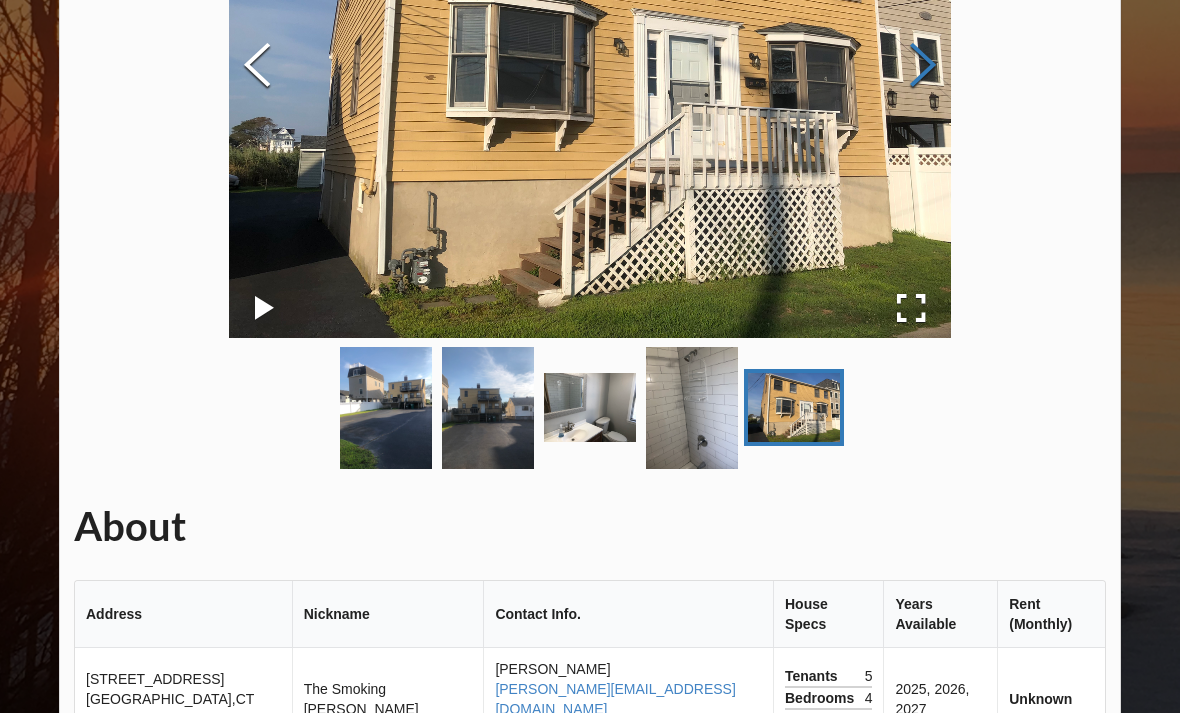 click at bounding box center (923, 66) 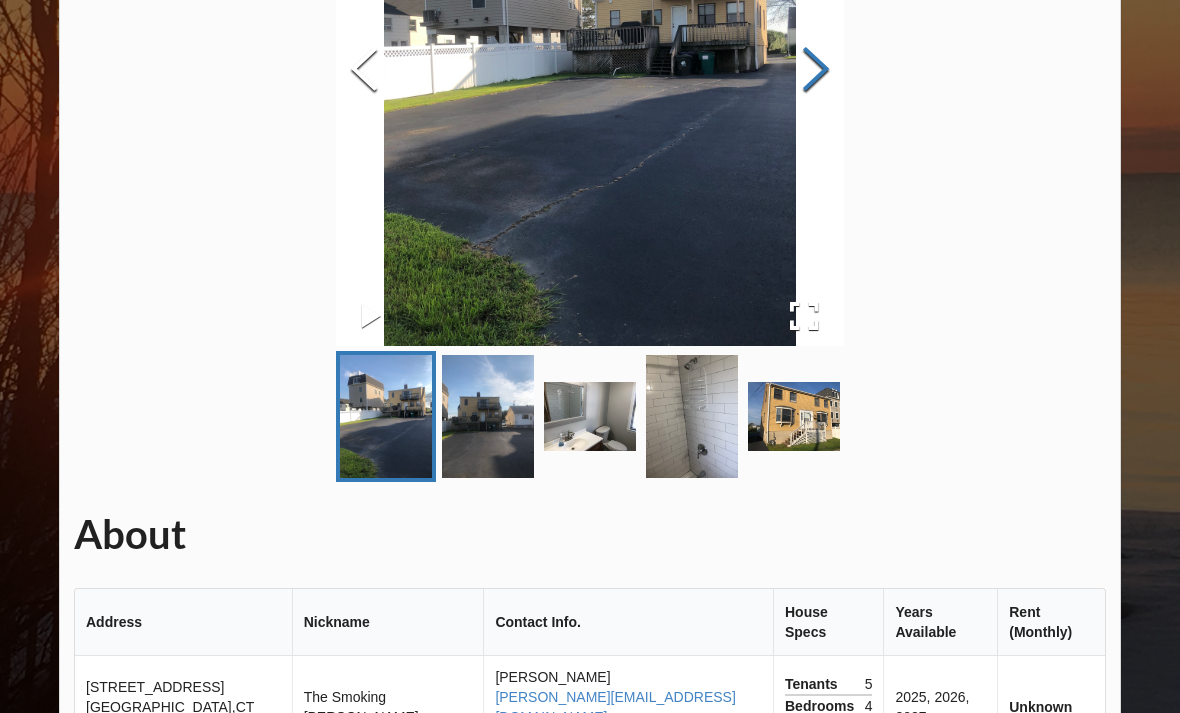 click at bounding box center [816, 71] 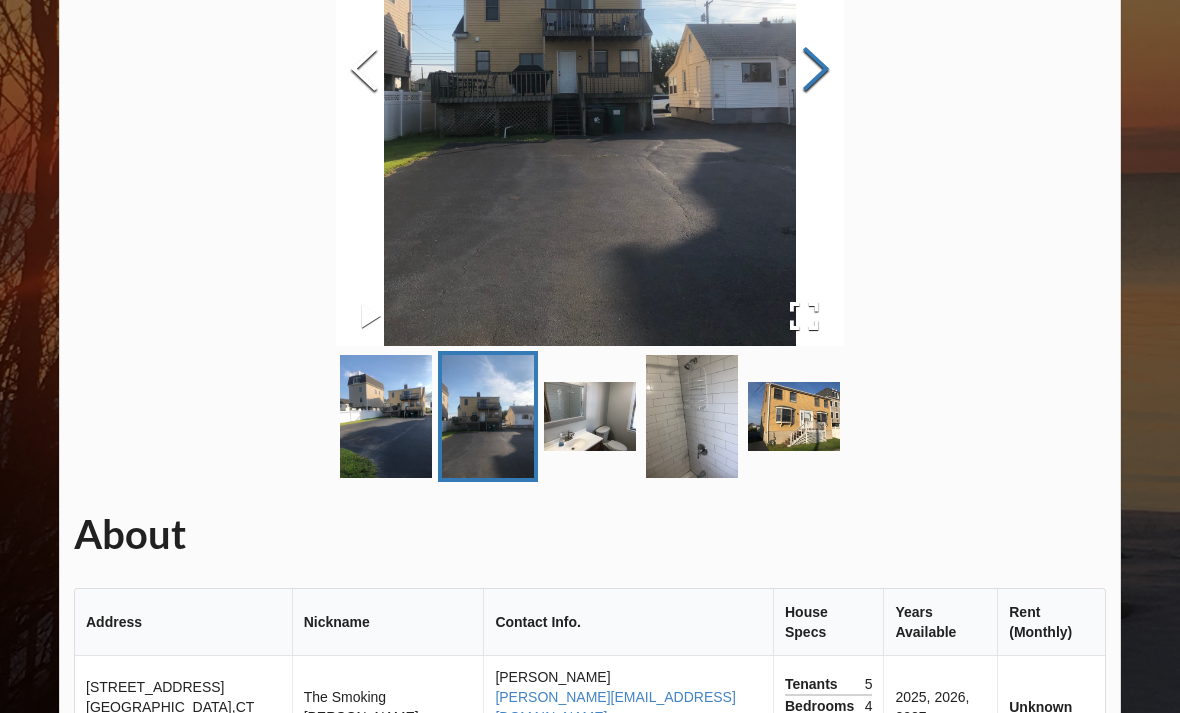 click at bounding box center [816, 71] 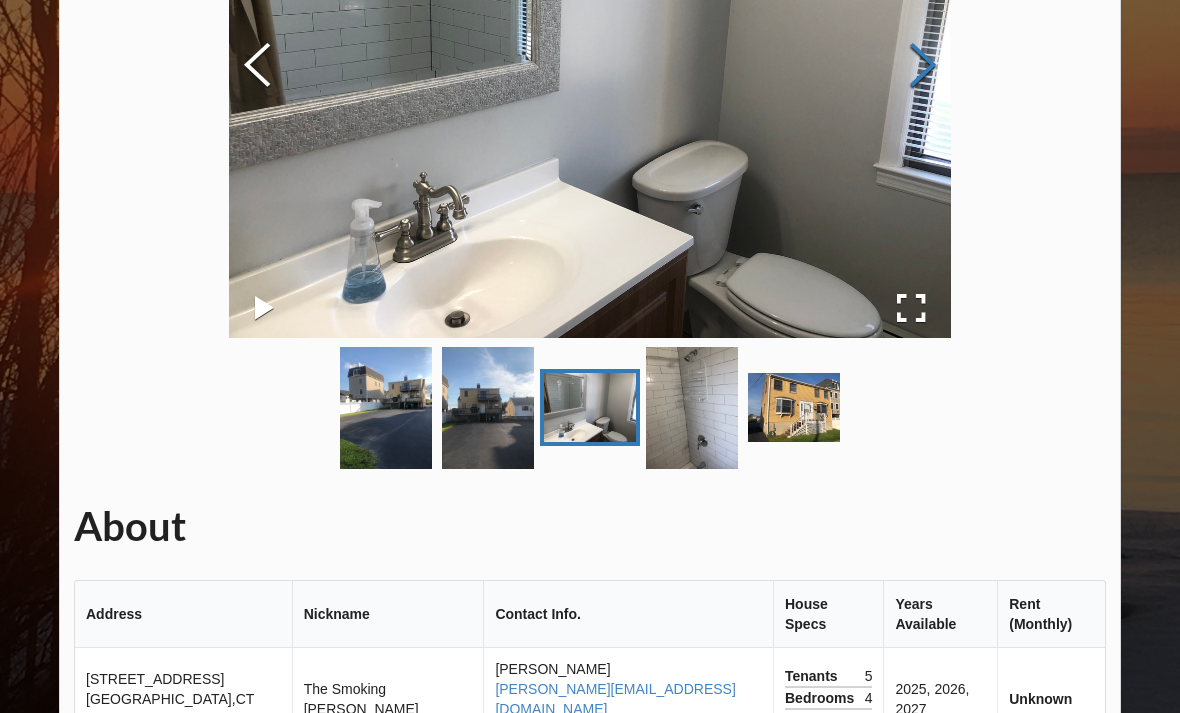 click at bounding box center [923, 66] 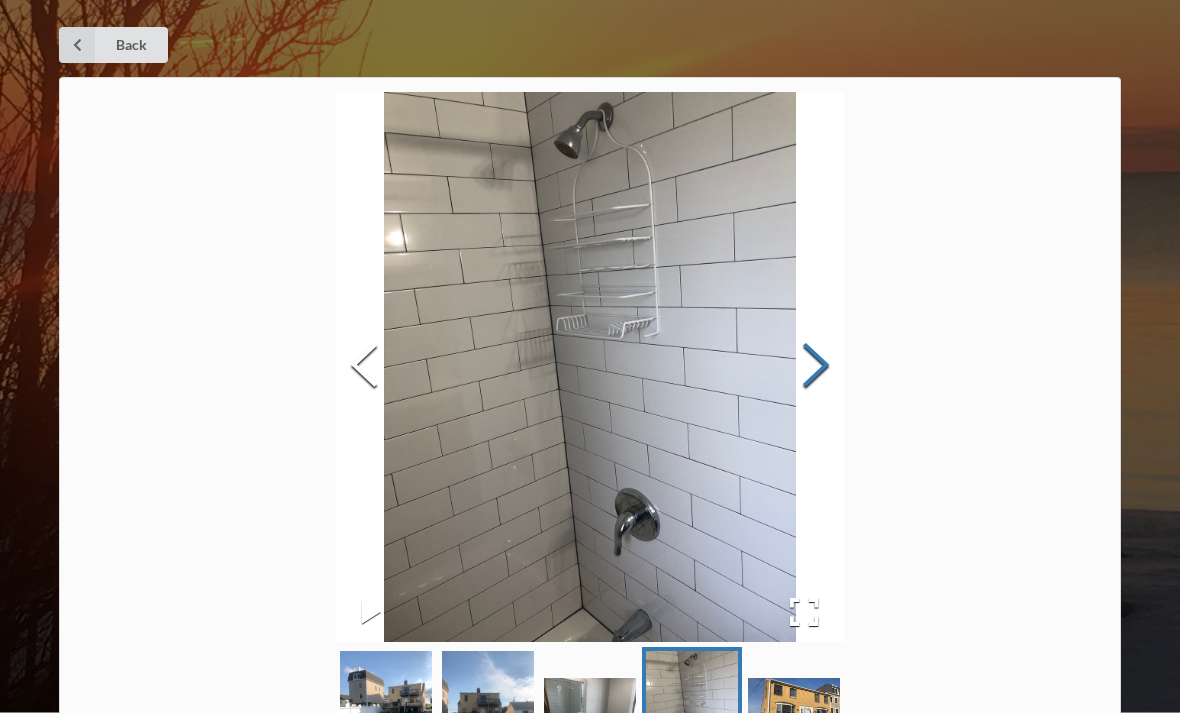 scroll, scrollTop: 0, scrollLeft: 0, axis: both 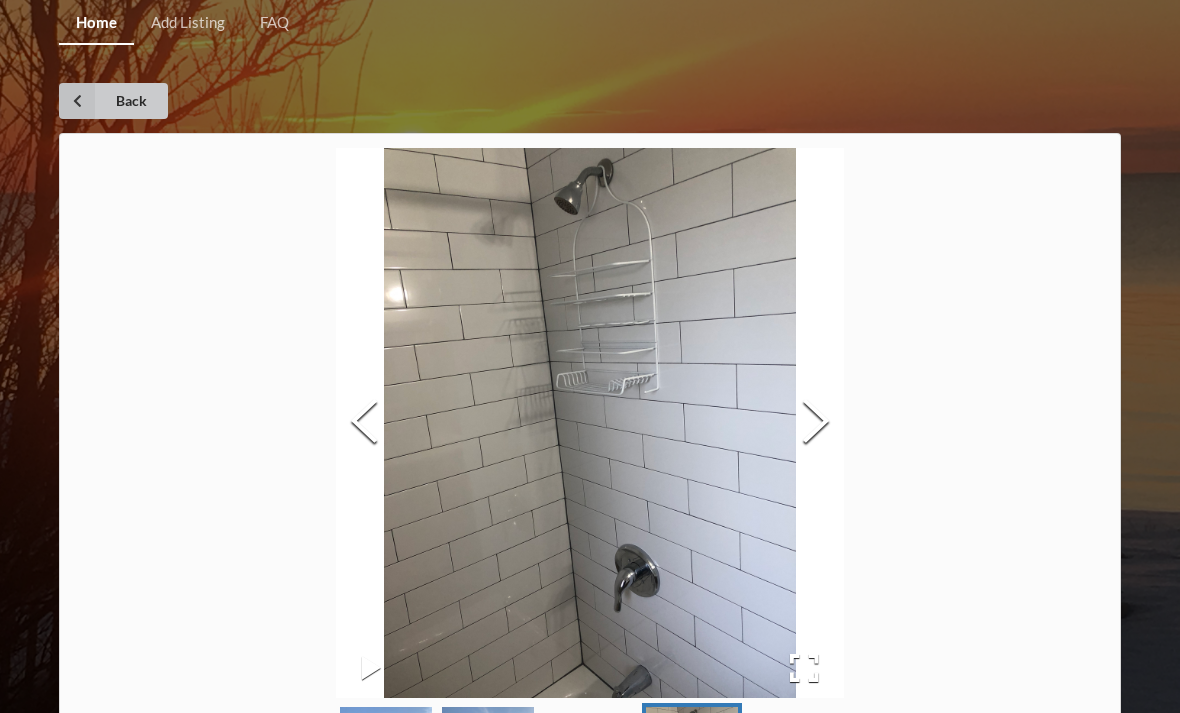 click on "Back" at bounding box center (113, 101) 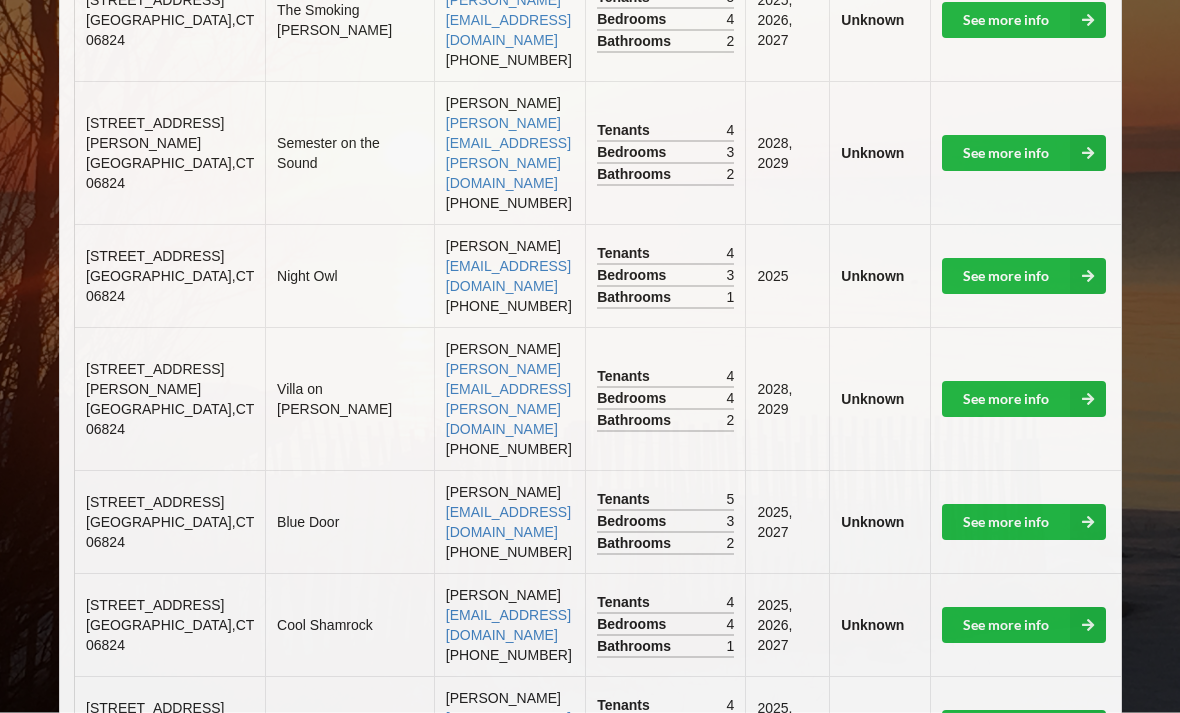 scroll, scrollTop: 1178, scrollLeft: 0, axis: vertical 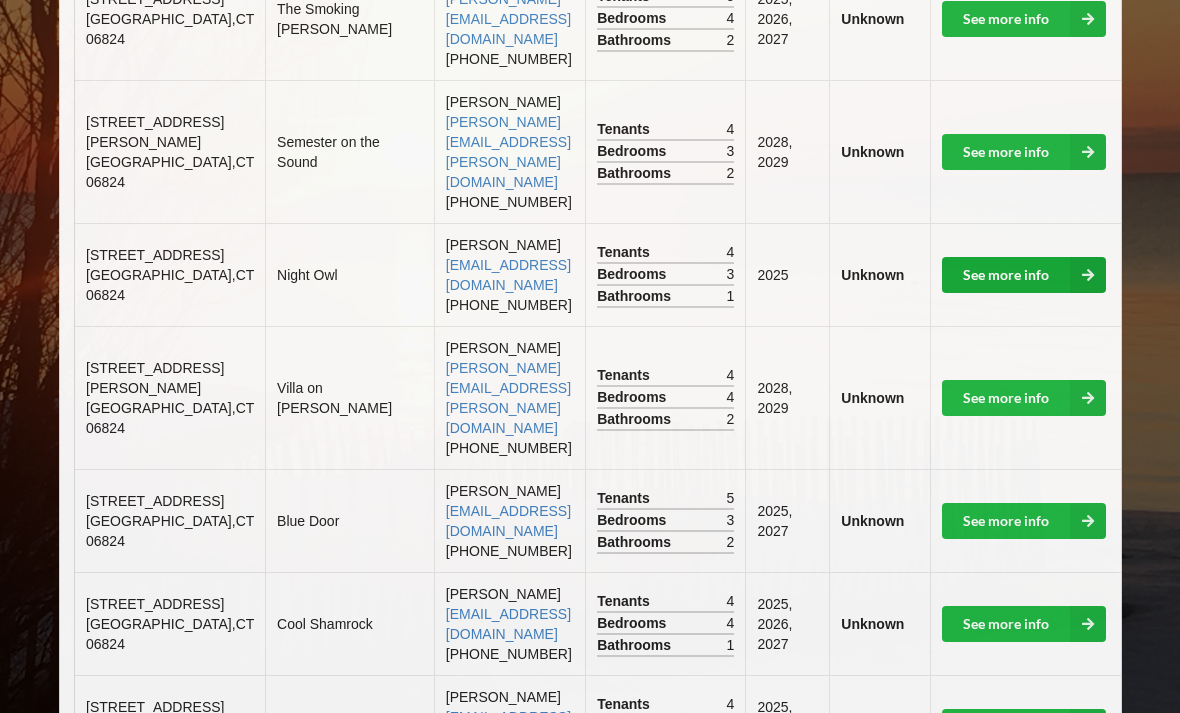 click on "See more info" at bounding box center (1024, 275) 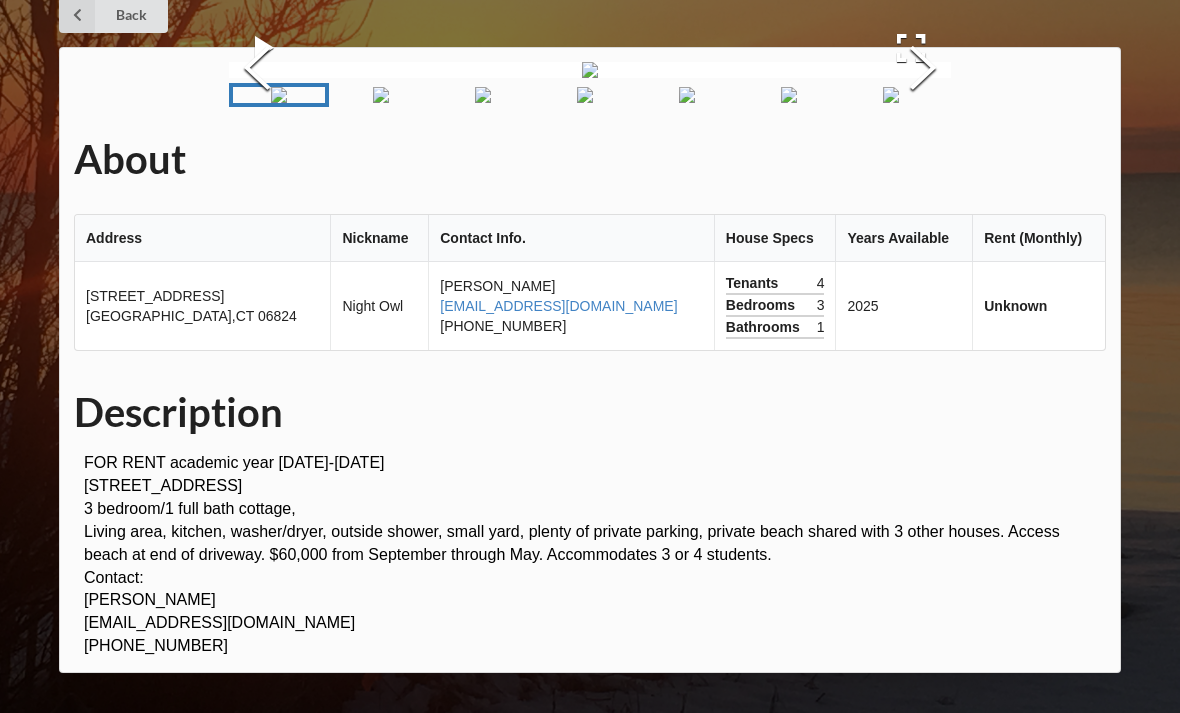 scroll, scrollTop: 355, scrollLeft: 0, axis: vertical 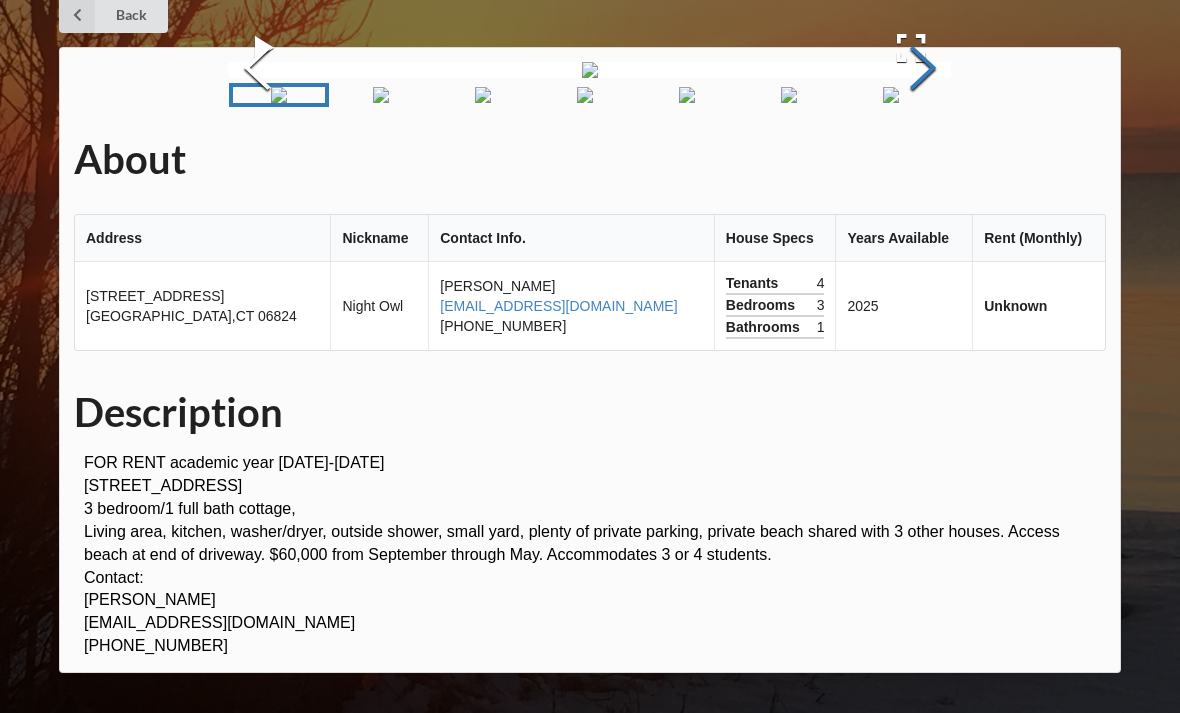 click at bounding box center (923, 70) 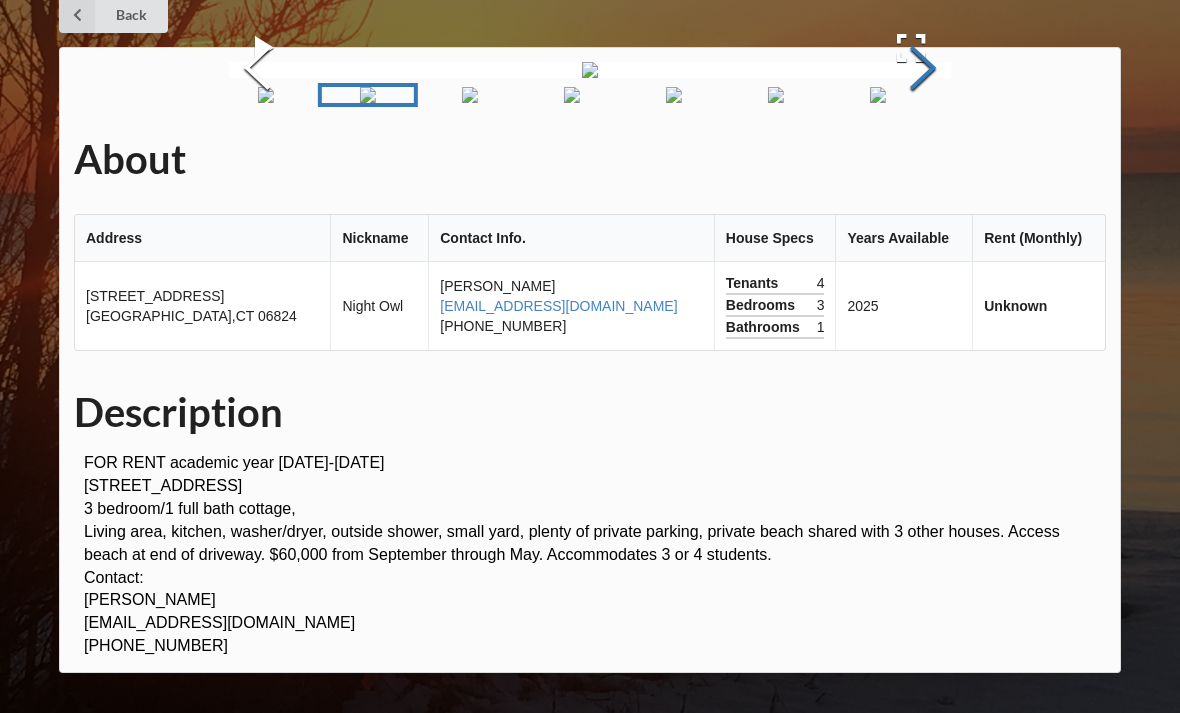 click at bounding box center [923, 70] 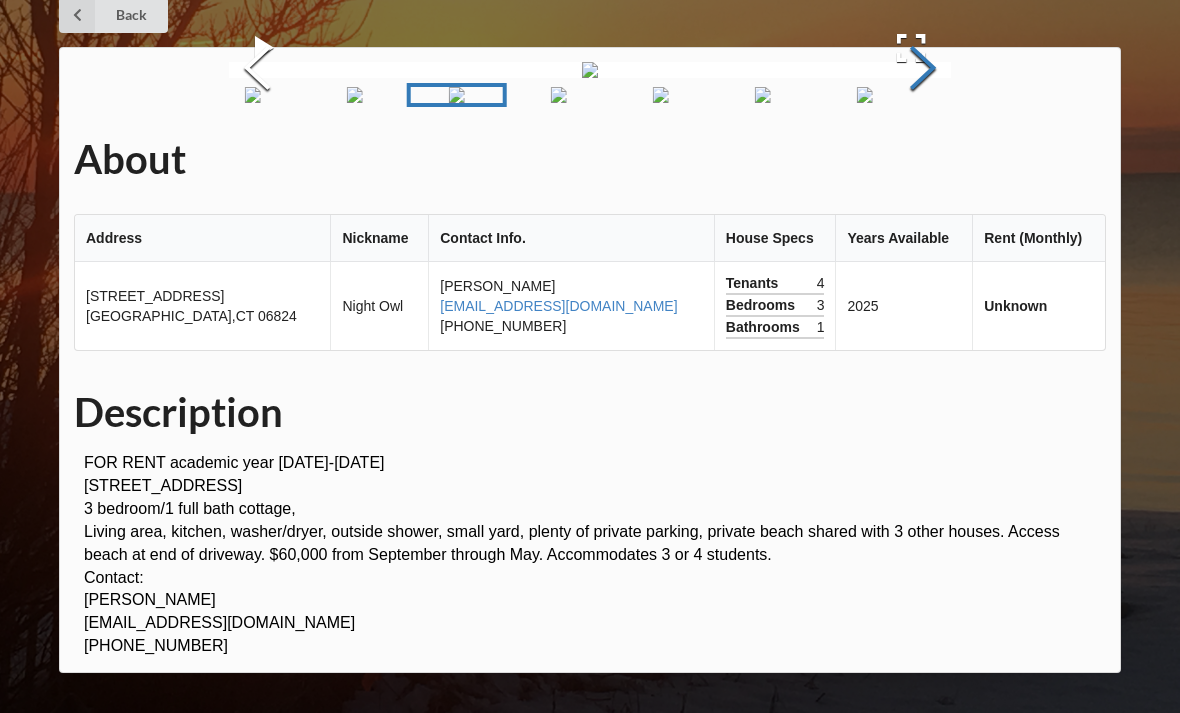 click at bounding box center (923, 70) 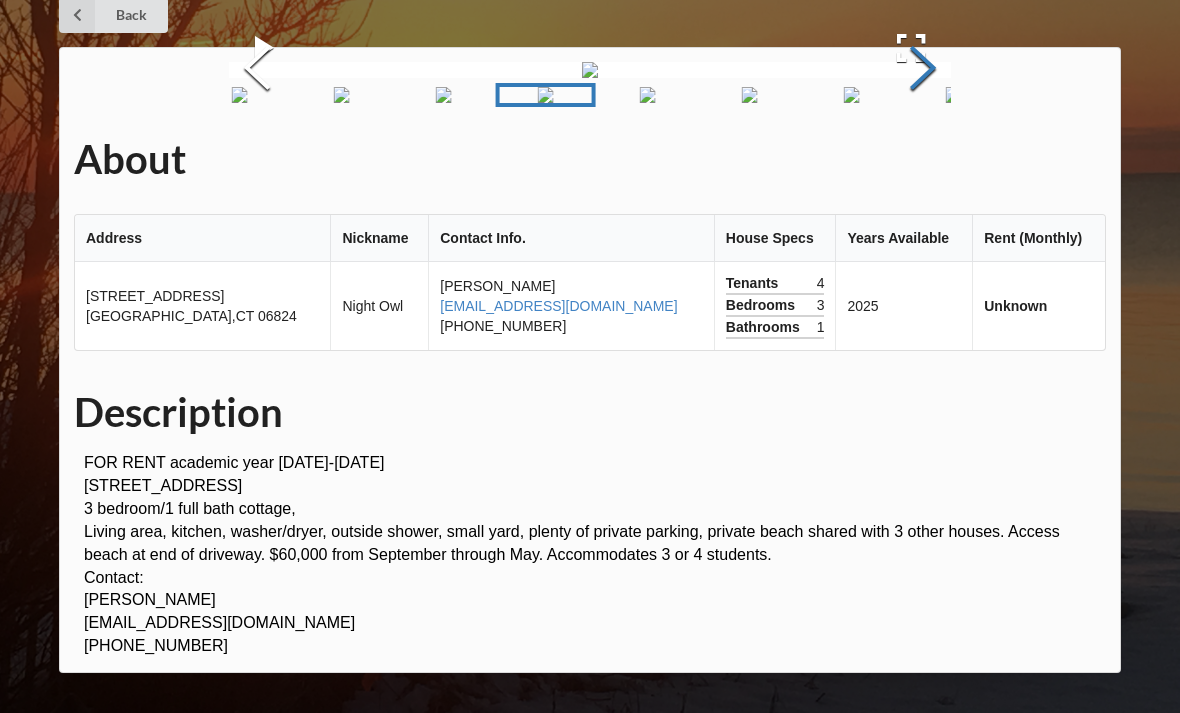 click at bounding box center [923, 70] 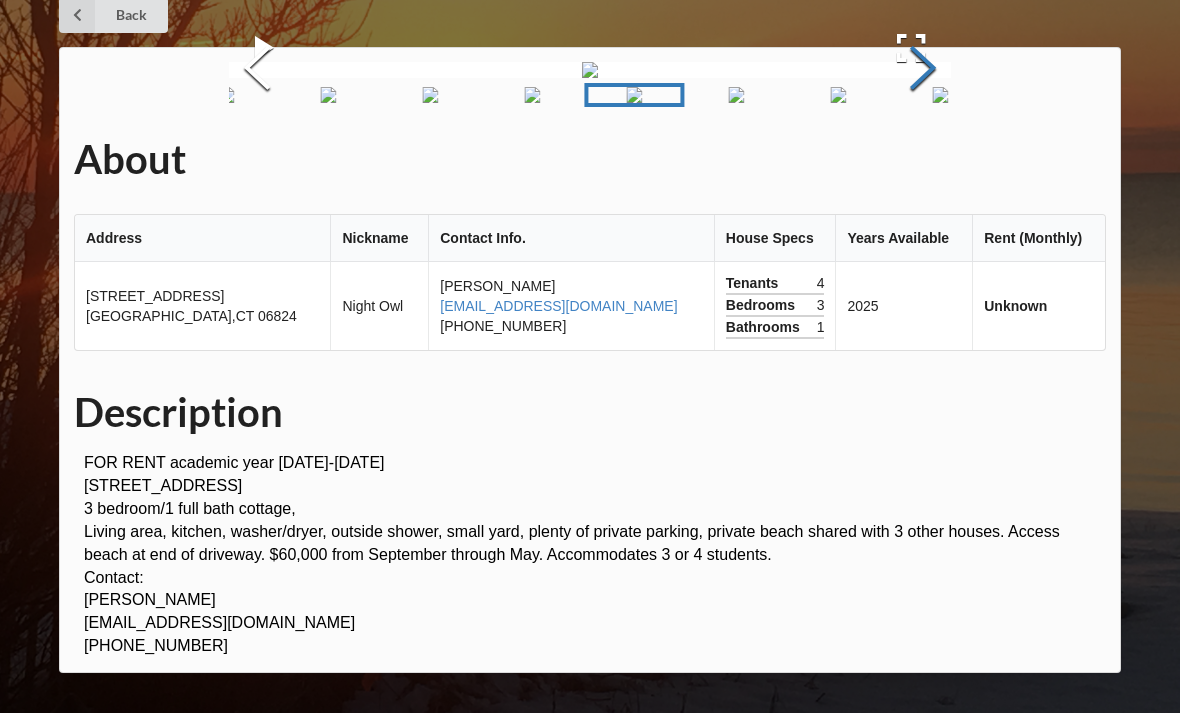 click at bounding box center [923, 70] 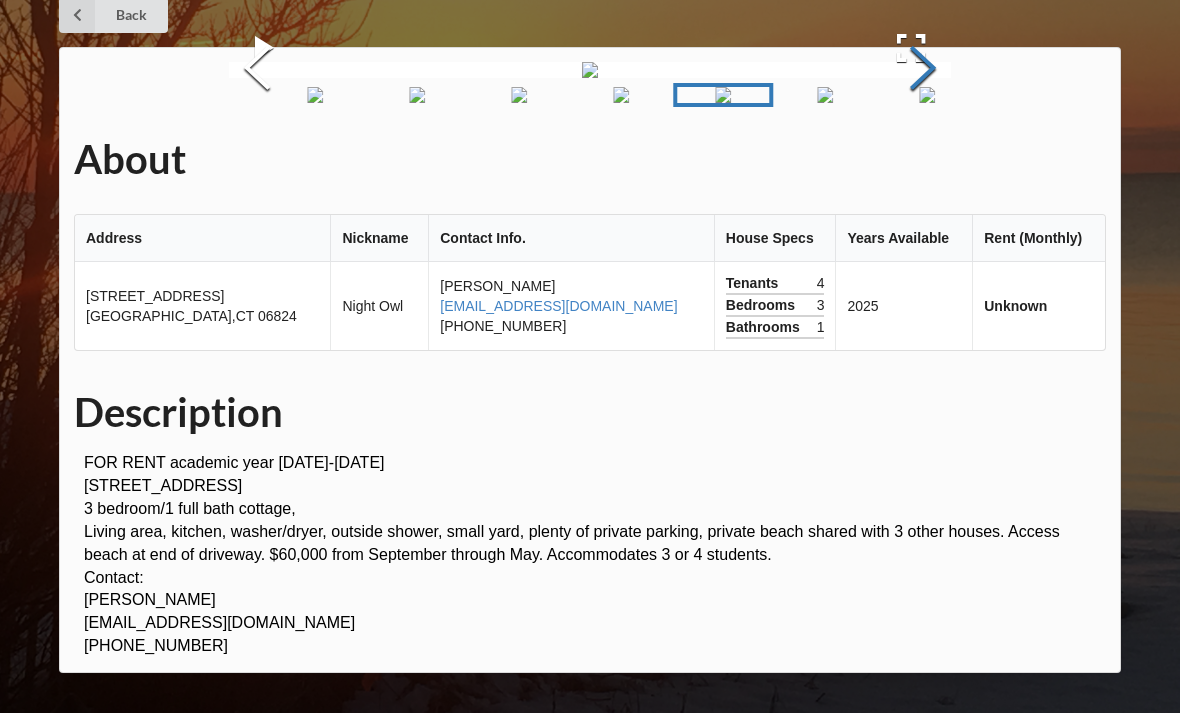 click at bounding box center [923, 70] 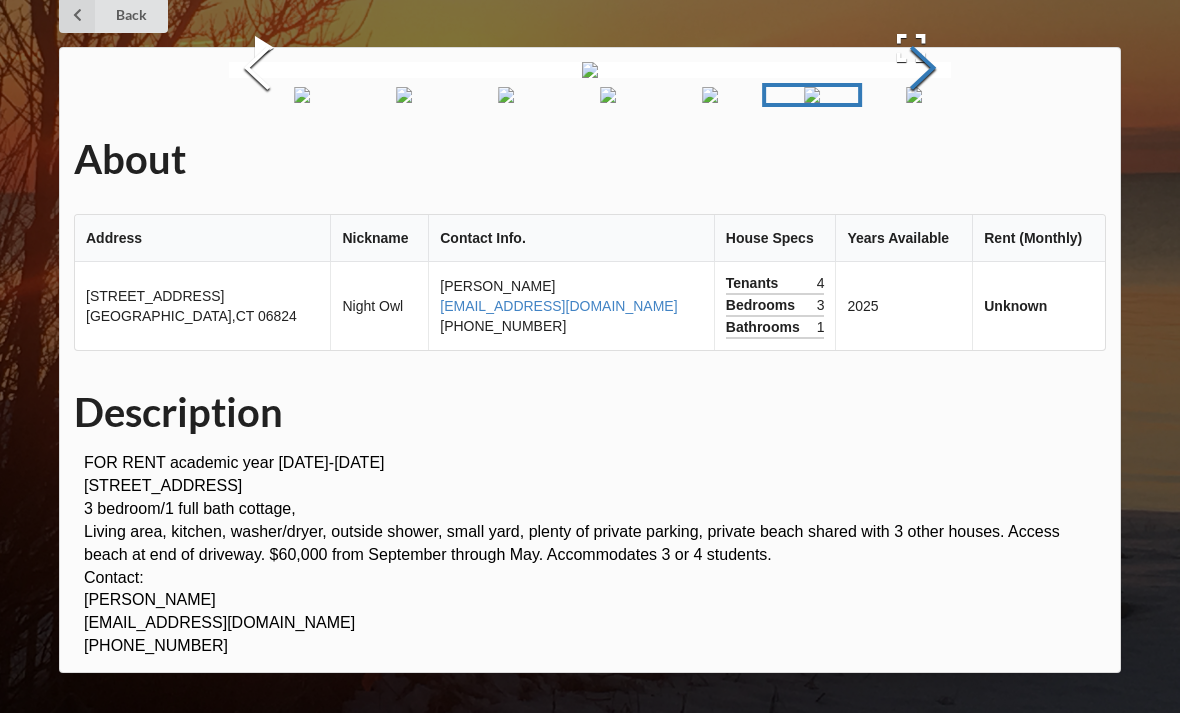 click at bounding box center [923, 70] 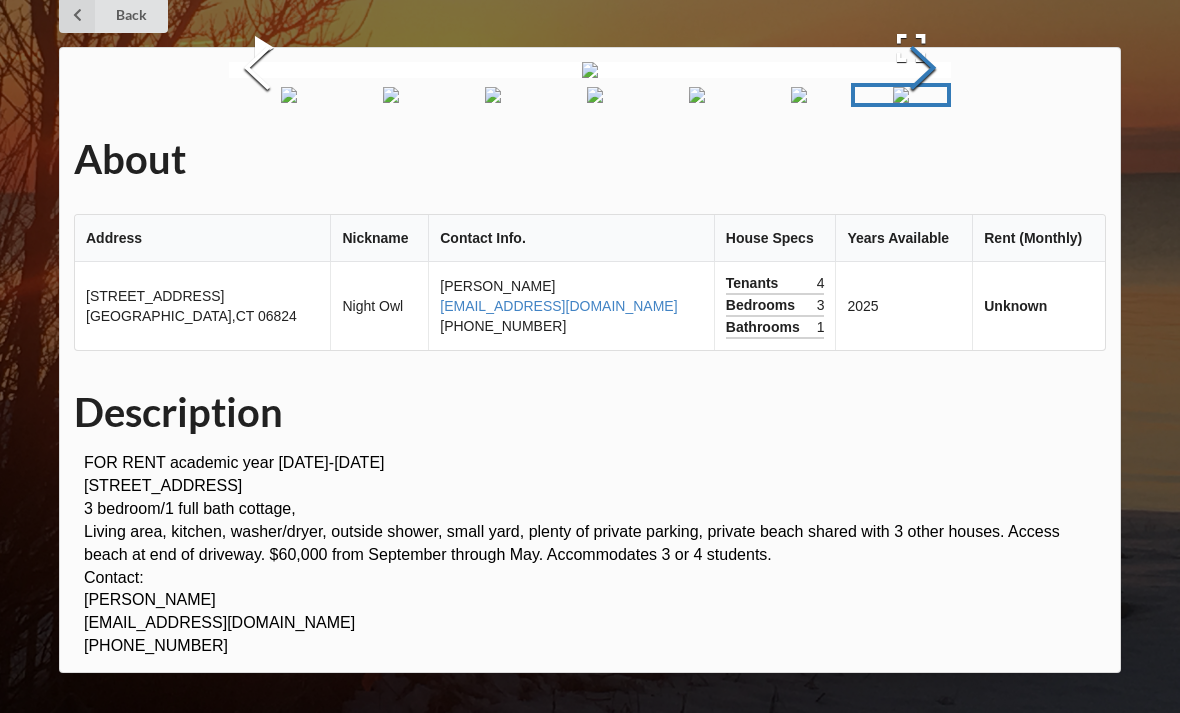 click at bounding box center [923, 70] 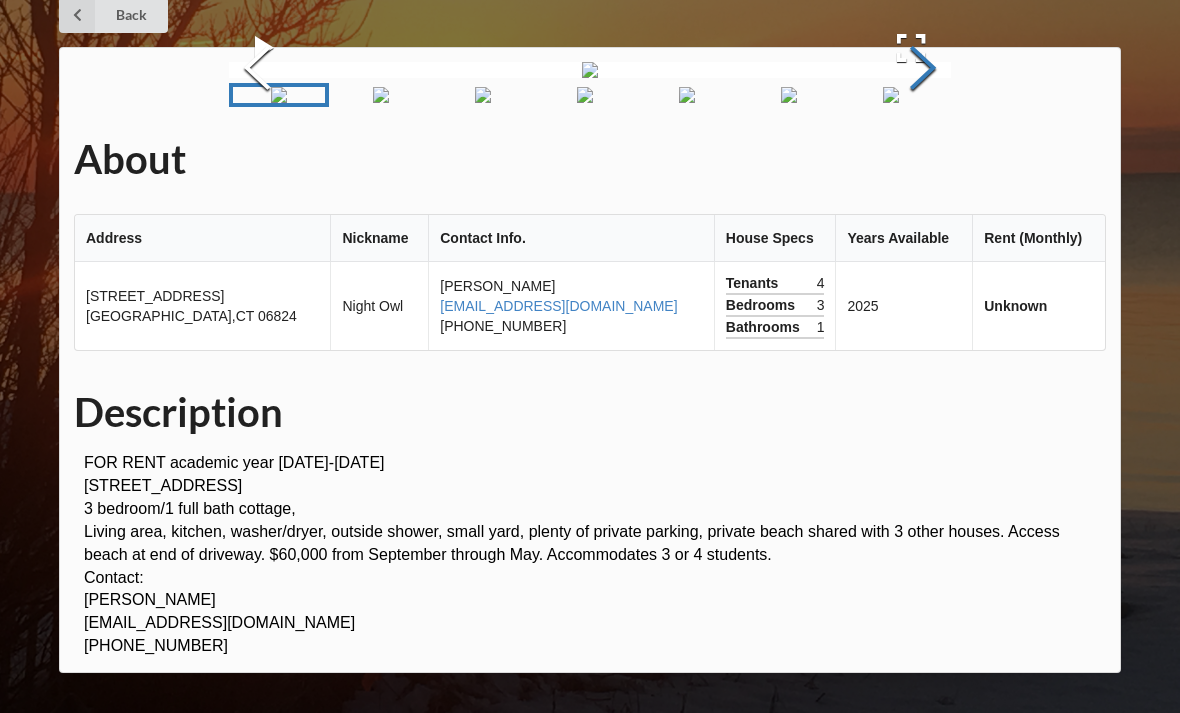 click at bounding box center (923, 70) 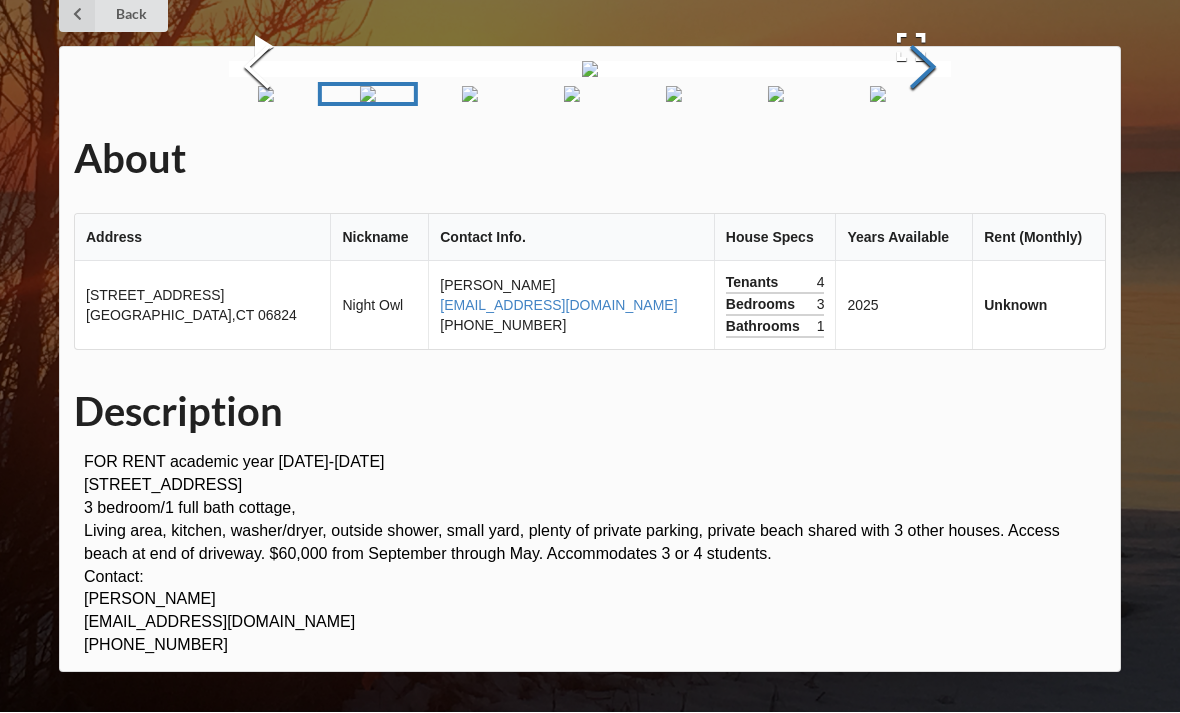 scroll, scrollTop: 642, scrollLeft: 0, axis: vertical 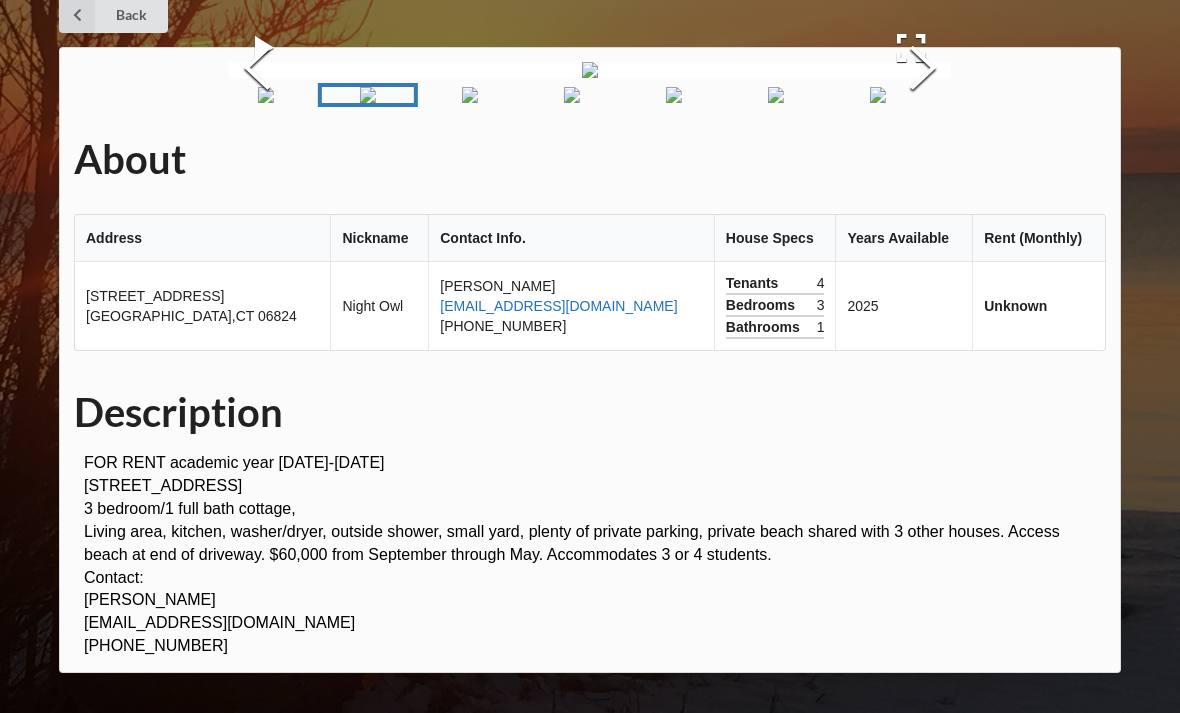 click on "[EMAIL_ADDRESS][DOMAIN_NAME]" at bounding box center (558, 306) 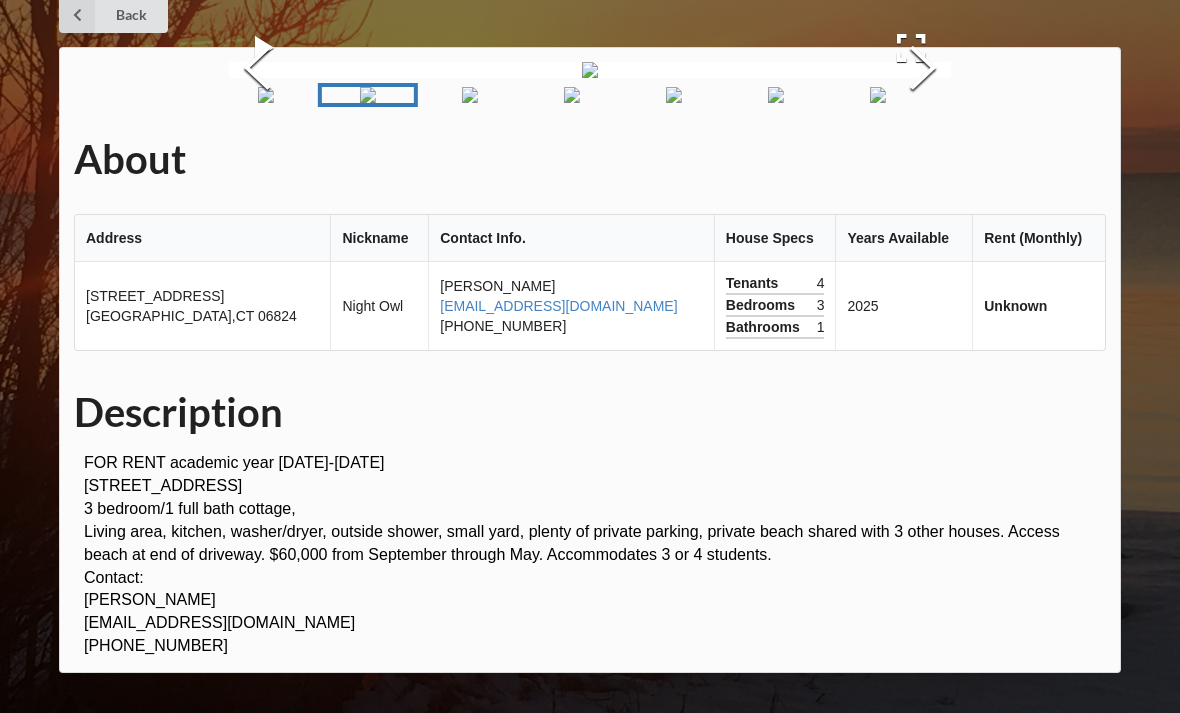 click at bounding box center (470, 95) 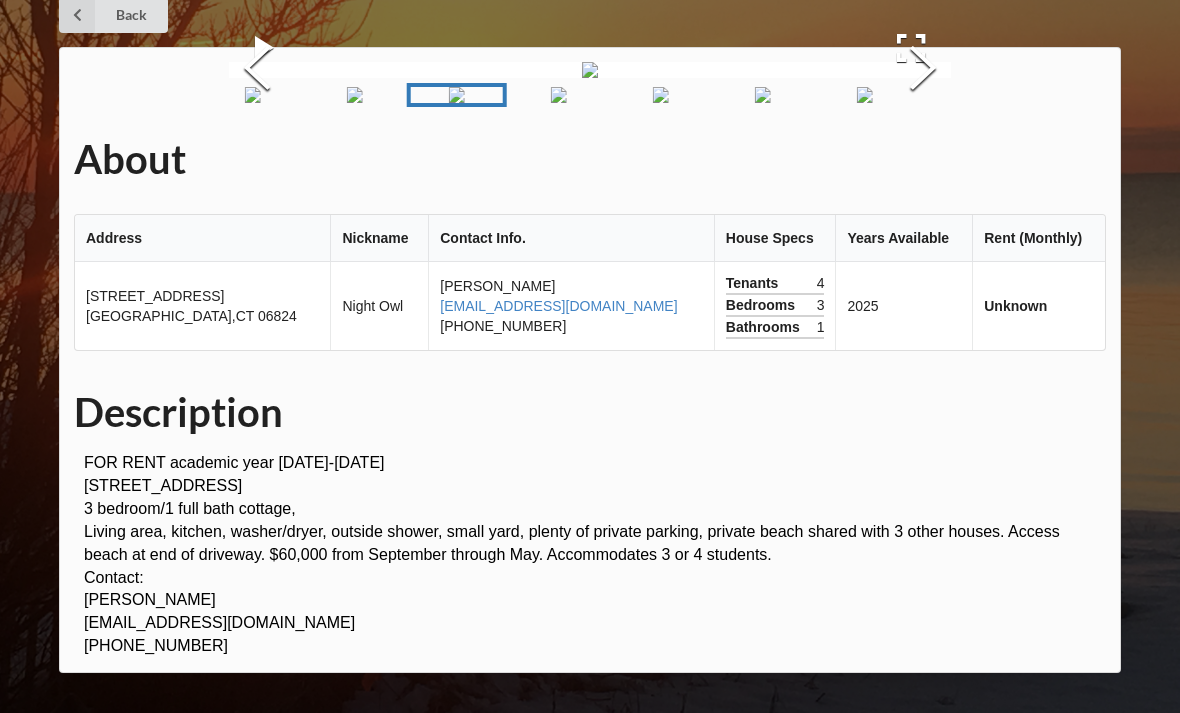 click at bounding box center (559, 95) 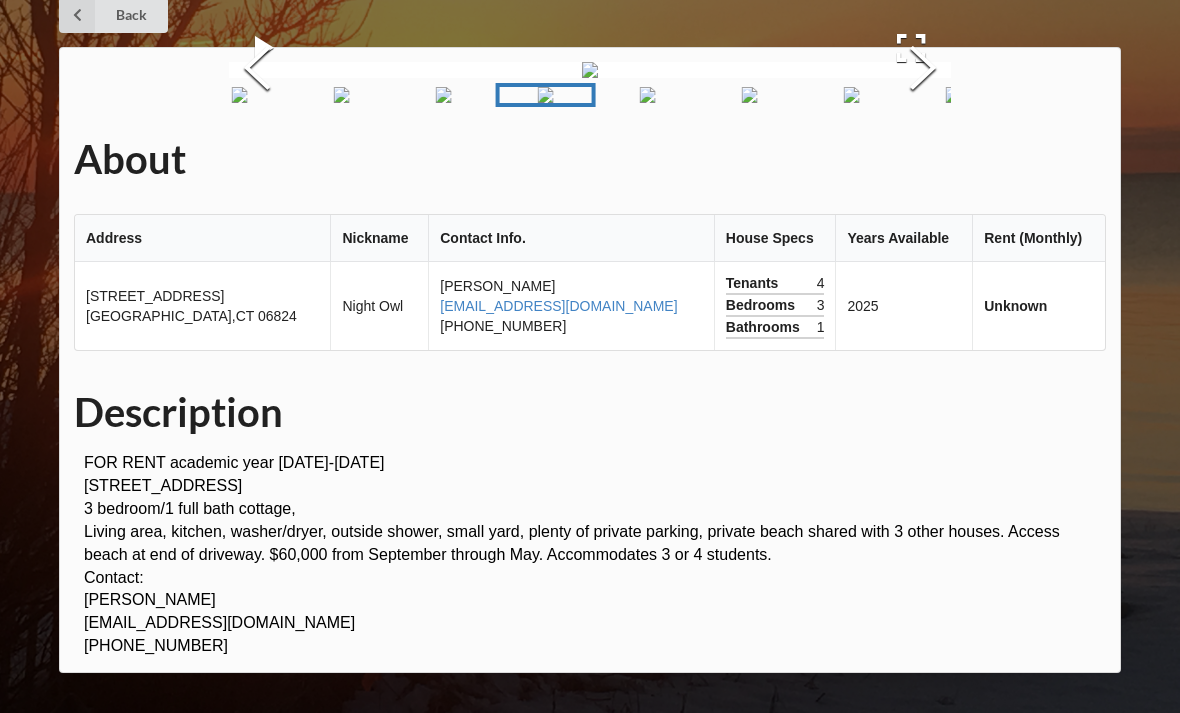 click at bounding box center [647, 95] 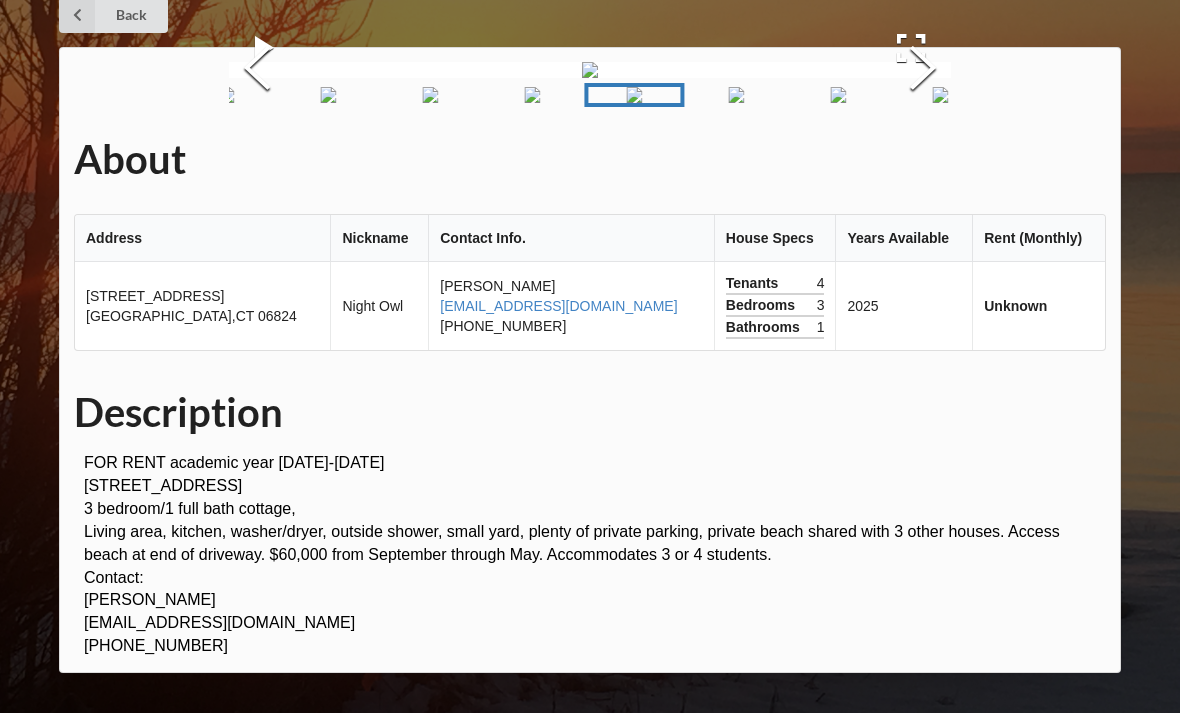 click at bounding box center [736, 95] 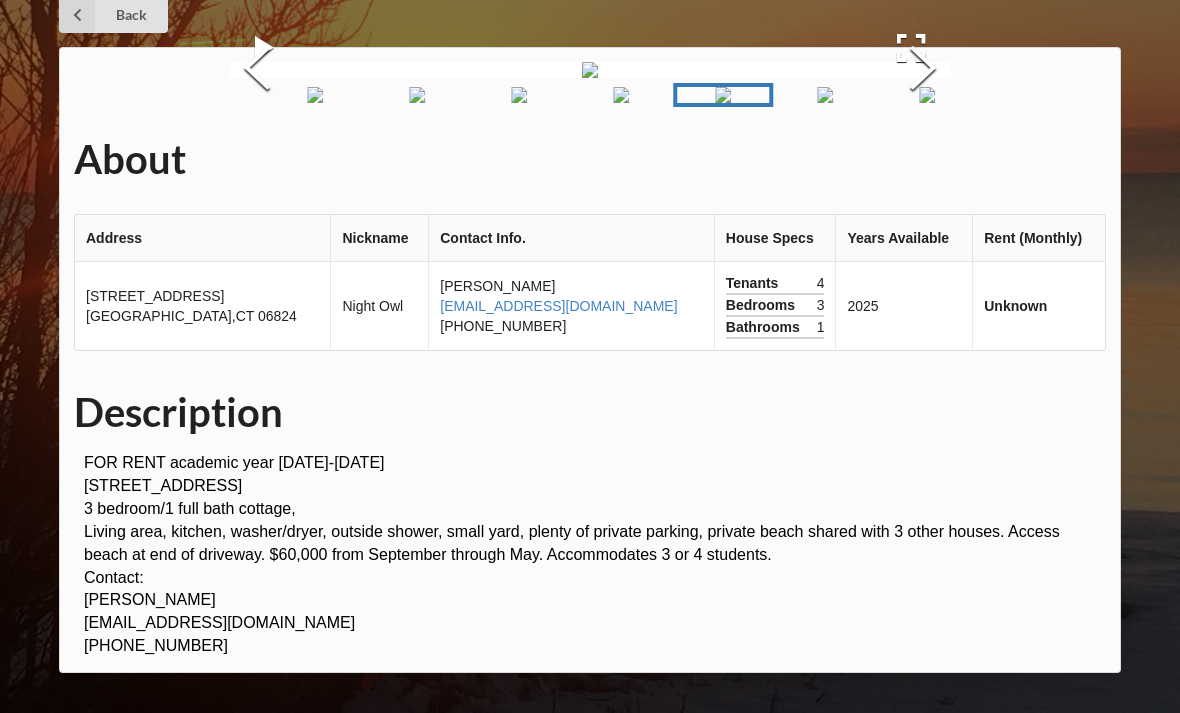 click at bounding box center (825, 95) 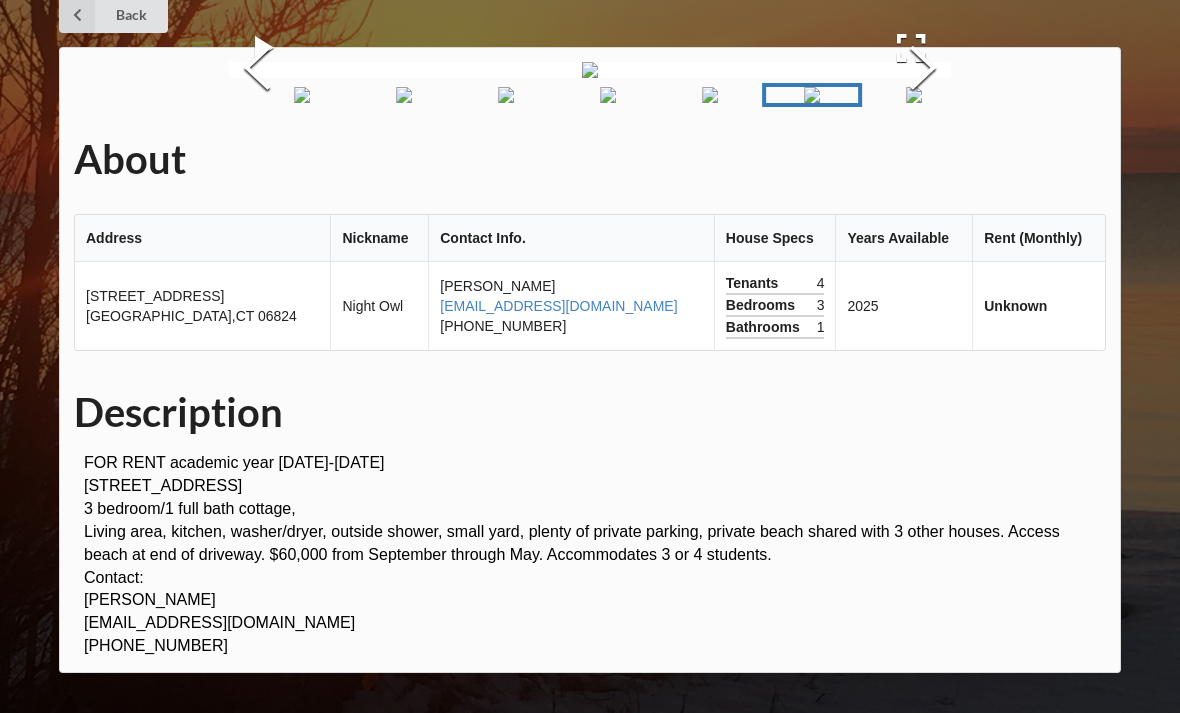 click at bounding box center [914, 95] 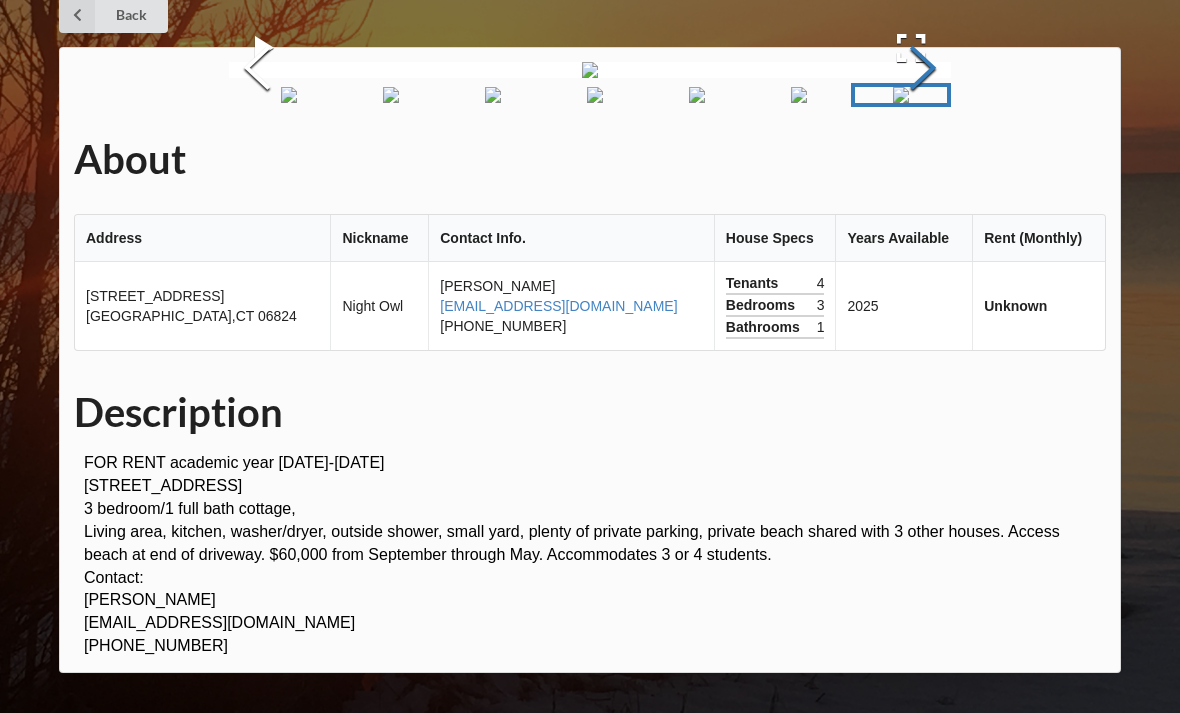 click at bounding box center [923, 70] 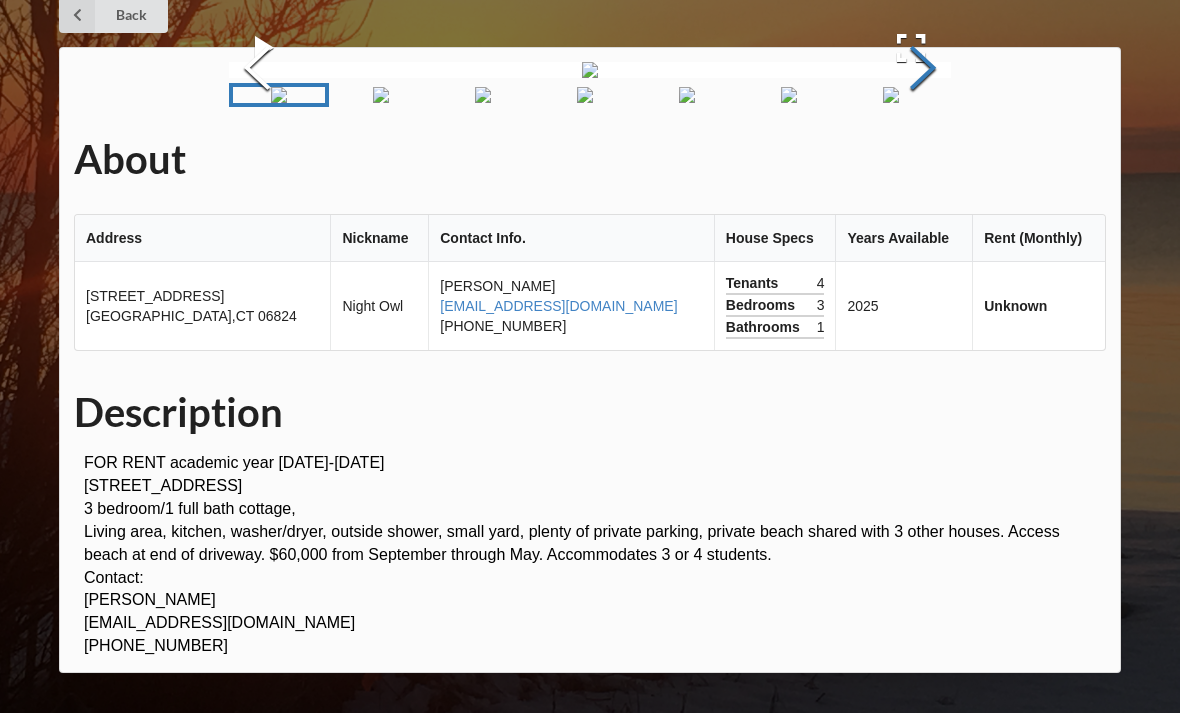 click at bounding box center [923, 70] 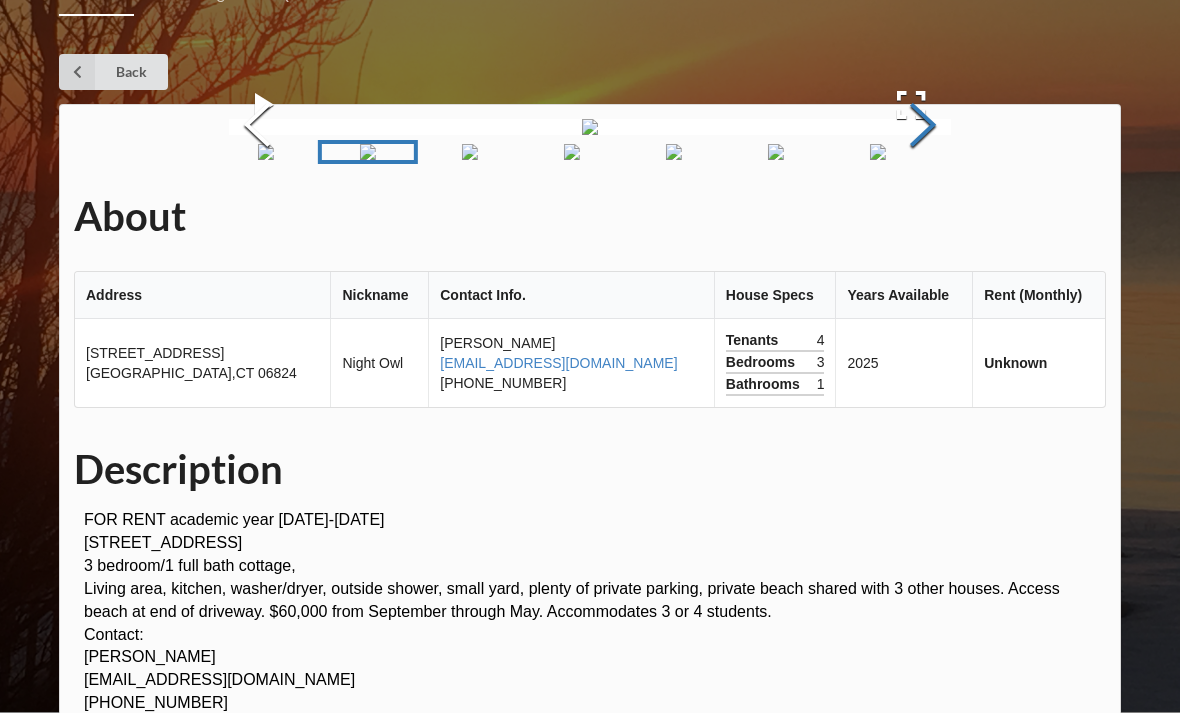 scroll, scrollTop: 0, scrollLeft: 0, axis: both 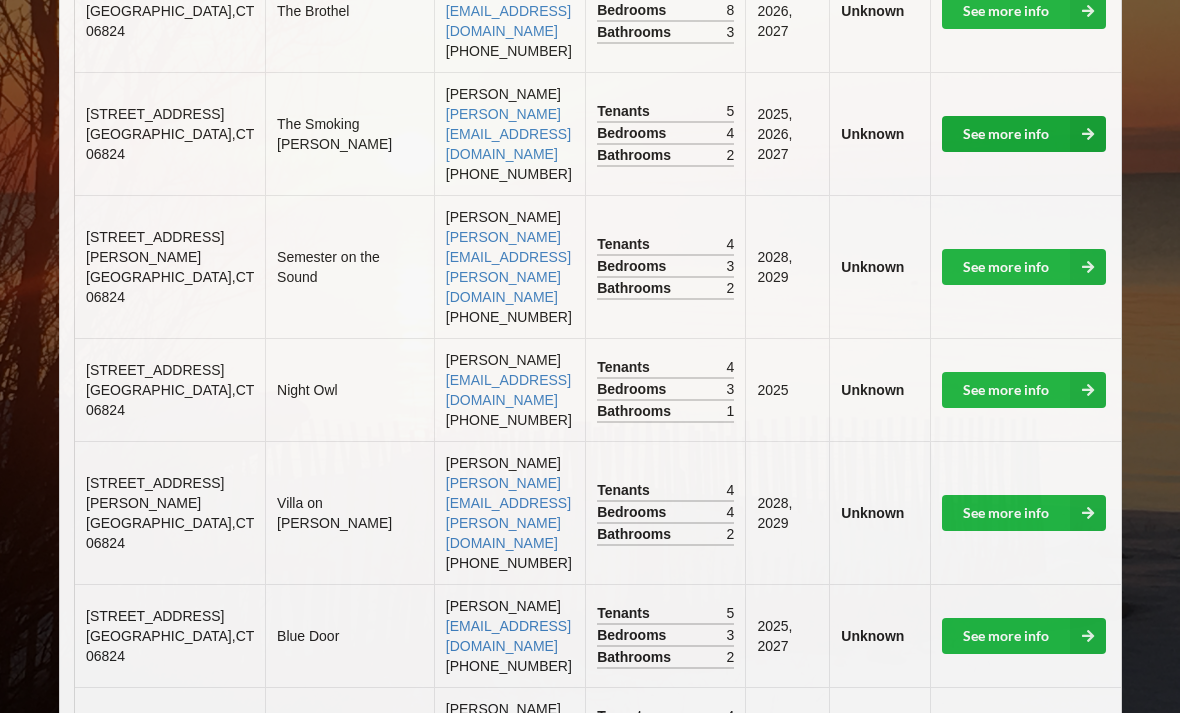 click on "See more info" at bounding box center (1024, 134) 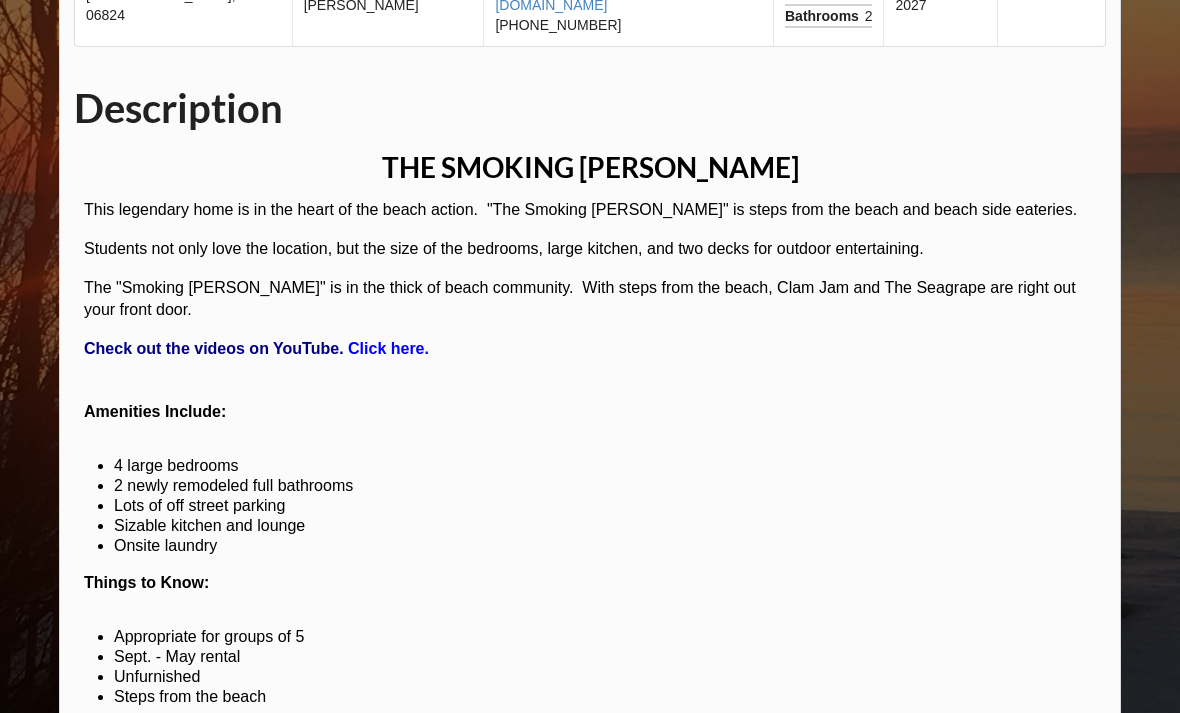 scroll, scrollTop: 352, scrollLeft: 0, axis: vertical 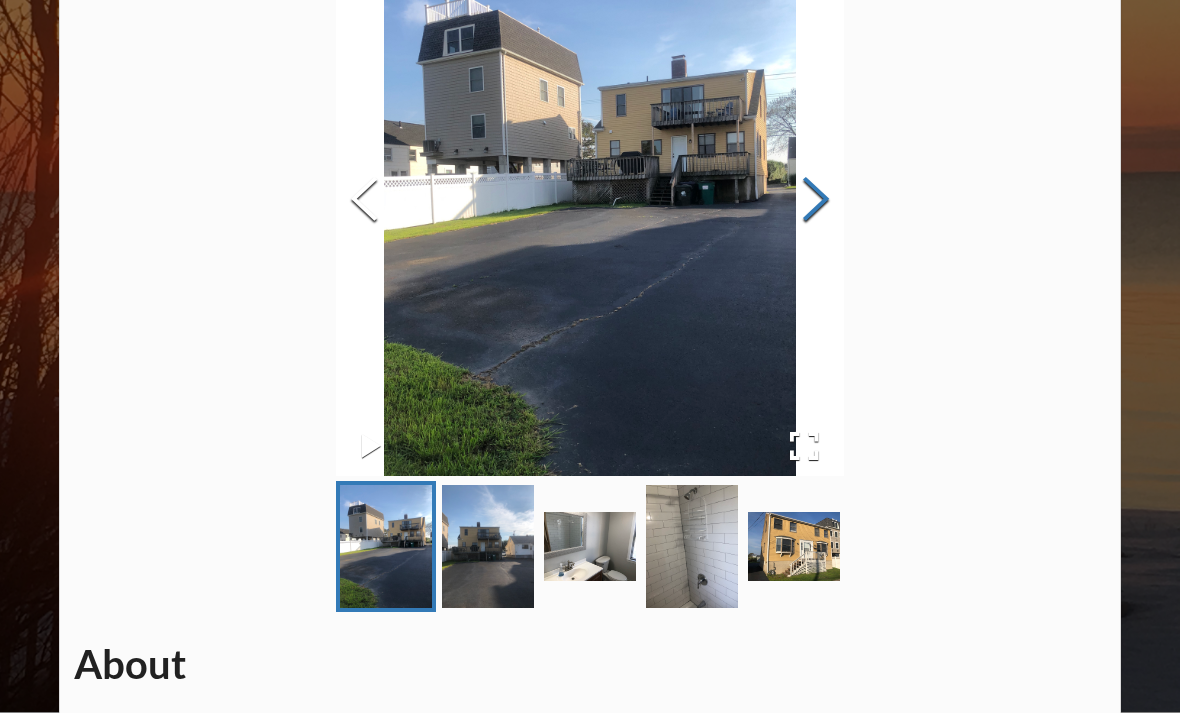 click at bounding box center (816, 202) 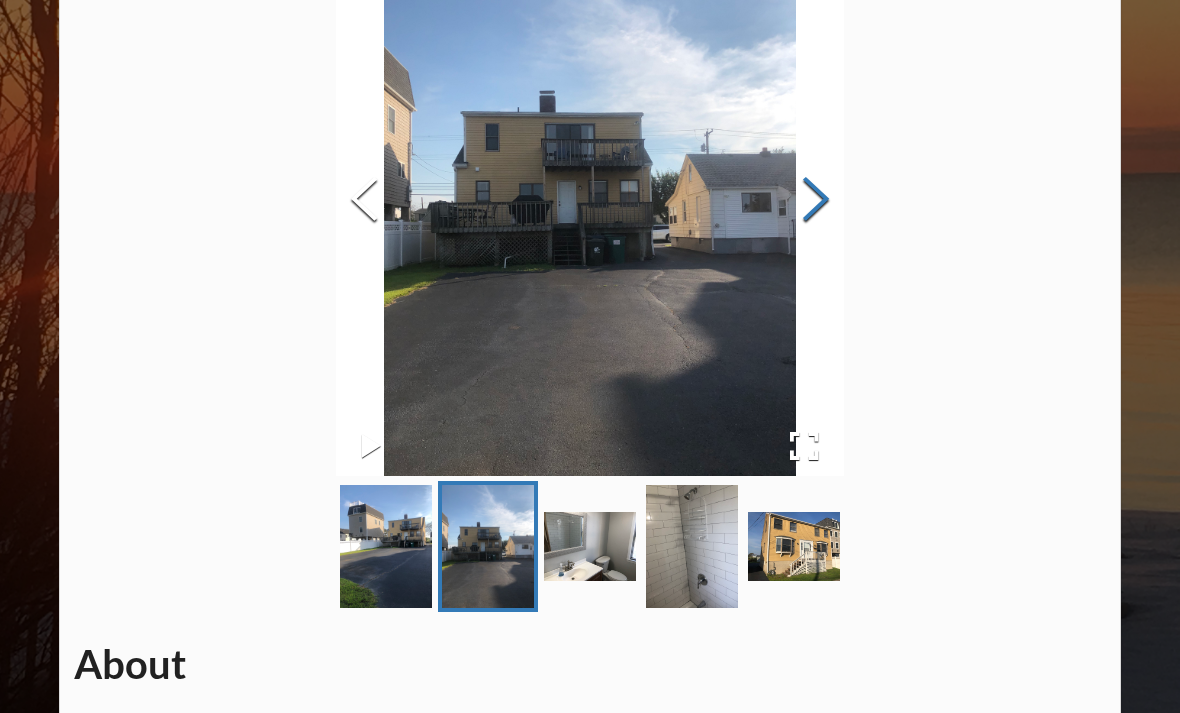 click at bounding box center [816, 201] 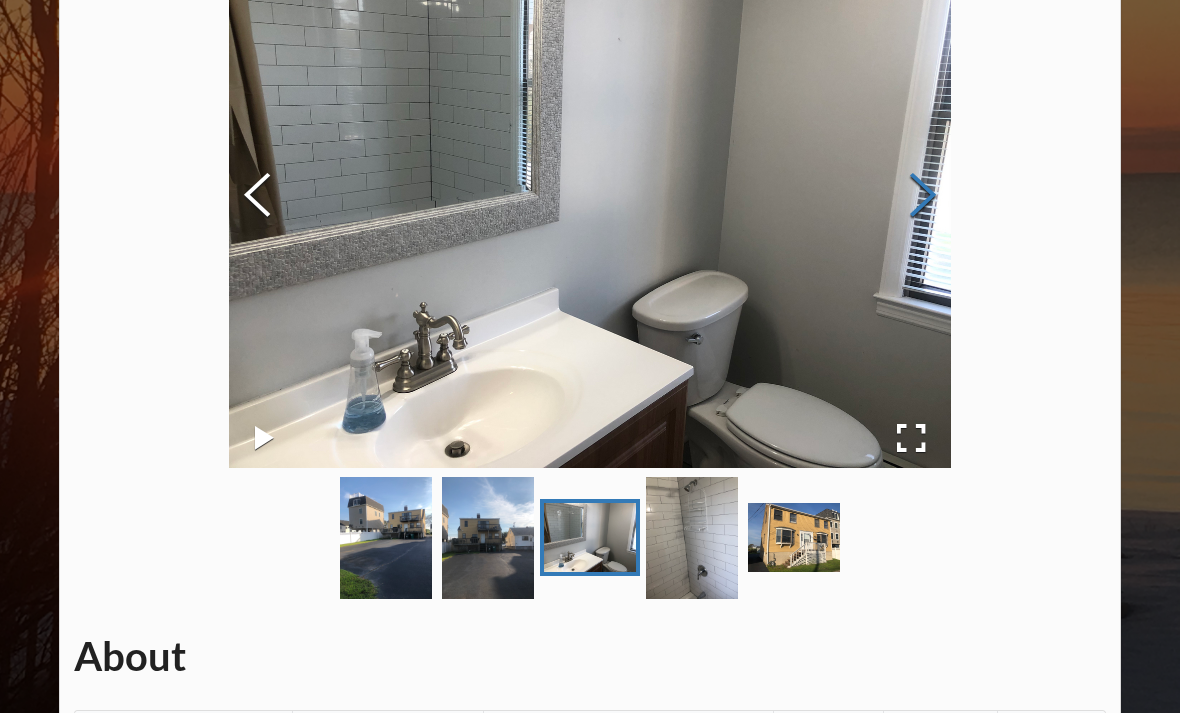 click at bounding box center [923, 196] 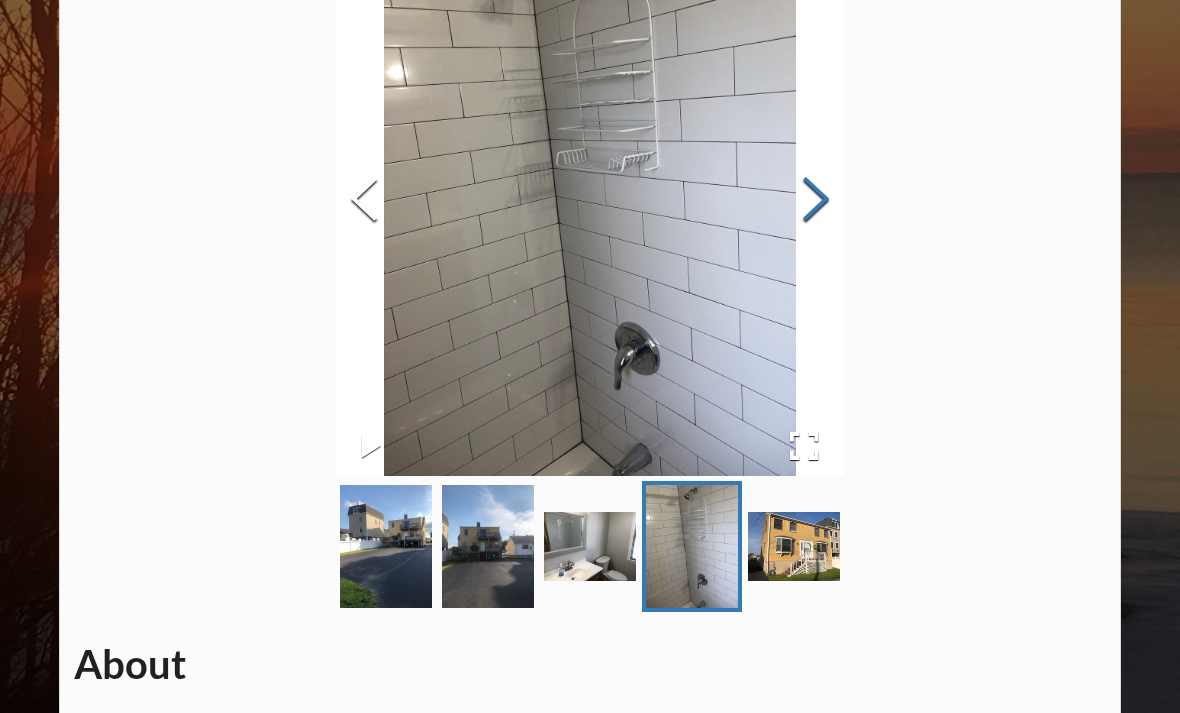 click at bounding box center (816, 201) 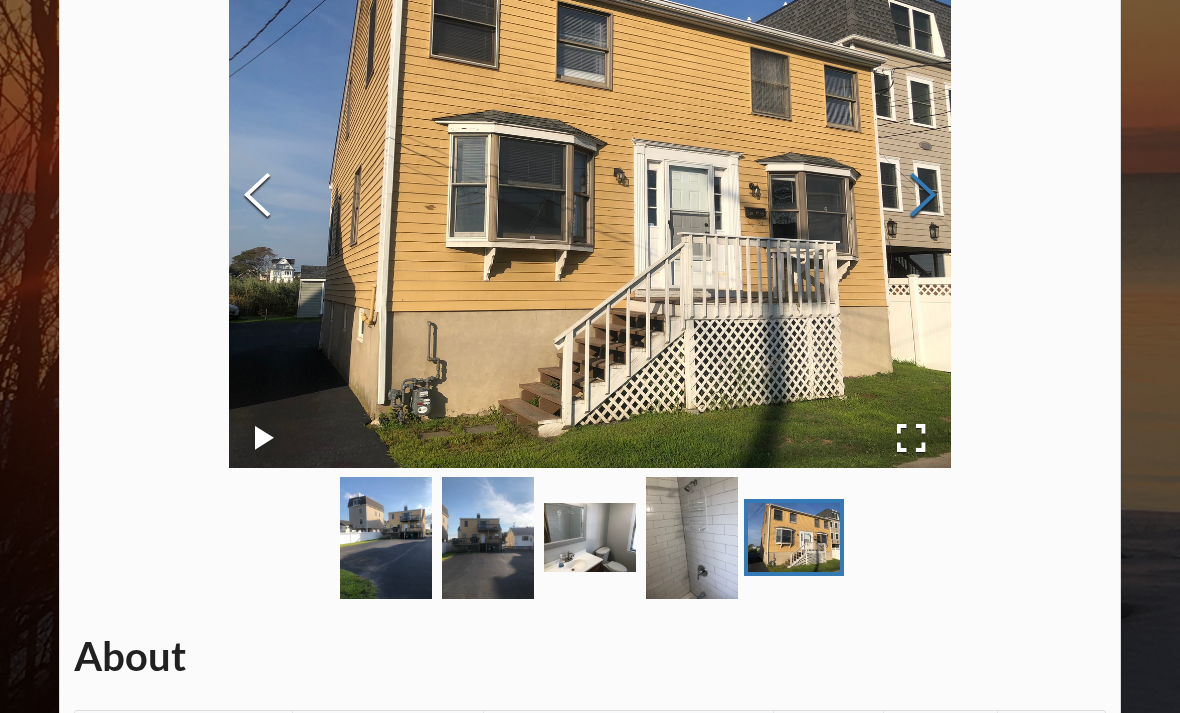 click at bounding box center (923, 196) 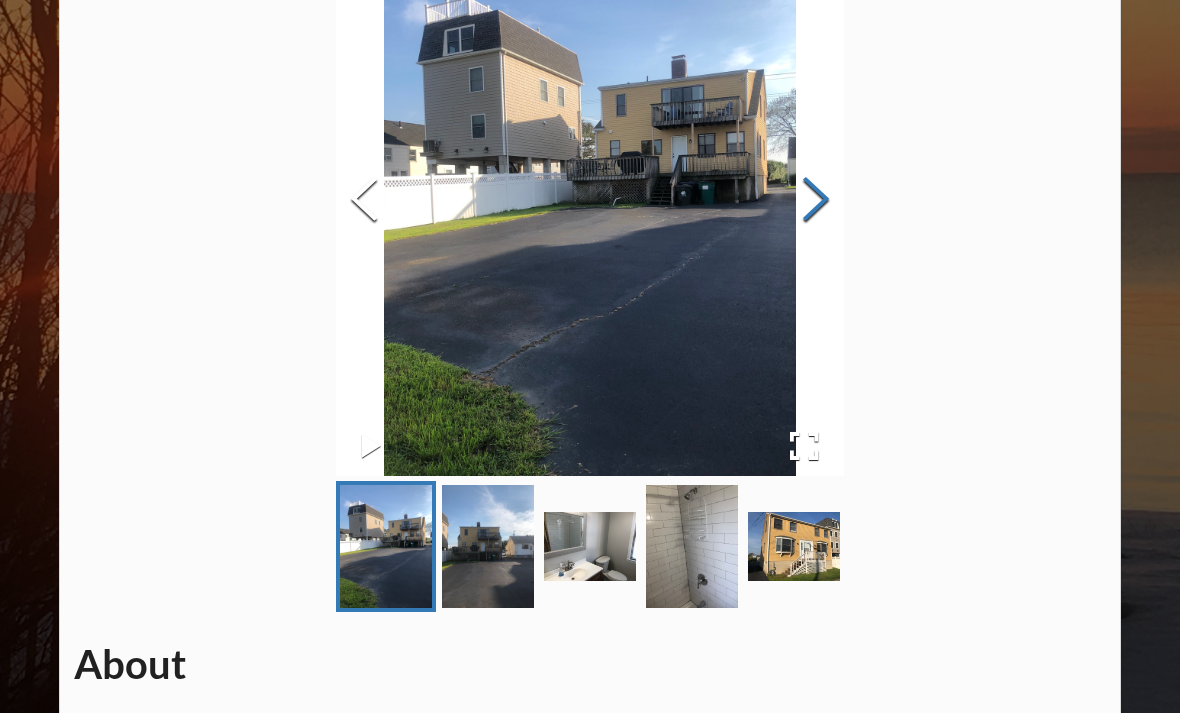 click at bounding box center [816, 201] 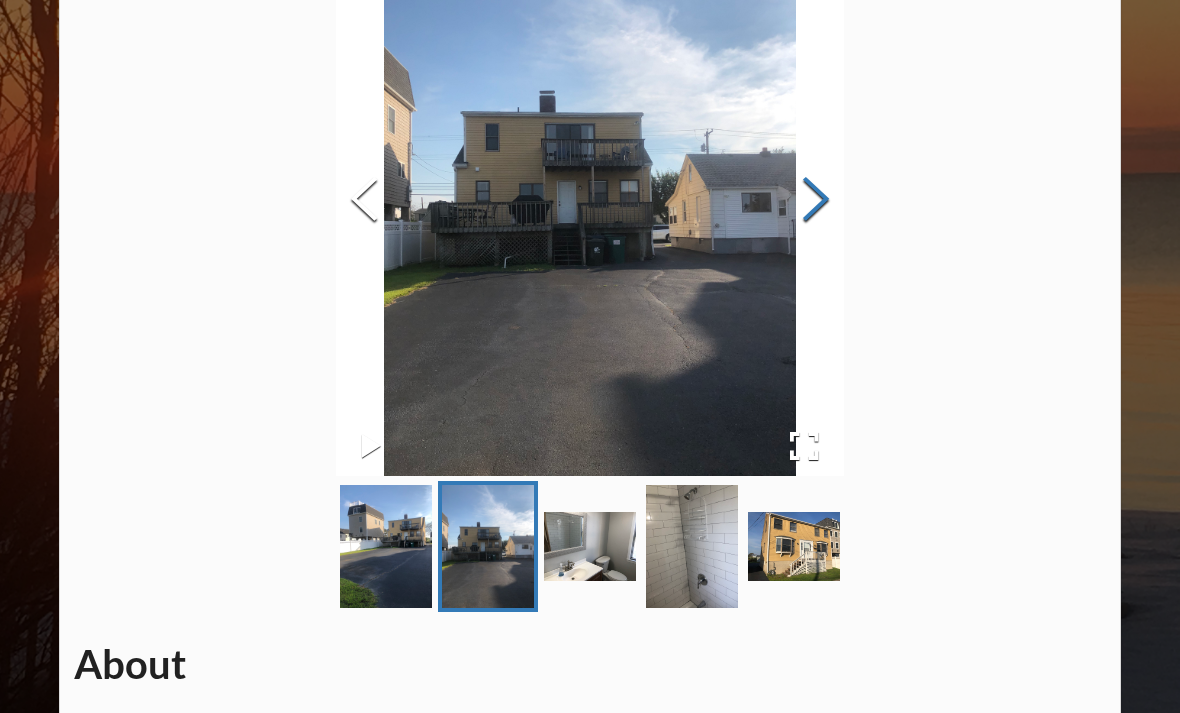 click at bounding box center [816, 201] 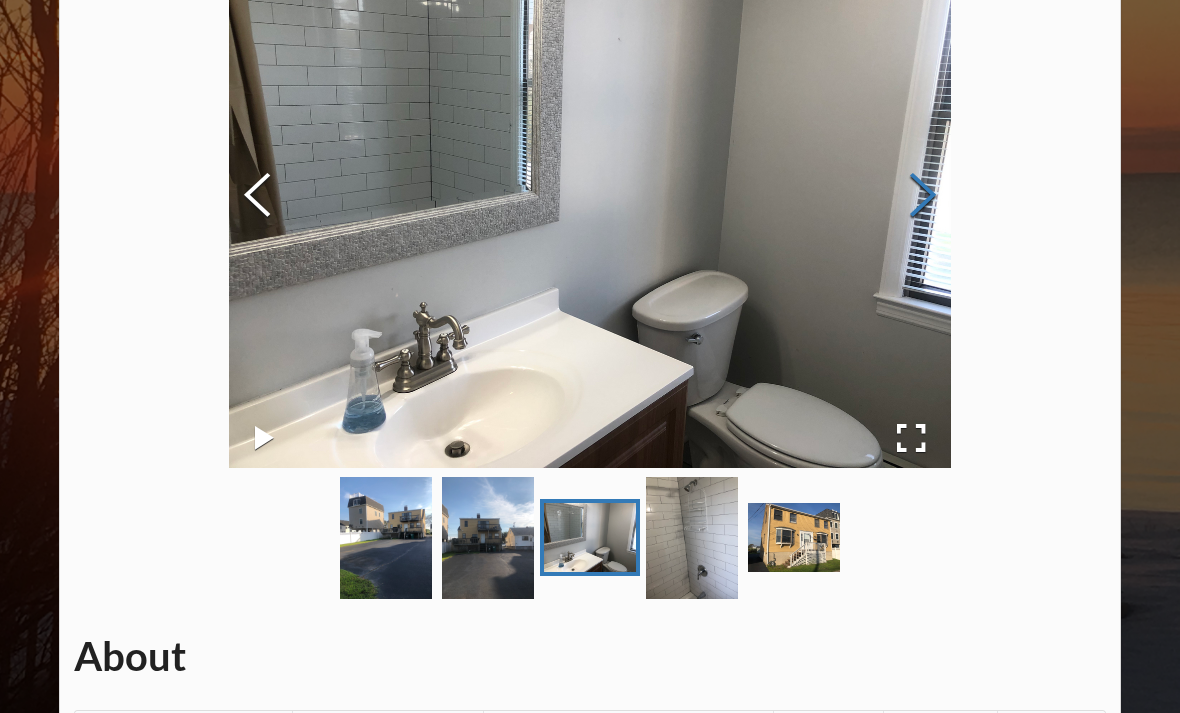 click at bounding box center (923, 196) 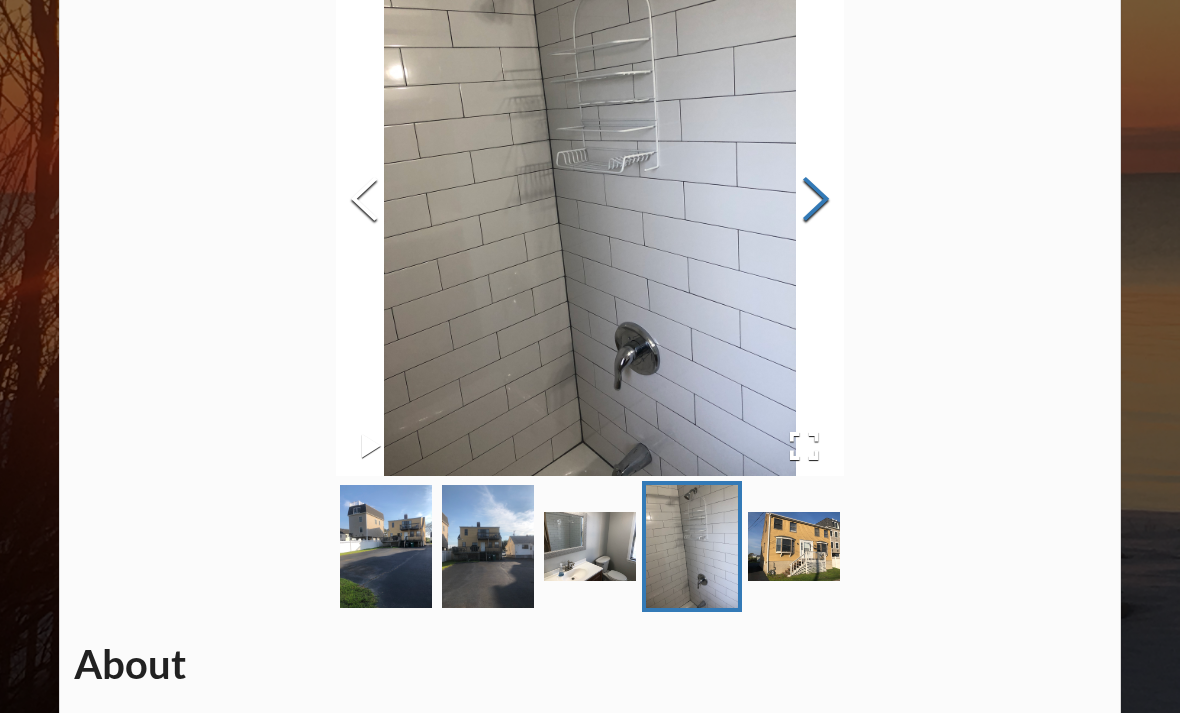 click at bounding box center (816, 201) 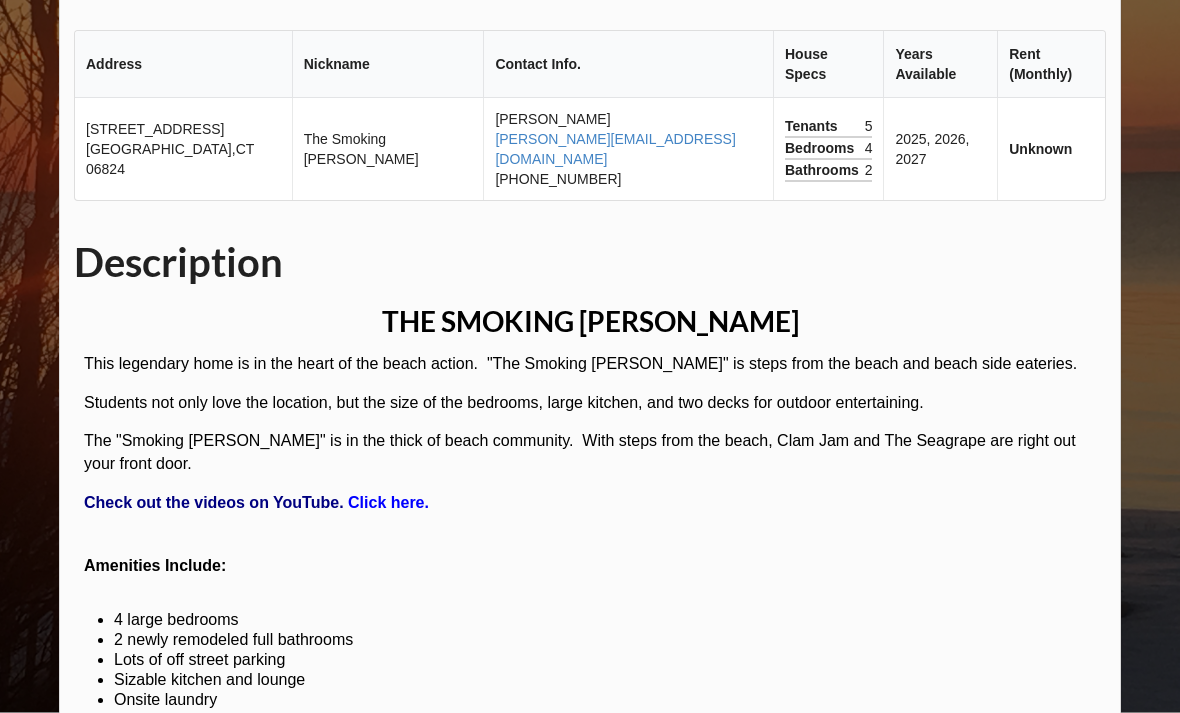 scroll, scrollTop: 920, scrollLeft: 0, axis: vertical 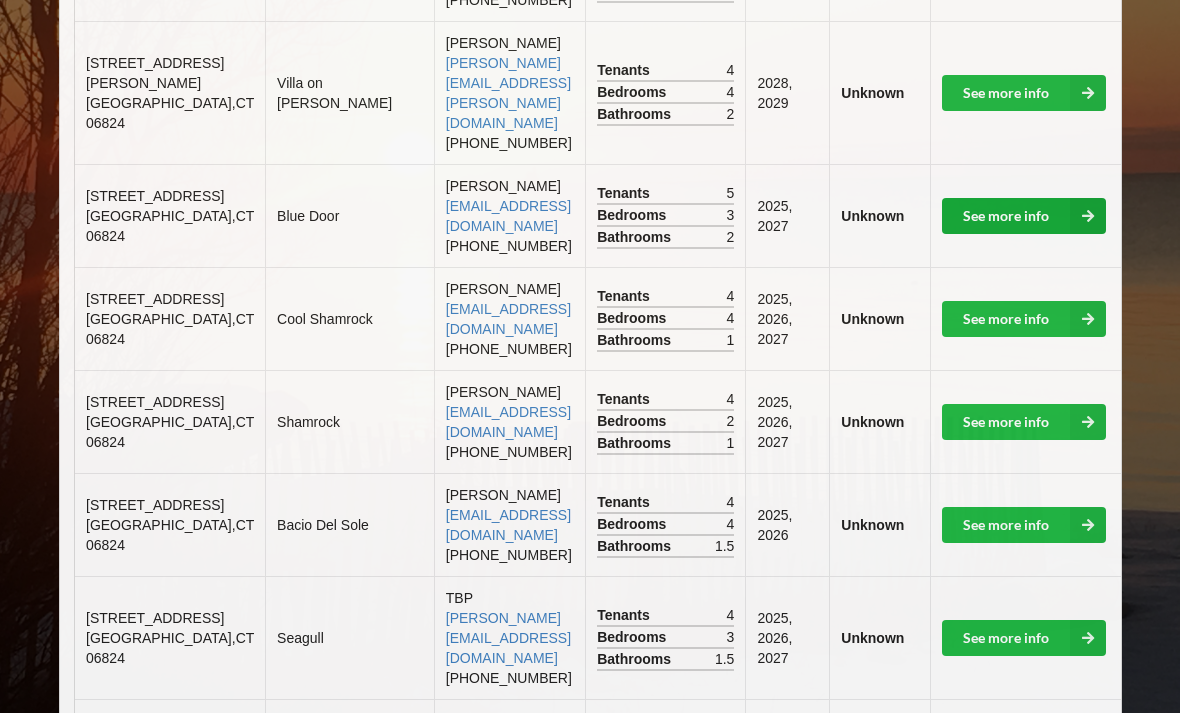 click on "See more info" at bounding box center [1024, 216] 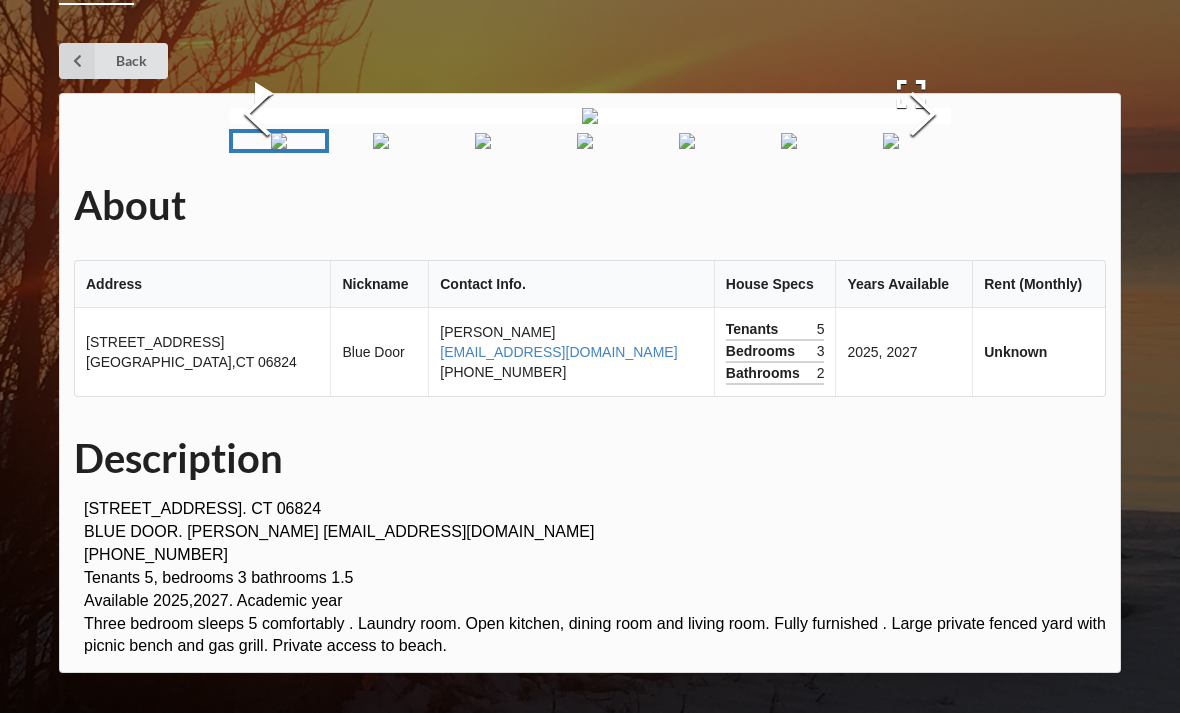 scroll, scrollTop: 606, scrollLeft: 0, axis: vertical 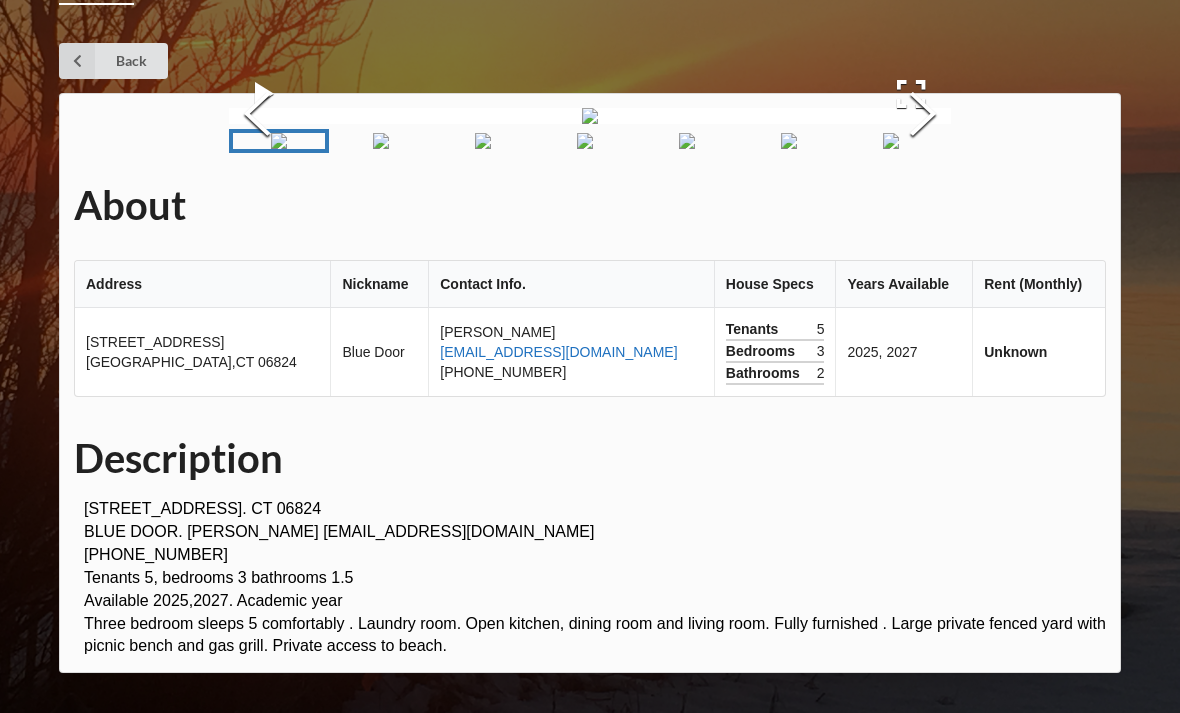 click on "[EMAIL_ADDRESS][DOMAIN_NAME]" at bounding box center [558, 352] 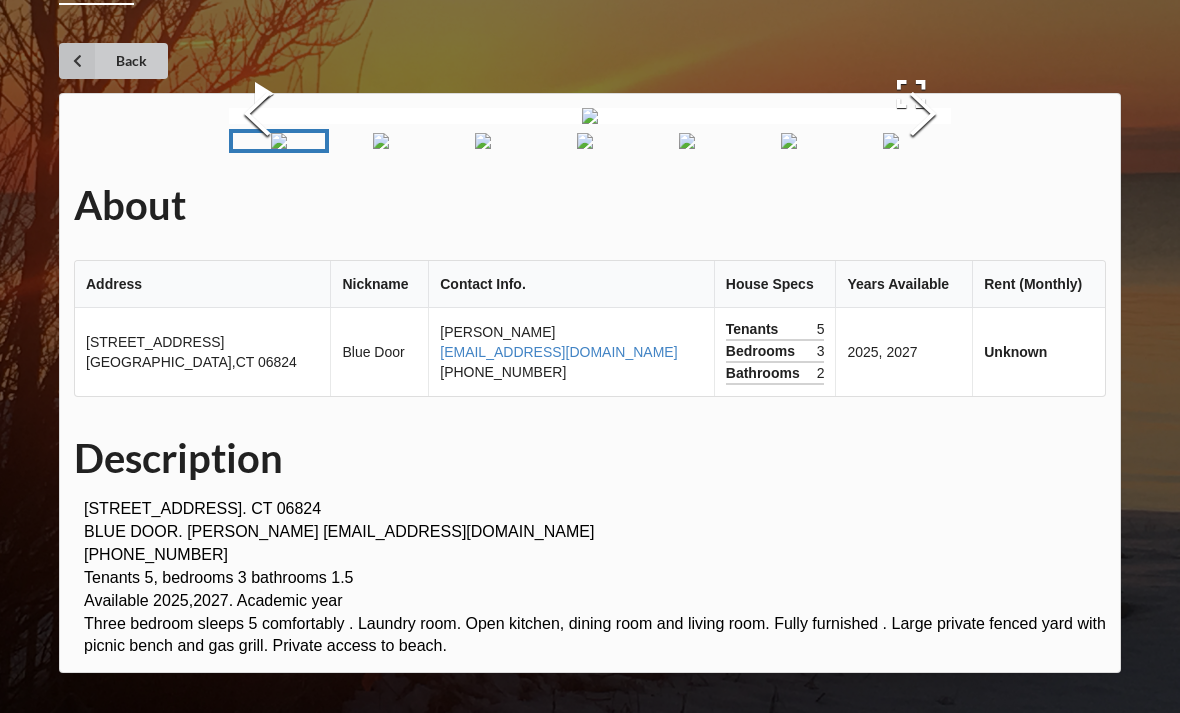 click on "Back" at bounding box center (113, 61) 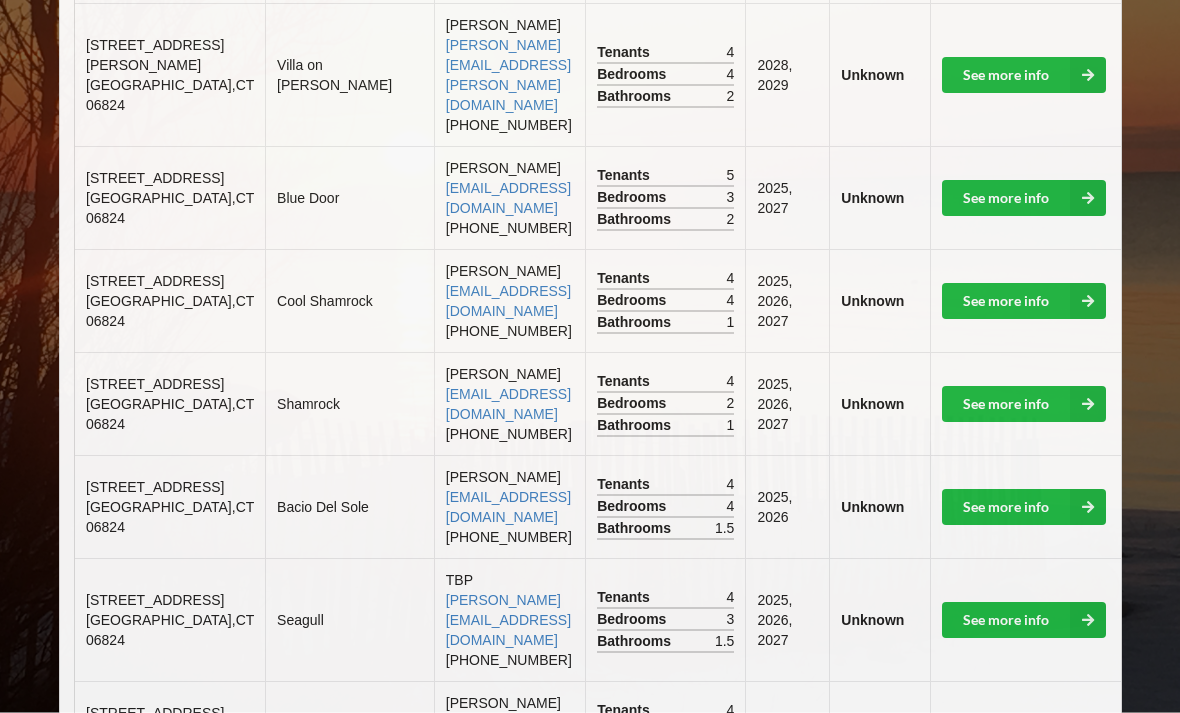 scroll, scrollTop: 1478, scrollLeft: 0, axis: vertical 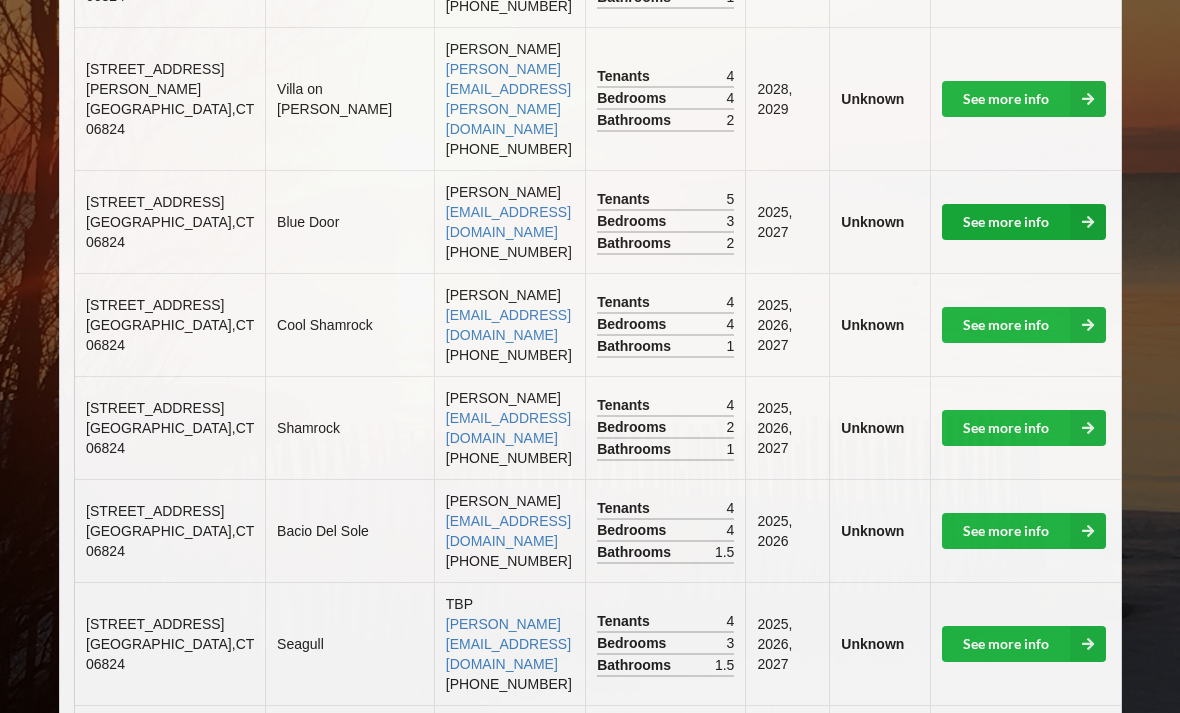click on "See more info" at bounding box center [1024, 222] 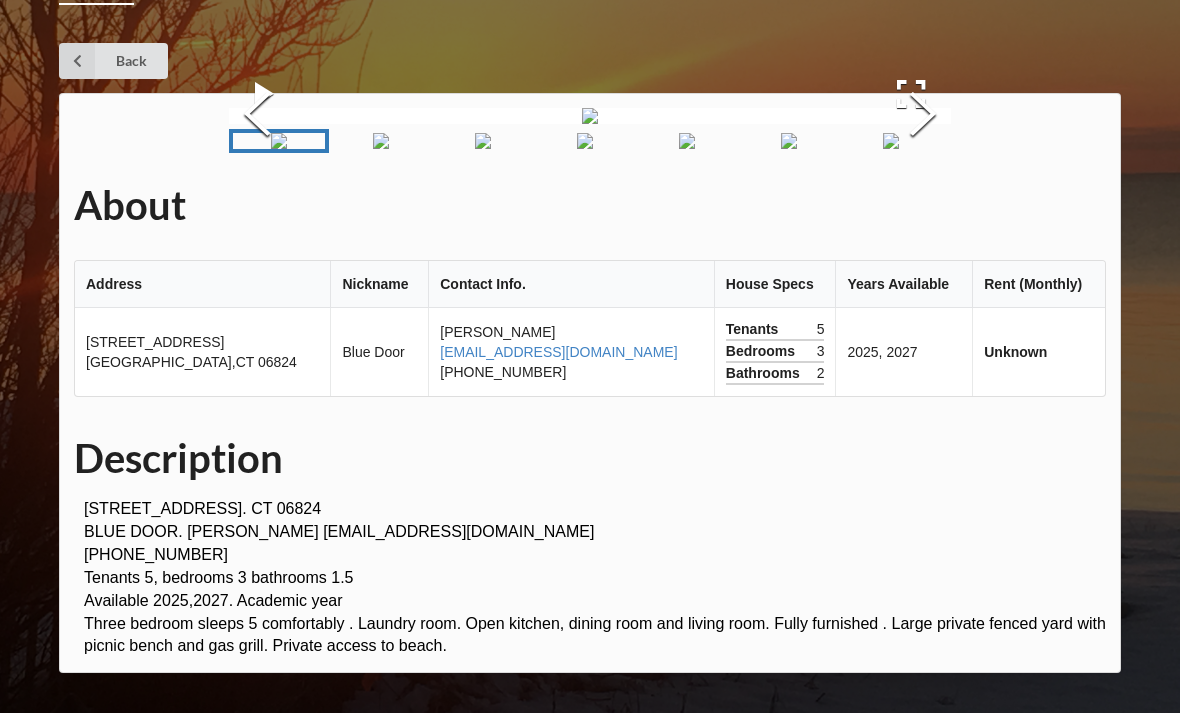 scroll, scrollTop: 606, scrollLeft: 0, axis: vertical 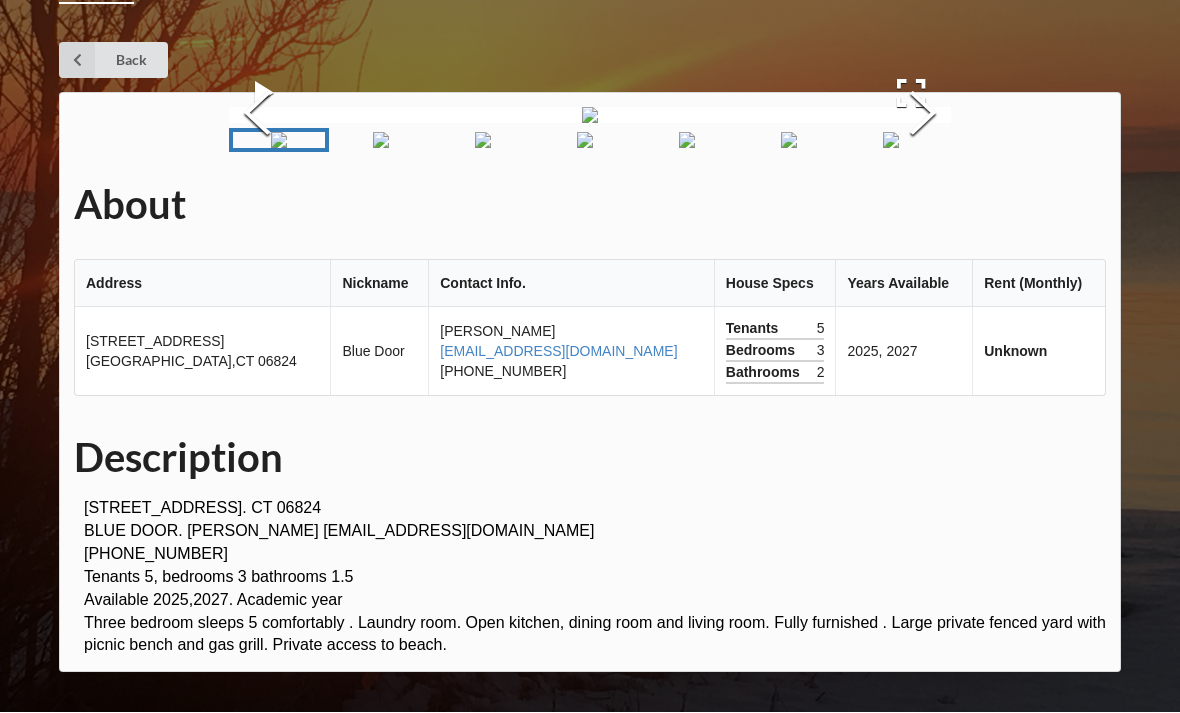 click at bounding box center (483, 141) 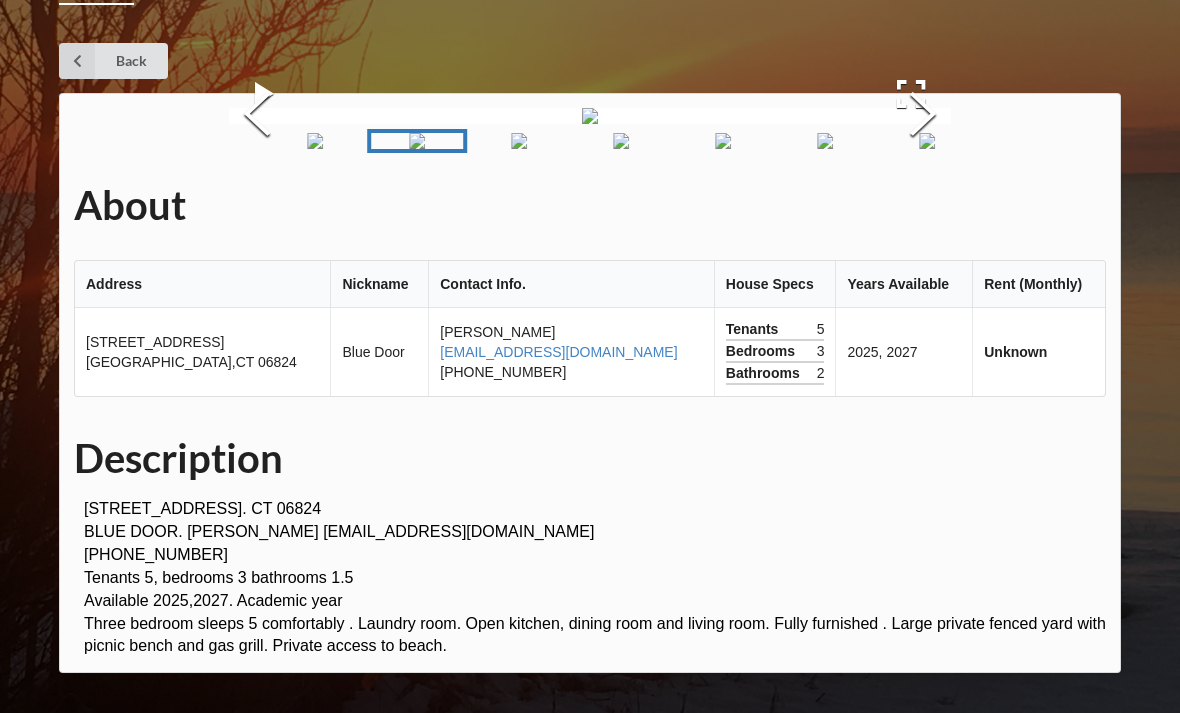 scroll, scrollTop: 312, scrollLeft: 0, axis: vertical 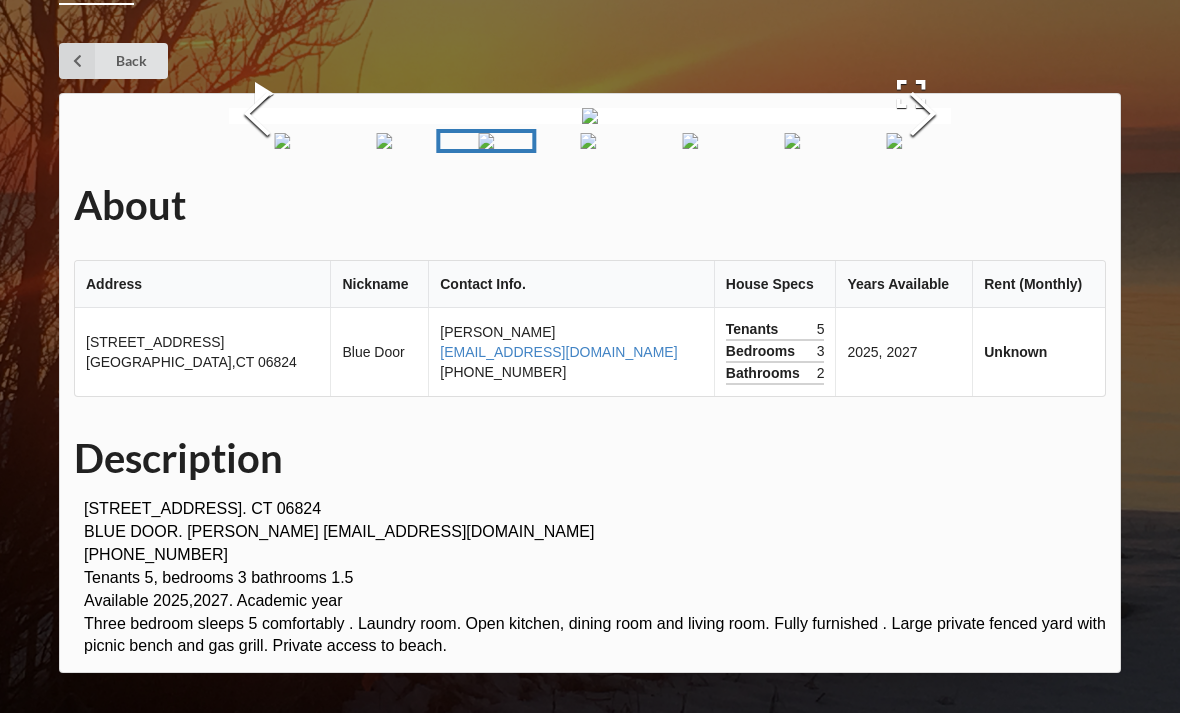 click at bounding box center (588, 141) 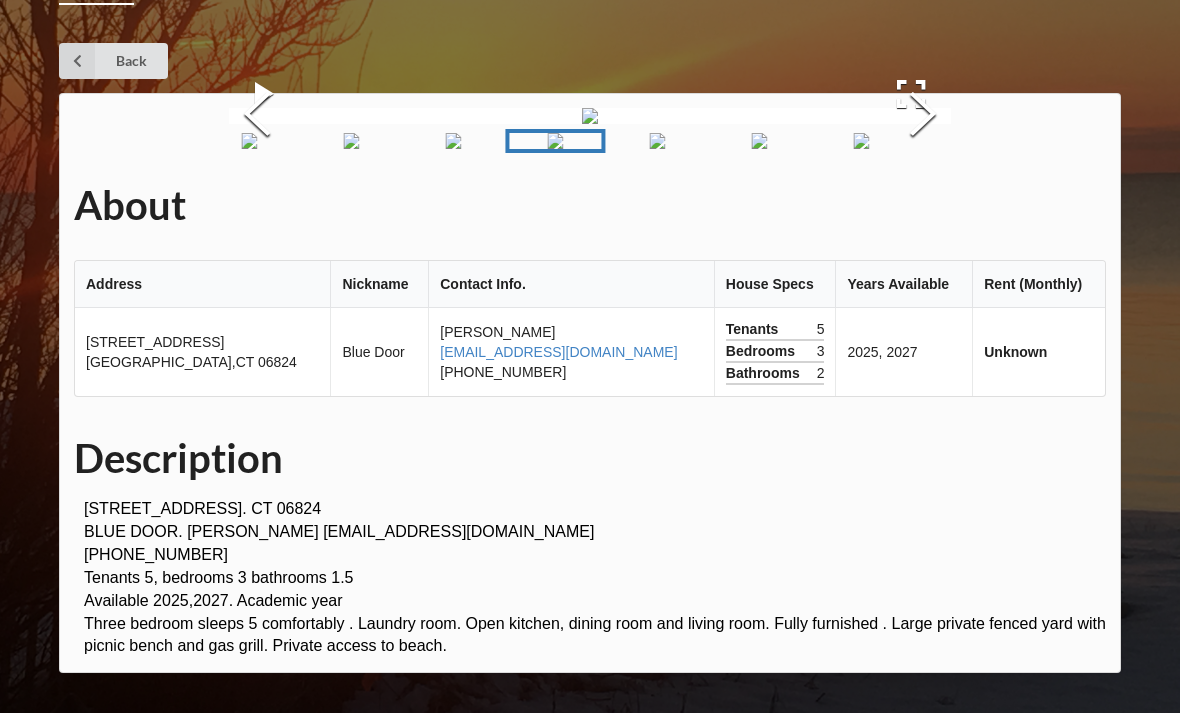 click at bounding box center (657, 141) 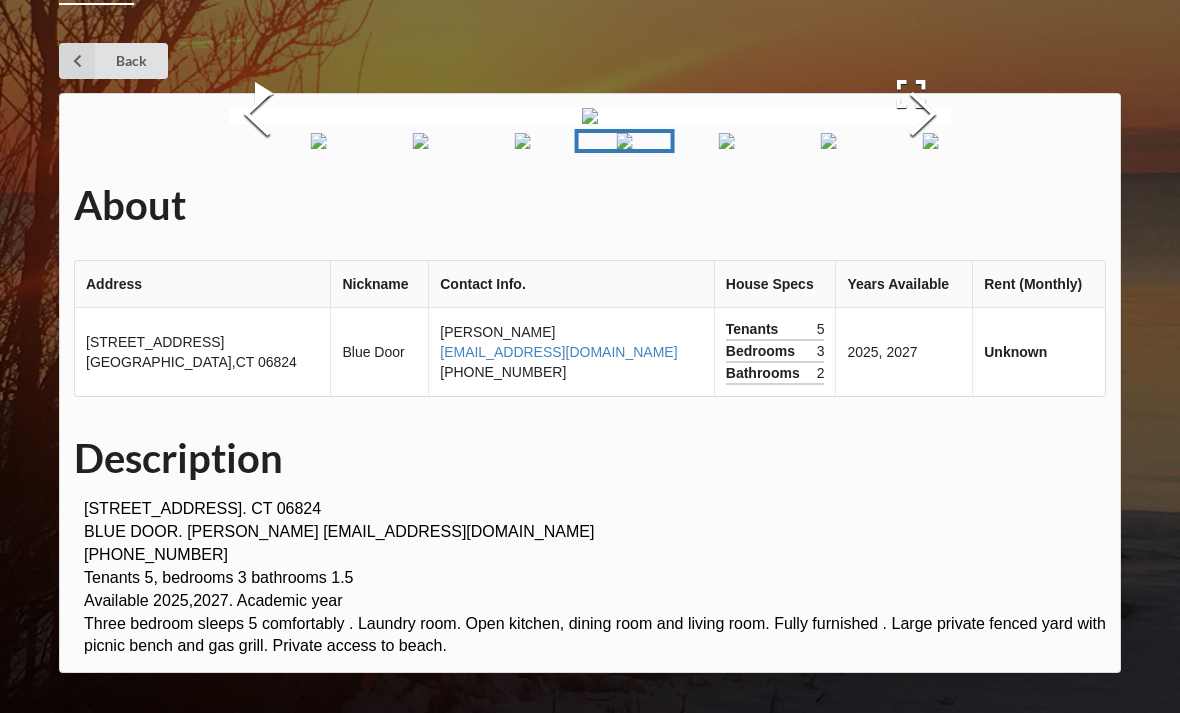 click at bounding box center [726, 141] 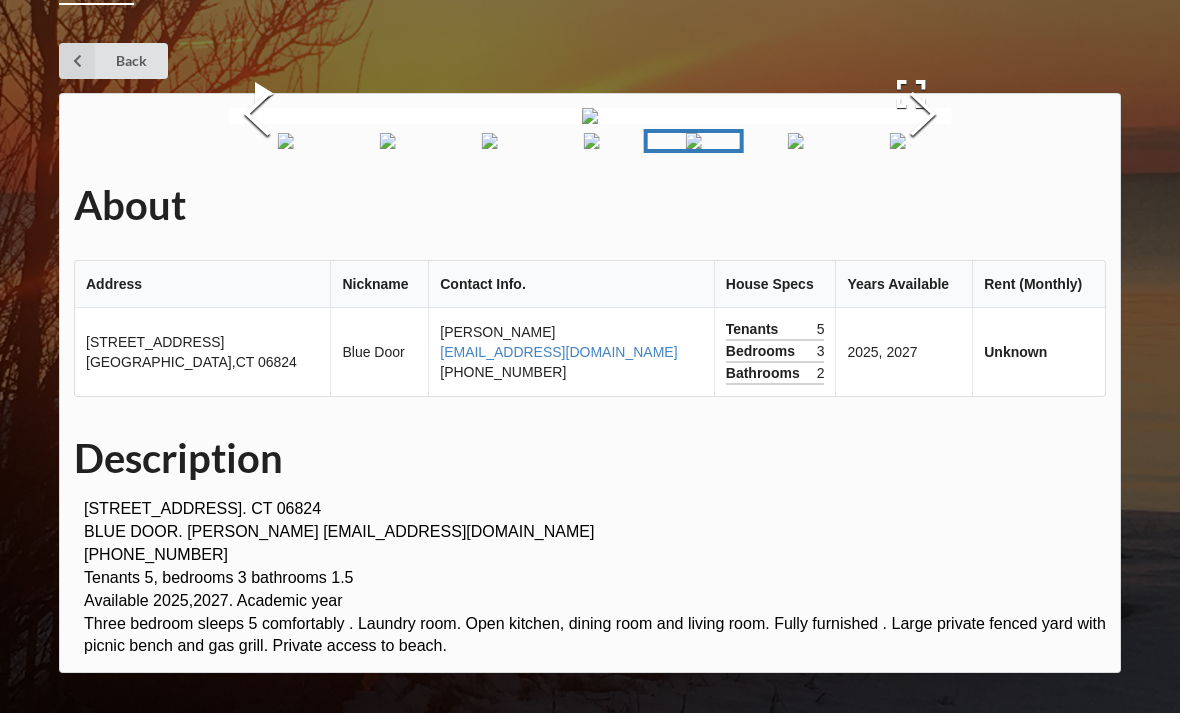 click at bounding box center (795, 141) 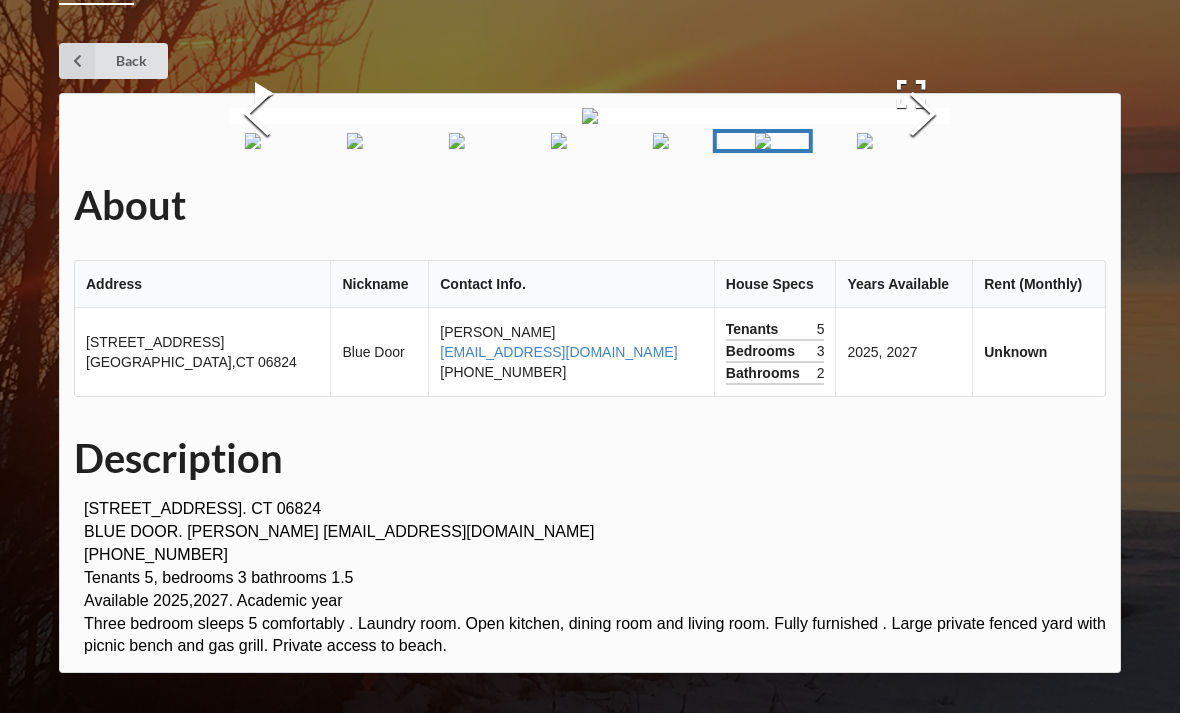click at bounding box center [865, 141] 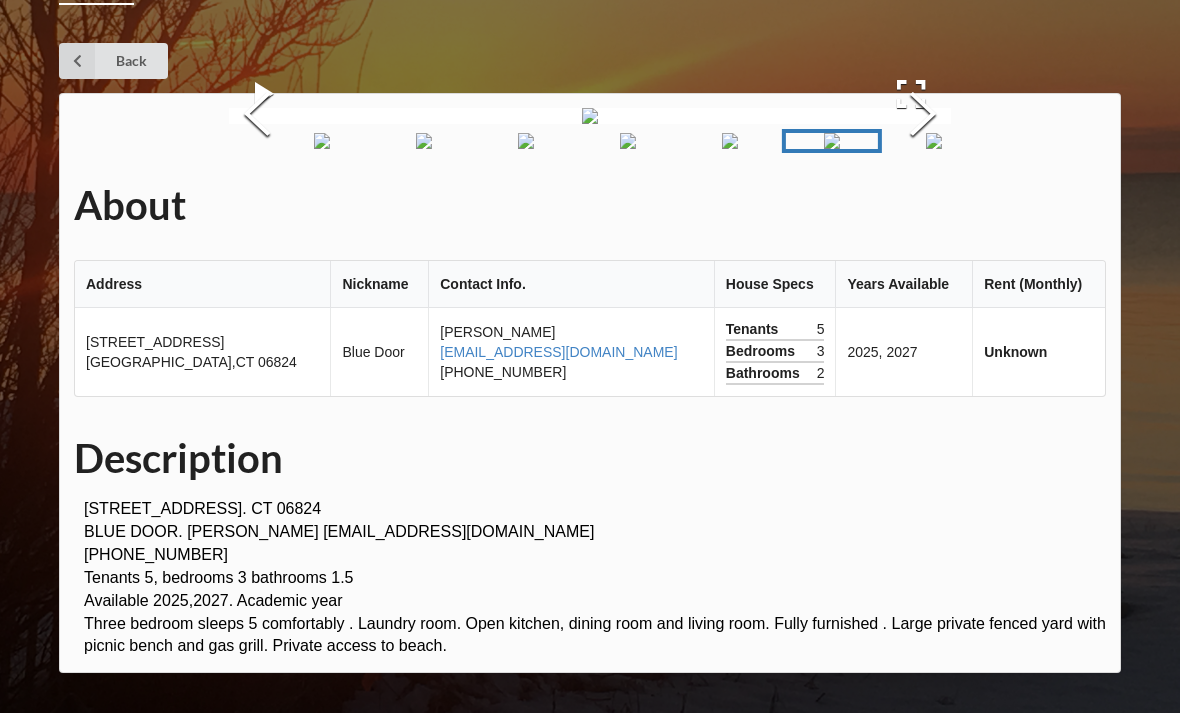 scroll, scrollTop: 217, scrollLeft: 0, axis: vertical 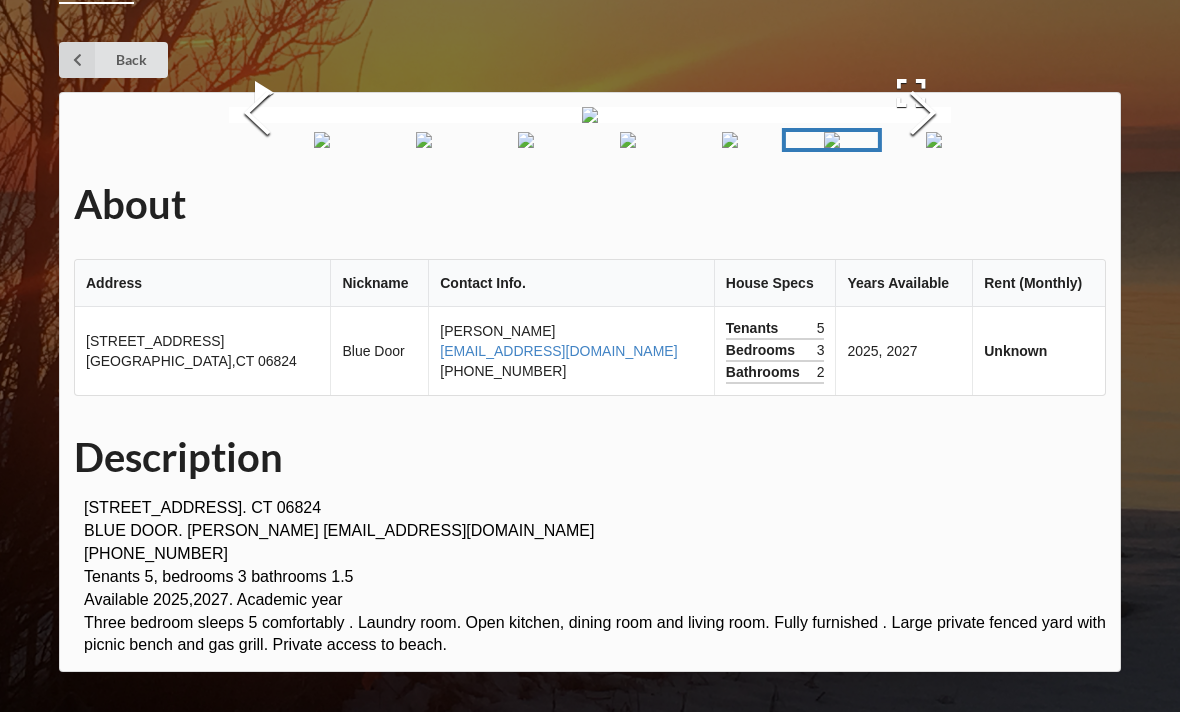 click at bounding box center (934, 141) 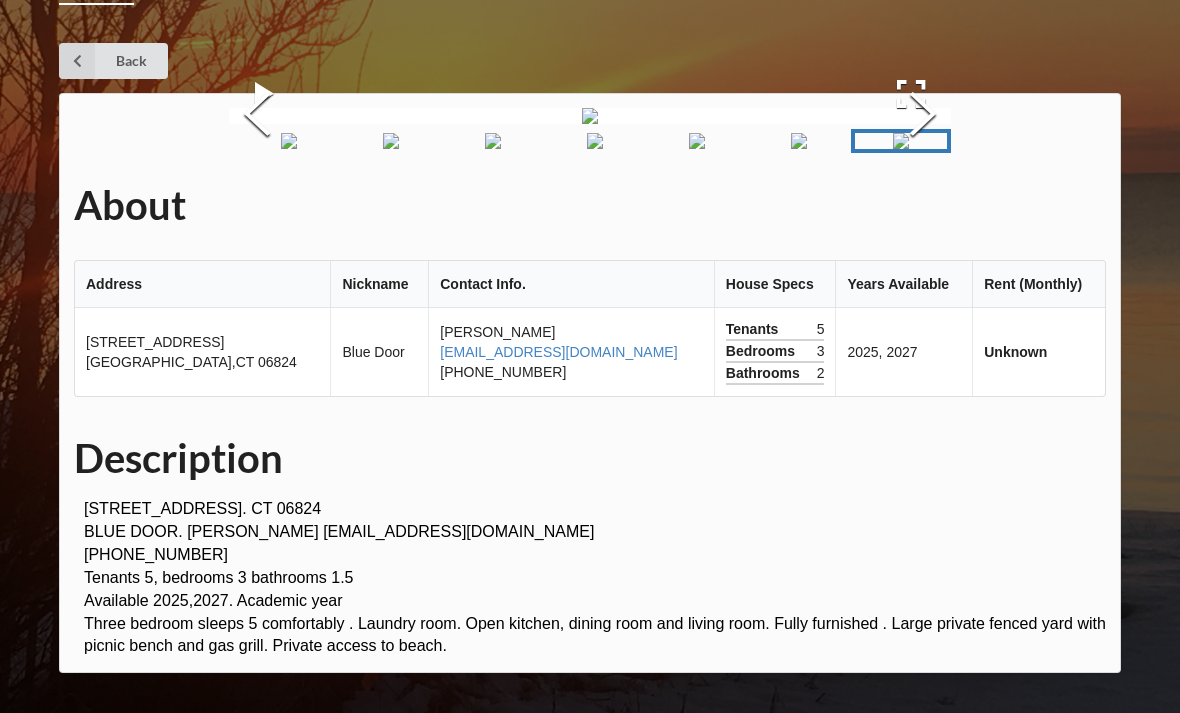 click at bounding box center (901, 141) 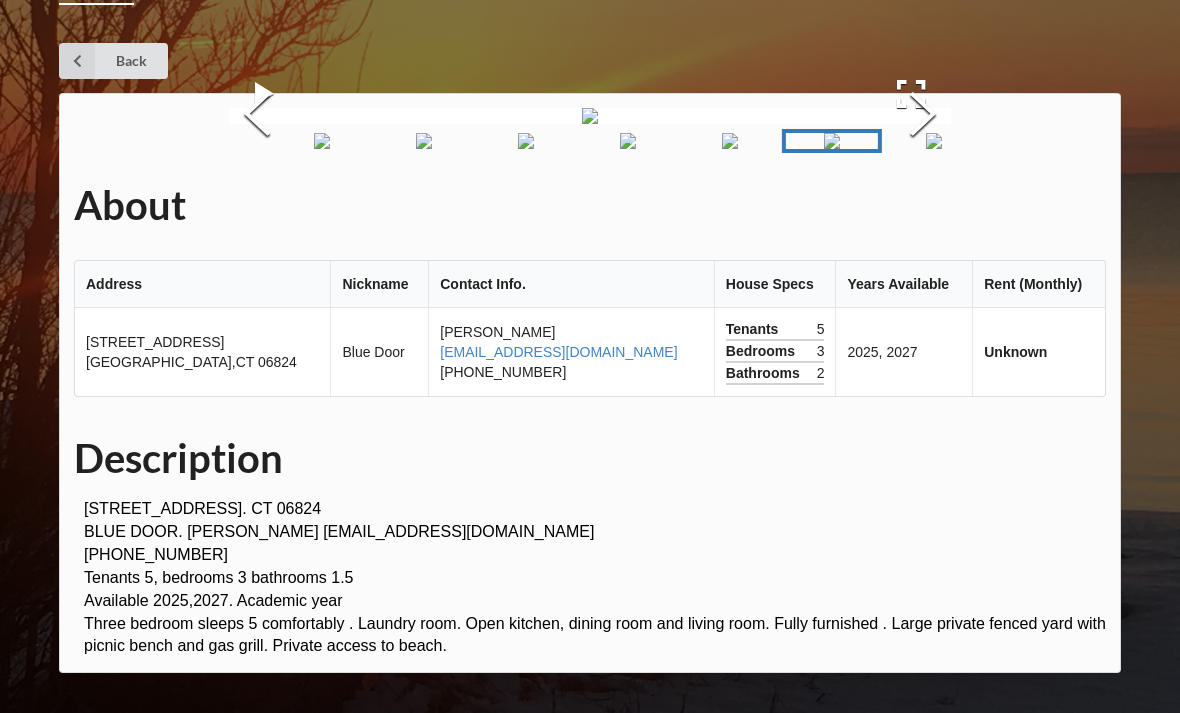 click at bounding box center (730, 141) 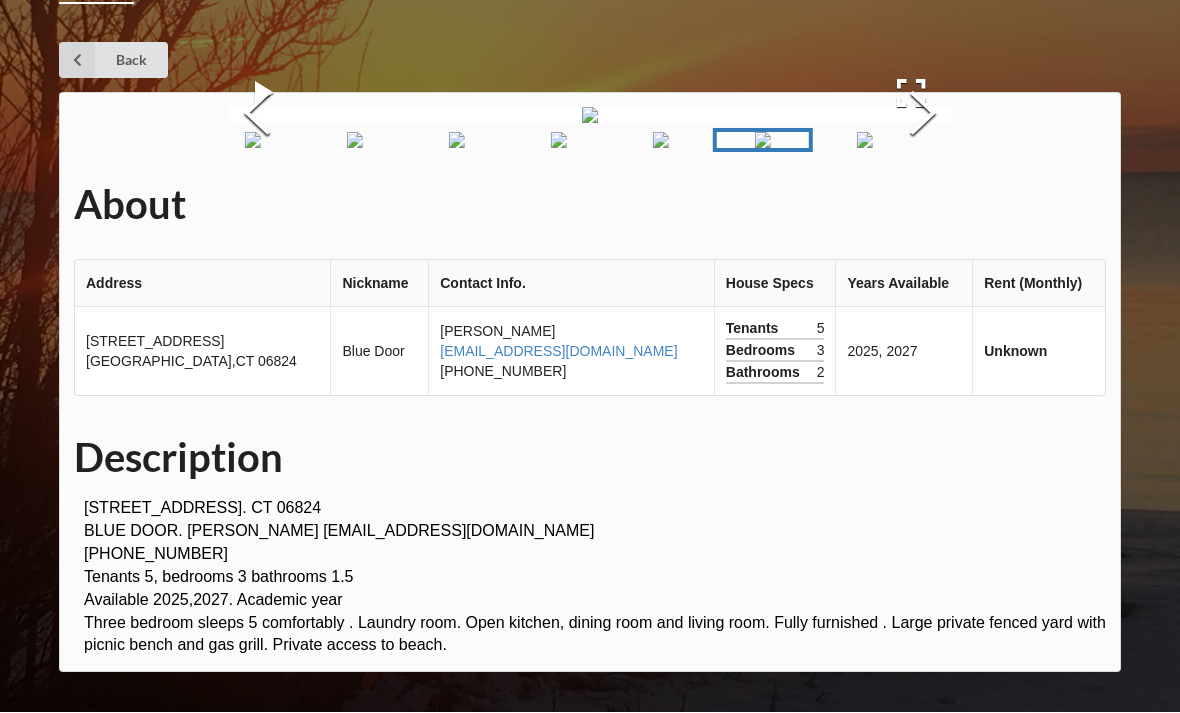 scroll, scrollTop: 0, scrollLeft: 0, axis: both 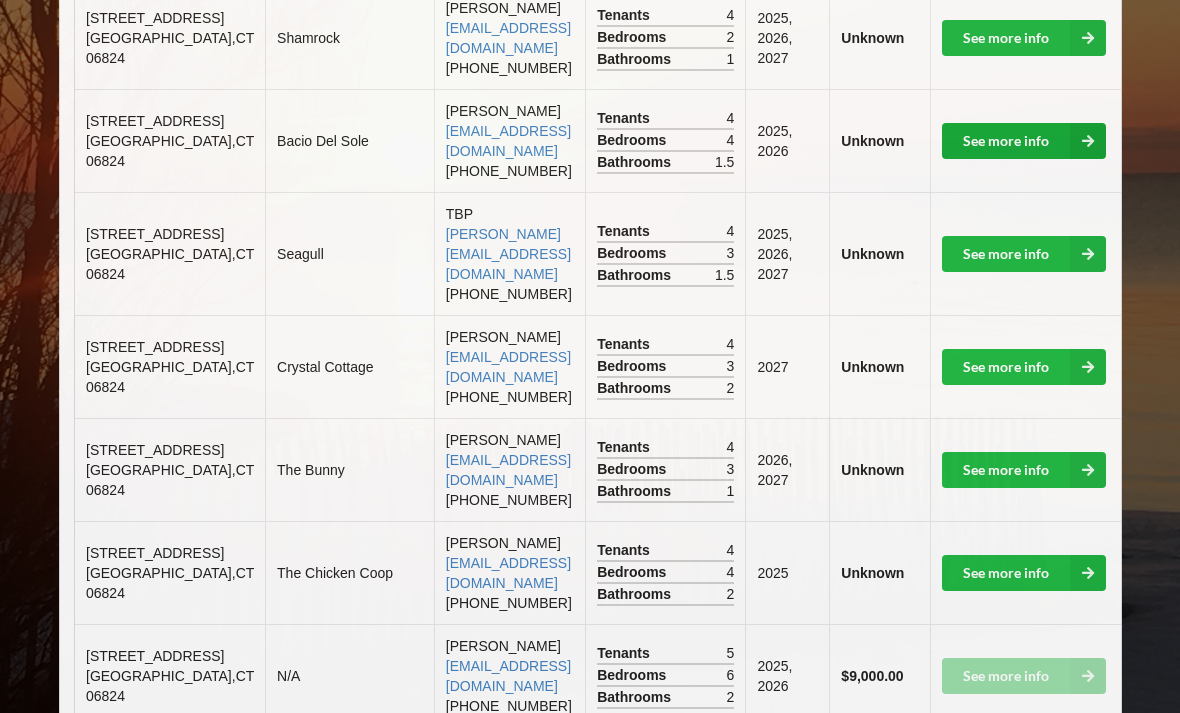 click on "See more info" at bounding box center [1024, 141] 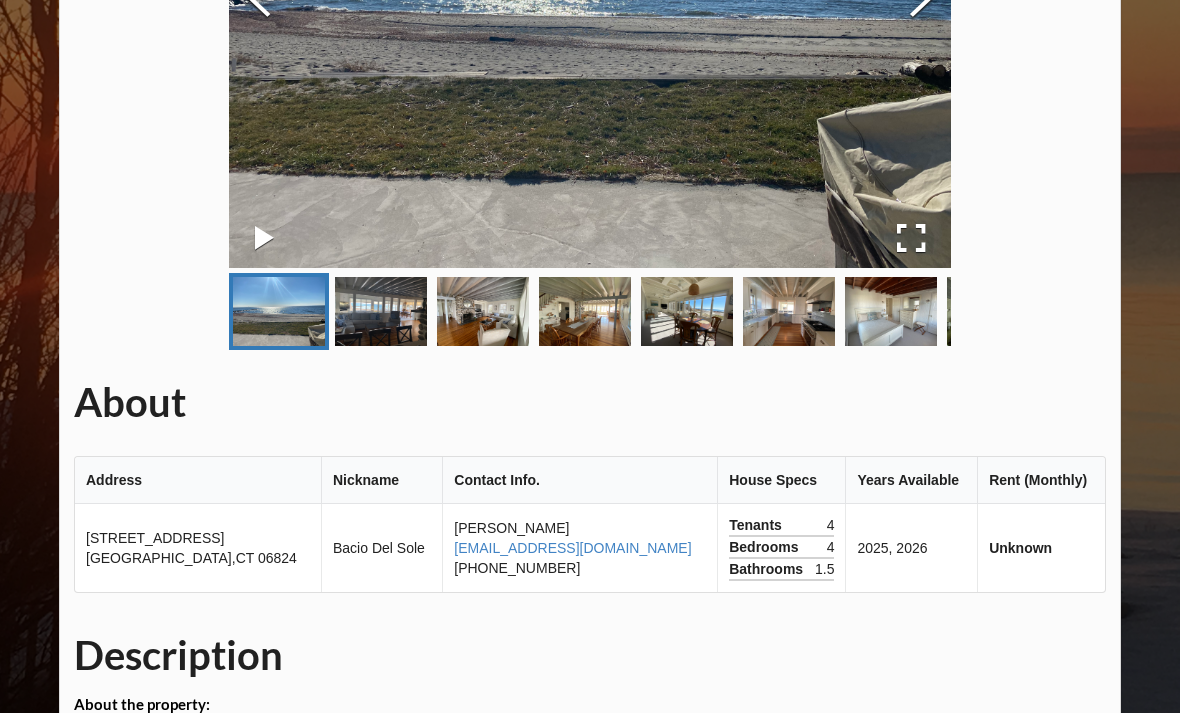 scroll, scrollTop: 467, scrollLeft: 0, axis: vertical 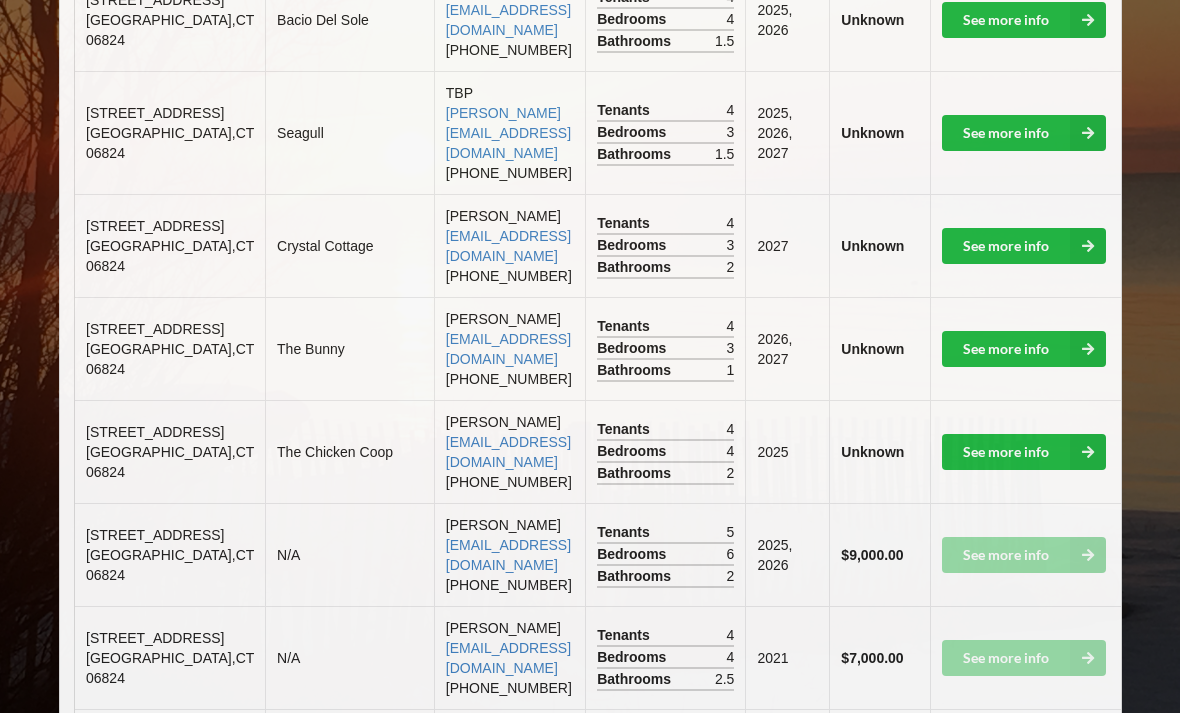 click on "See more info" at bounding box center (1024, 133) 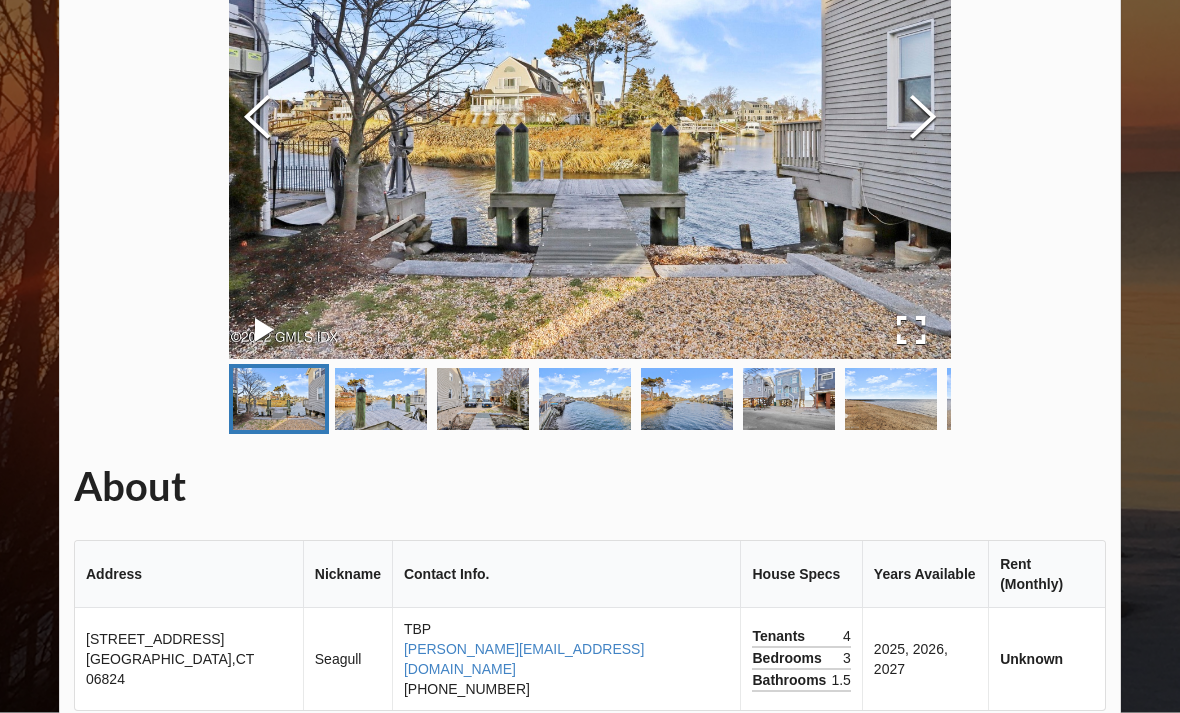 scroll, scrollTop: 270, scrollLeft: 0, axis: vertical 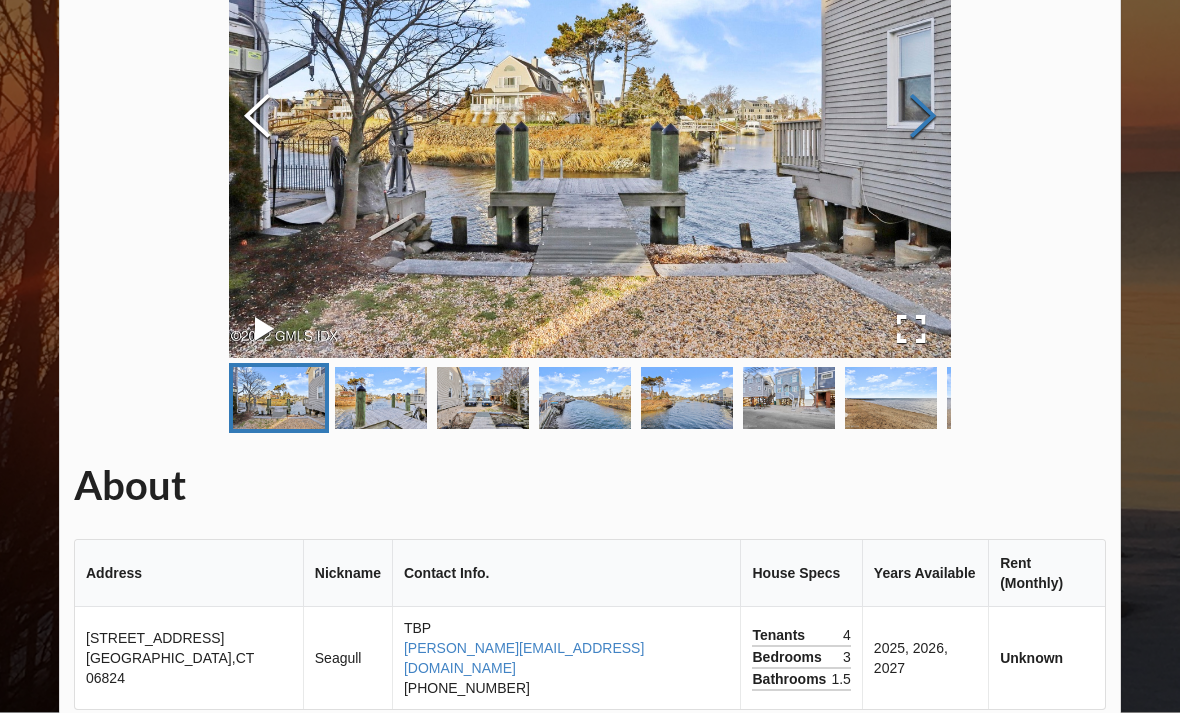 click at bounding box center (923, 118) 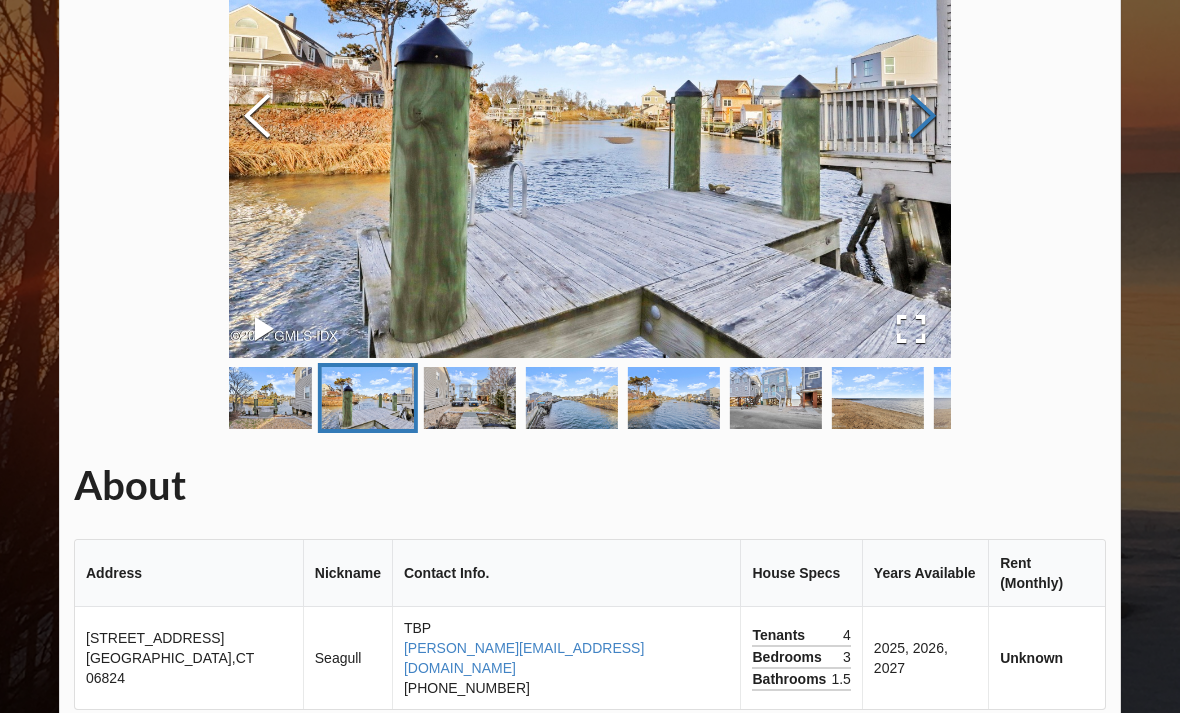 click at bounding box center (923, 117) 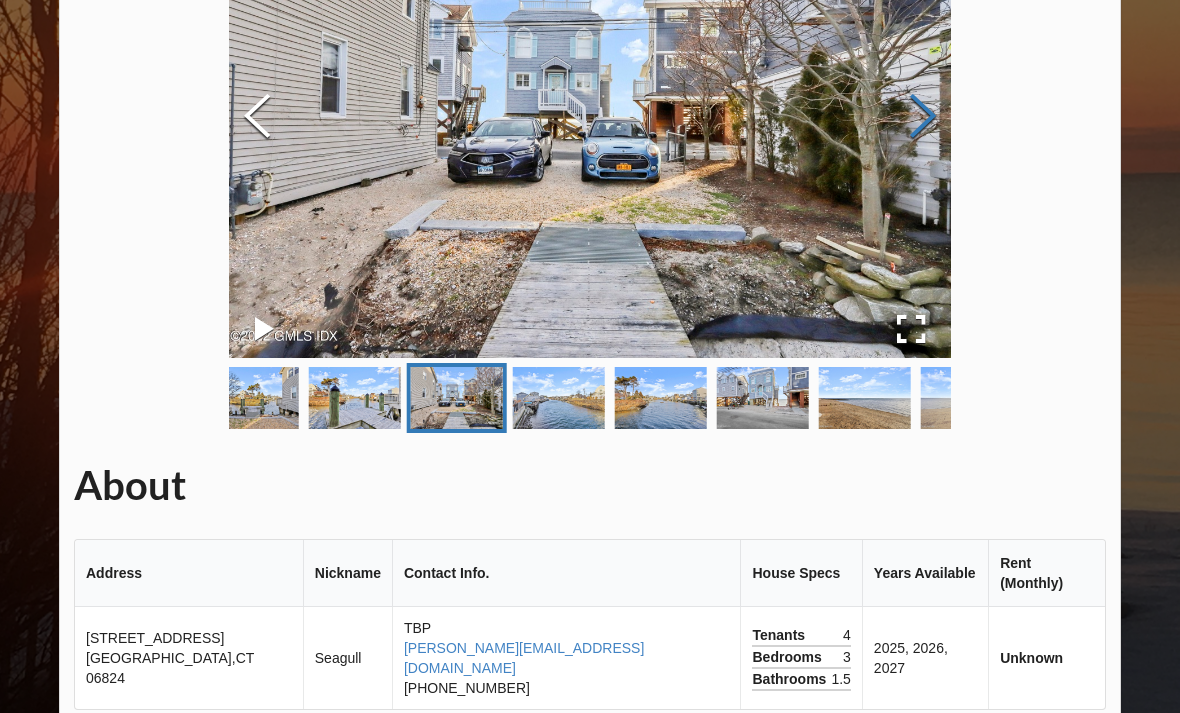 click at bounding box center (923, 117) 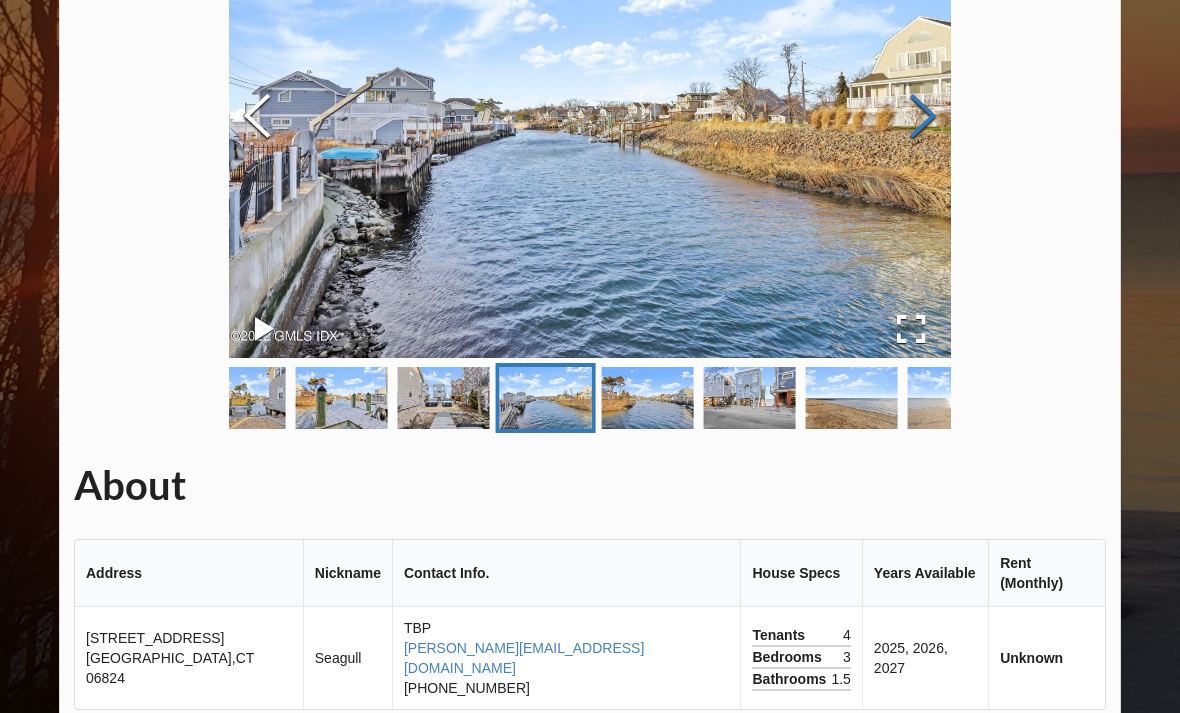 click at bounding box center [923, 117] 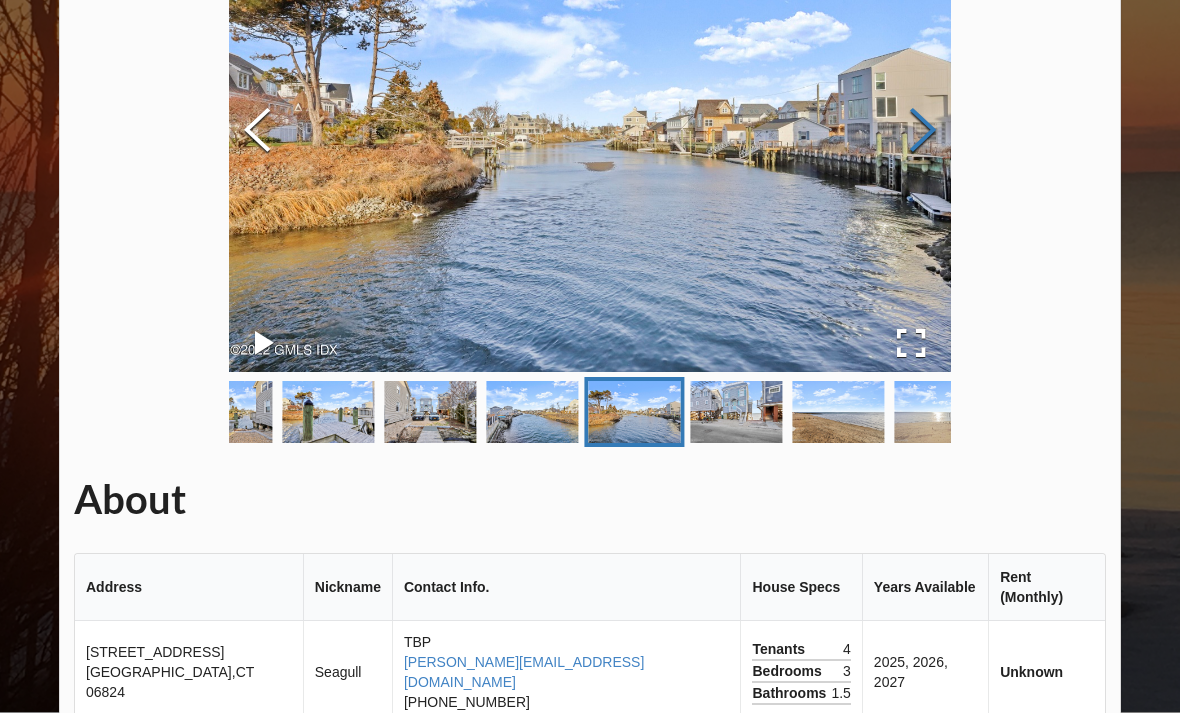 click at bounding box center (923, 132) 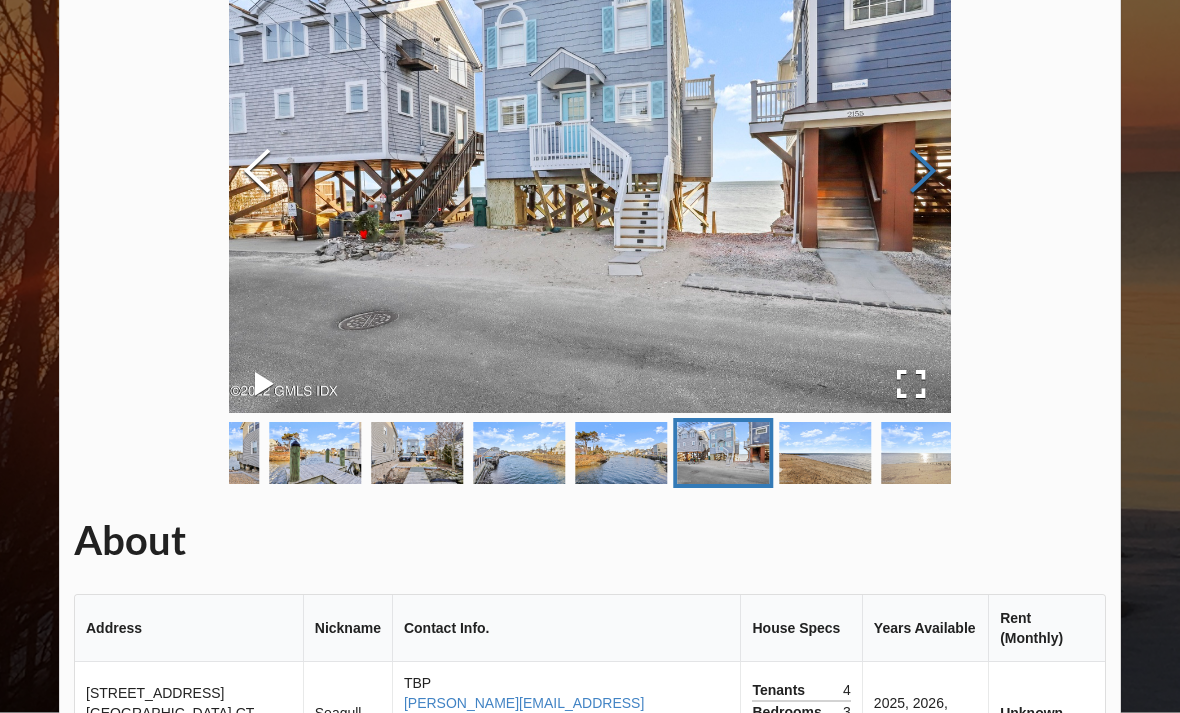 scroll, scrollTop: 0, scrollLeft: 0, axis: both 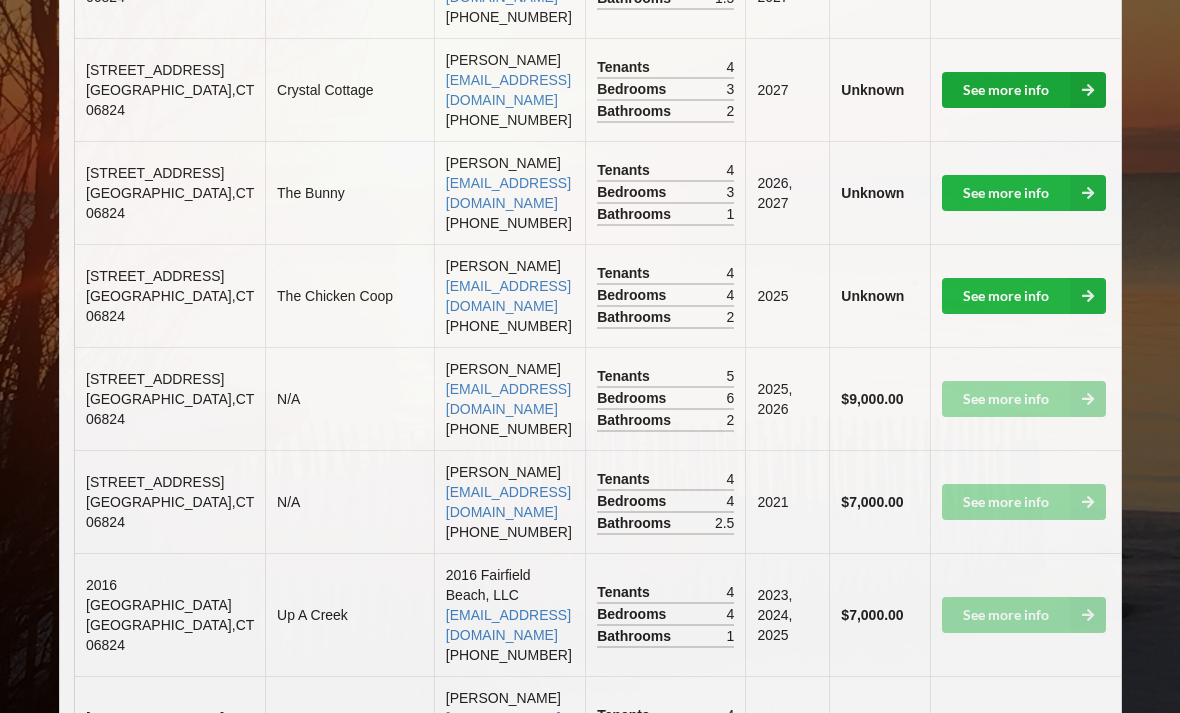 click on "See more info" at bounding box center (1024, 90) 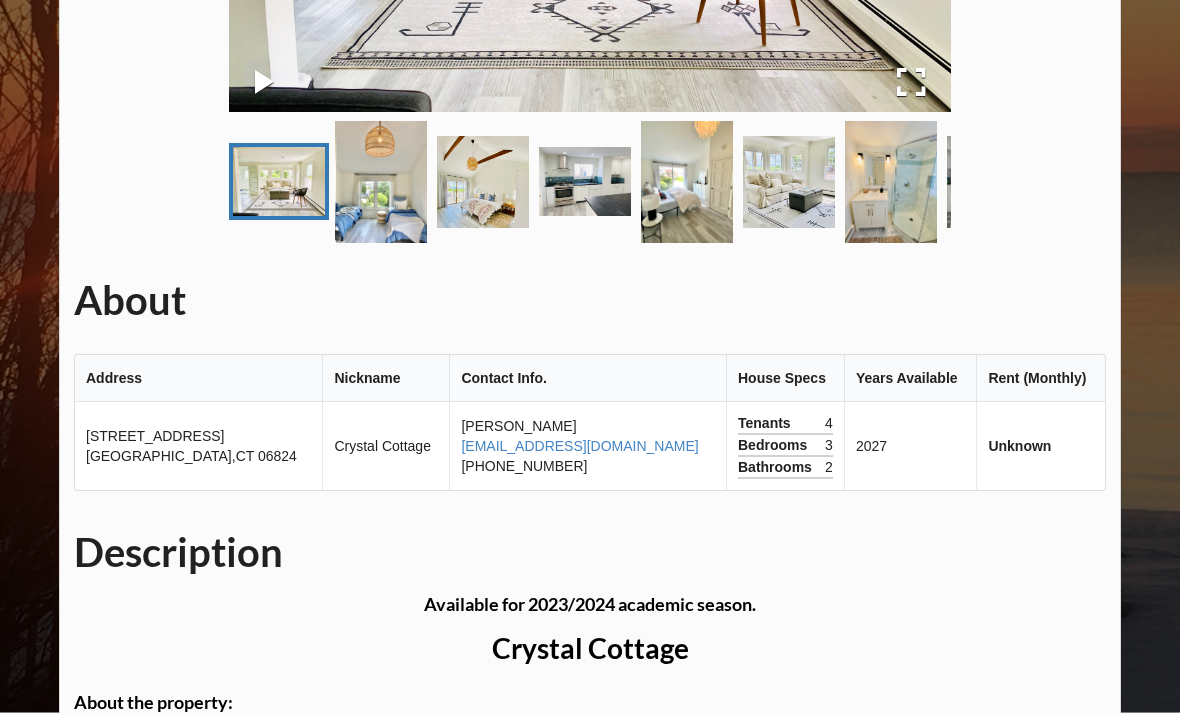 scroll, scrollTop: 417, scrollLeft: 0, axis: vertical 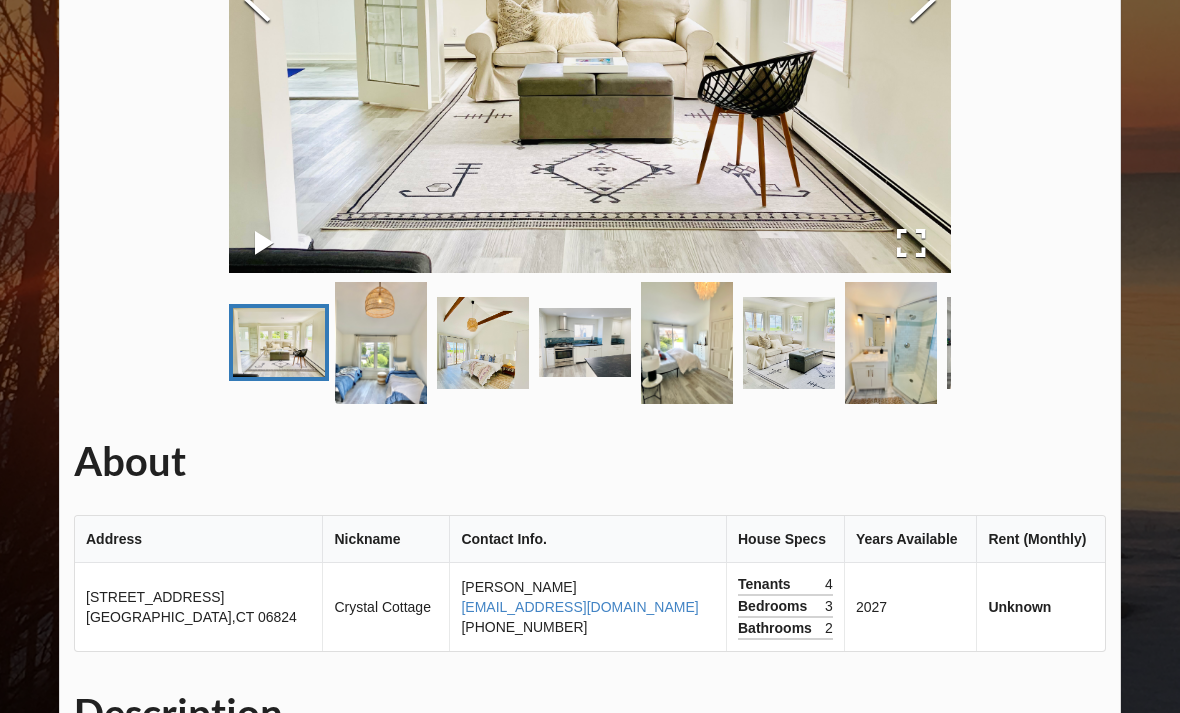 click at bounding box center (789, 343) 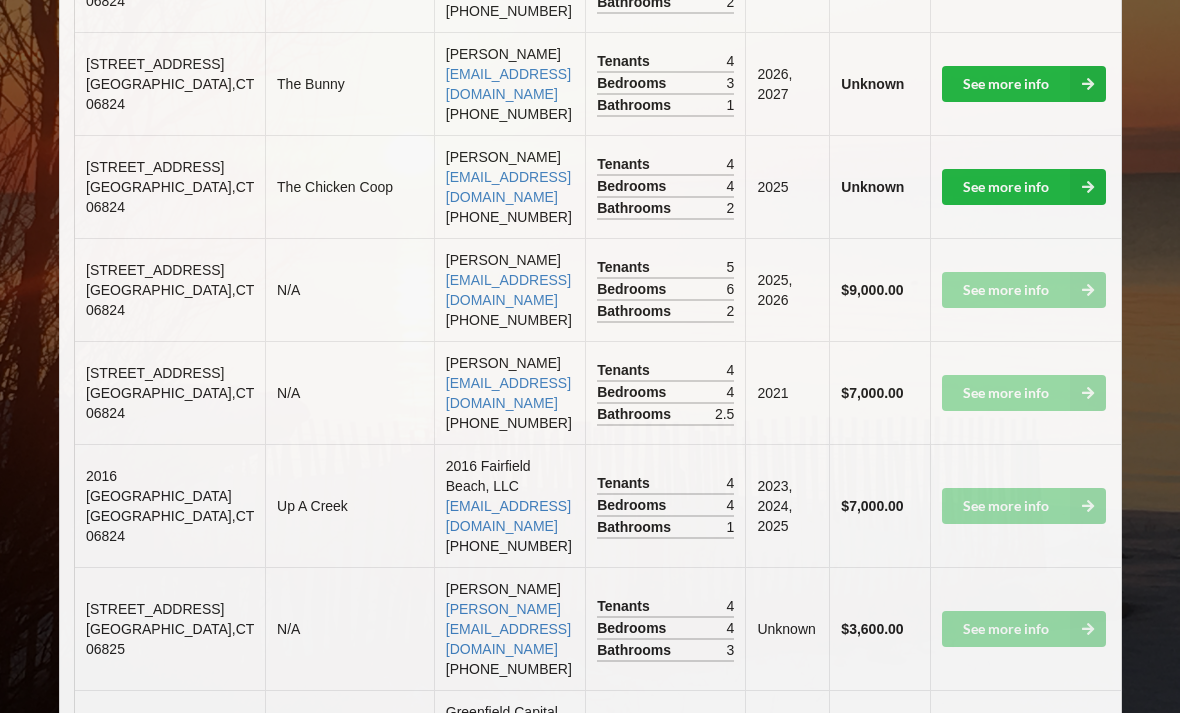 scroll, scrollTop: 2255, scrollLeft: 0, axis: vertical 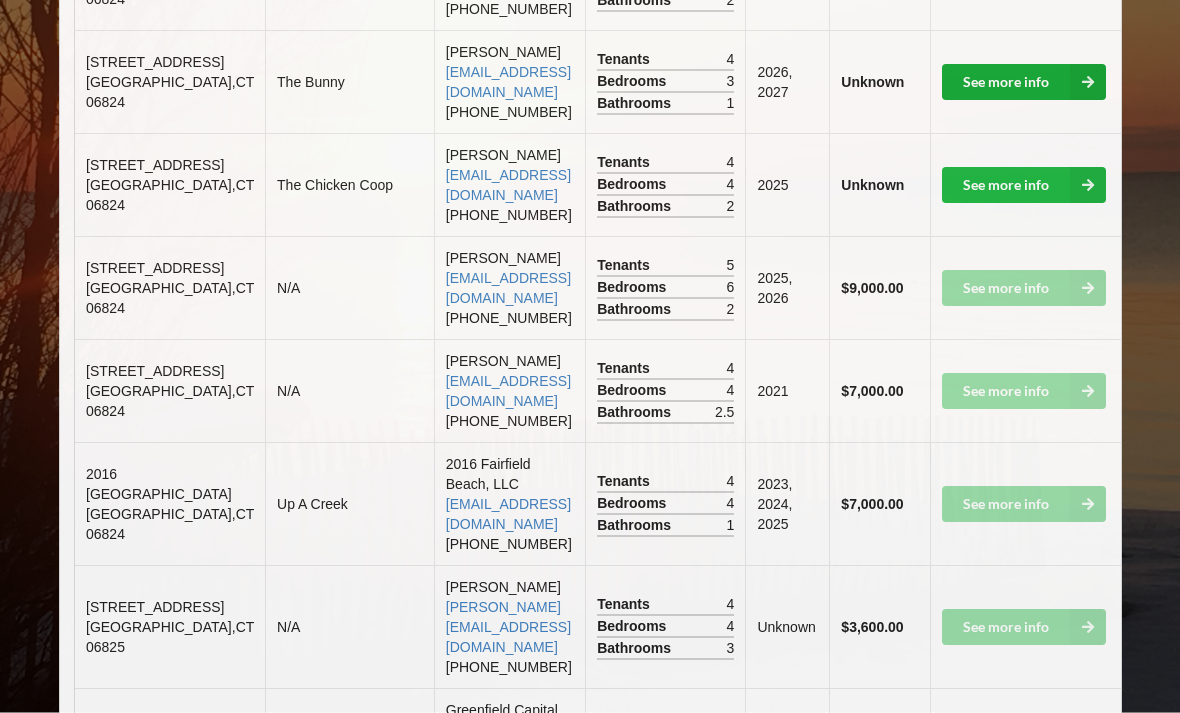 click on "See more info" at bounding box center (1024, 83) 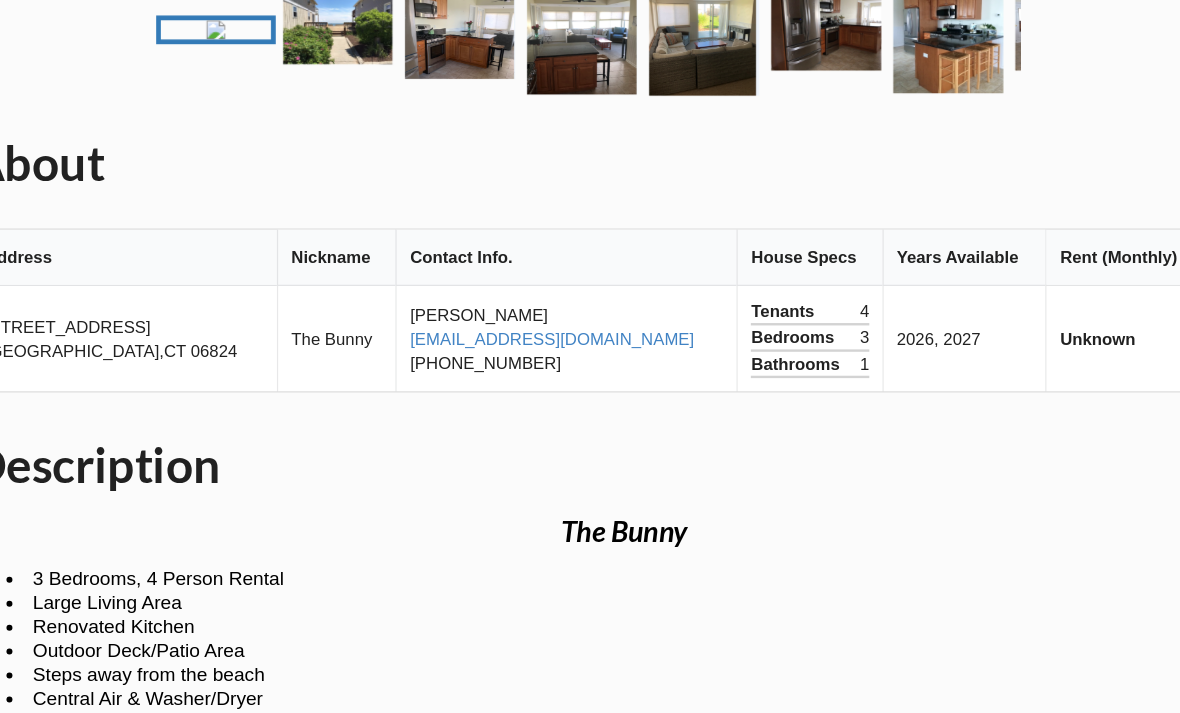 scroll, scrollTop: 756, scrollLeft: 0, axis: vertical 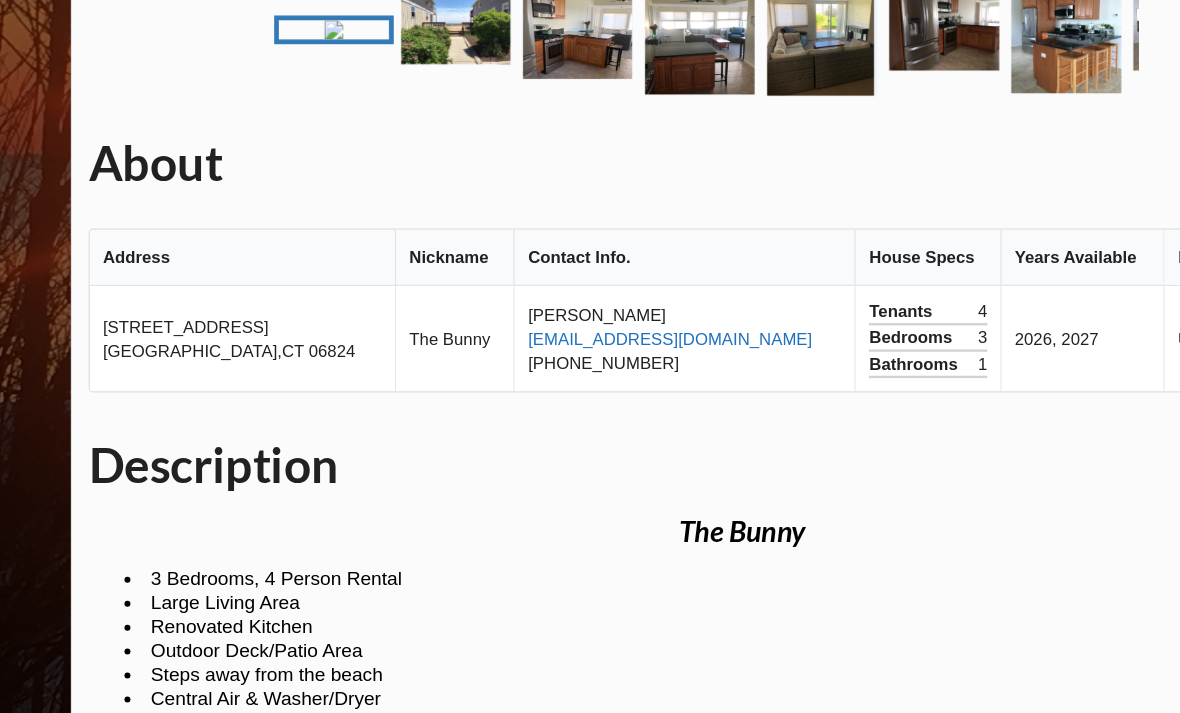 click on "[EMAIL_ADDRESS][DOMAIN_NAME]" at bounding box center (559, 347) 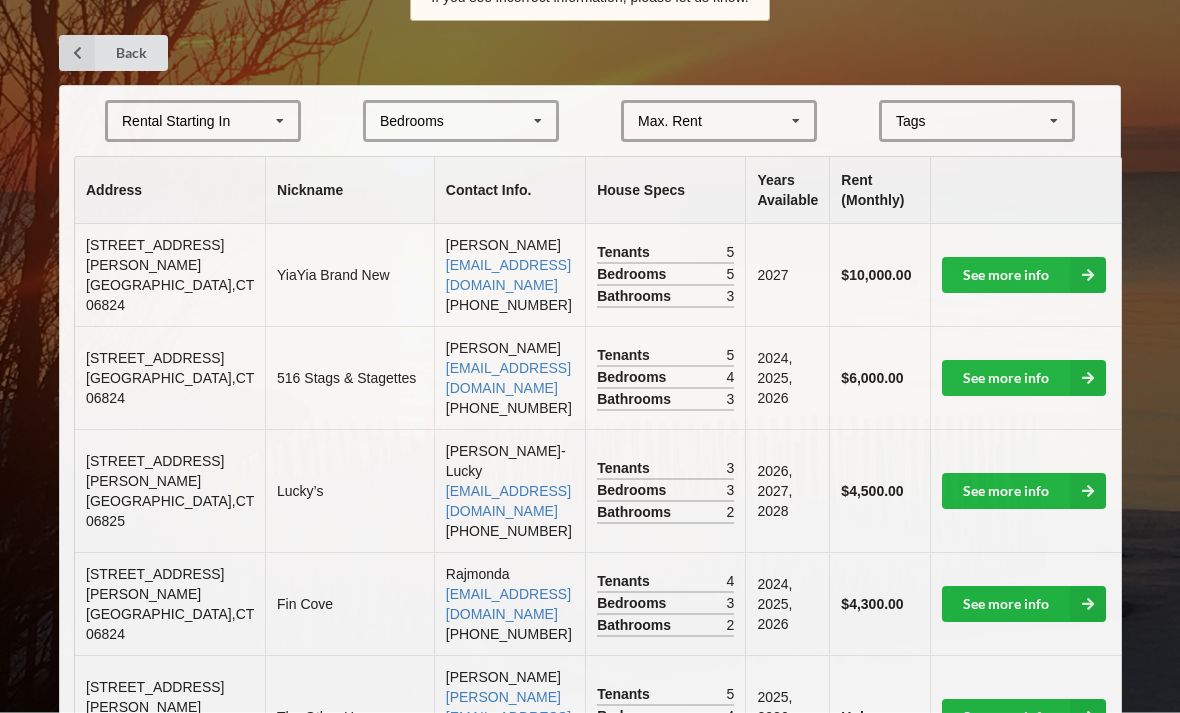 scroll, scrollTop: 0, scrollLeft: 0, axis: both 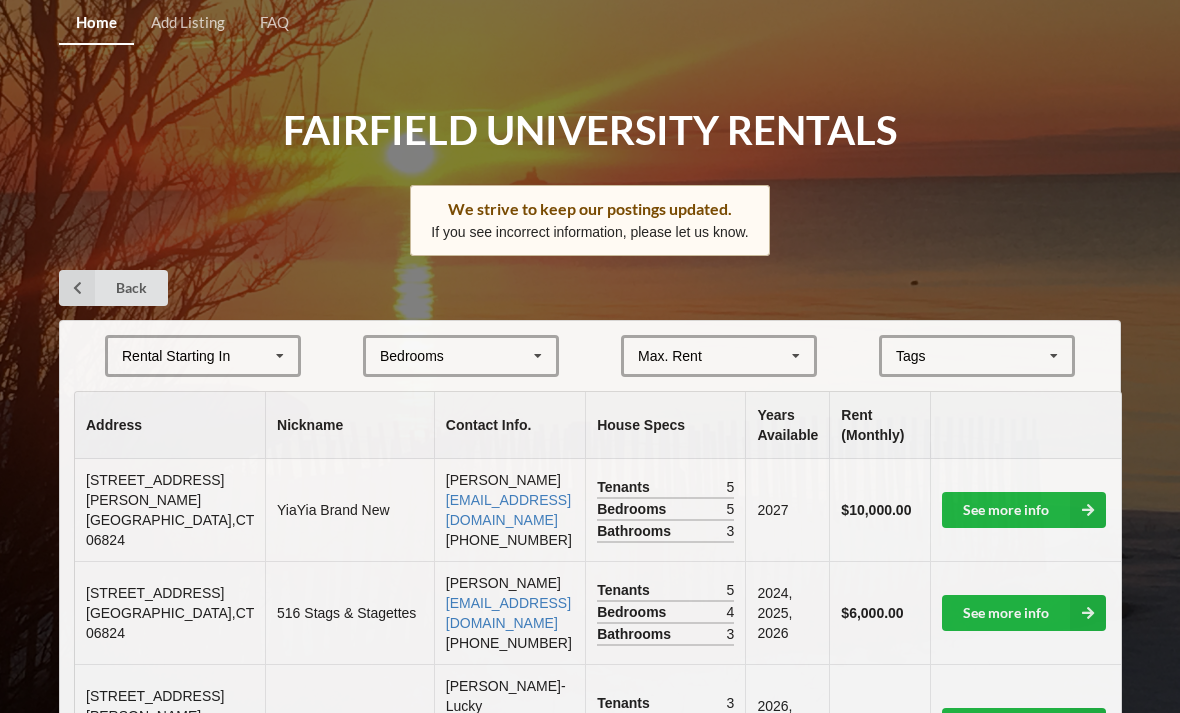 click on "[GEOGRAPHIC_DATA] Area Downtown" at bounding box center (977, 356) 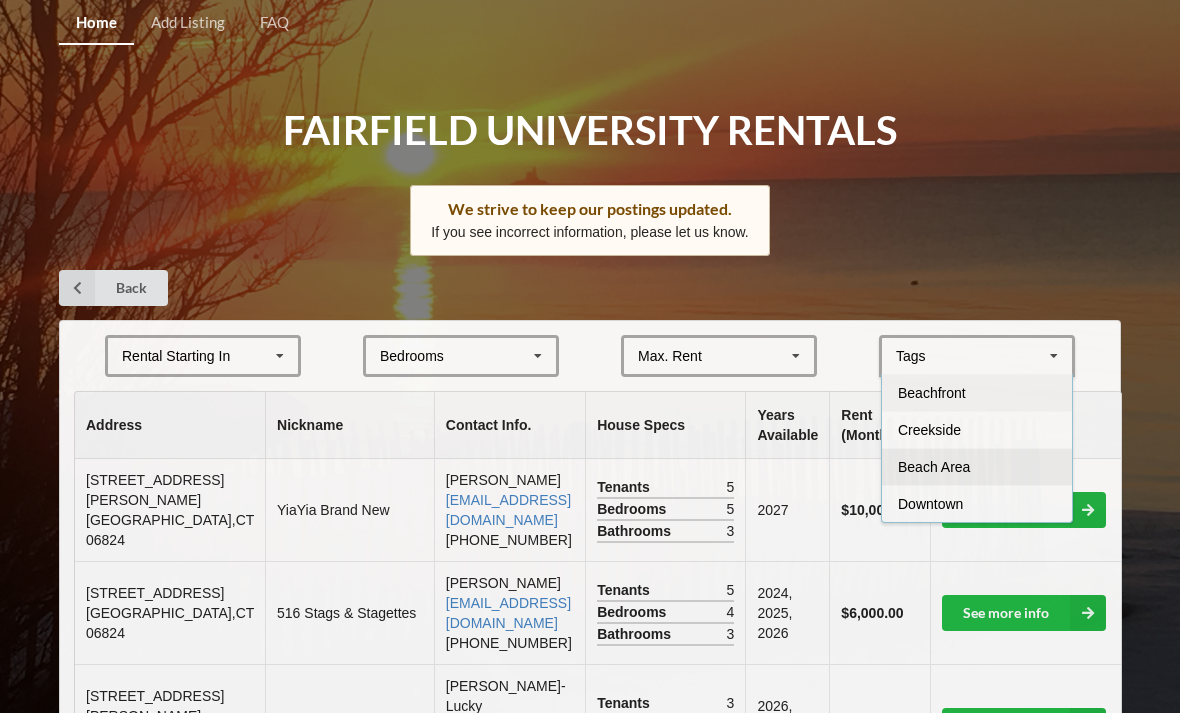 click on "Beach Area" at bounding box center [934, 467] 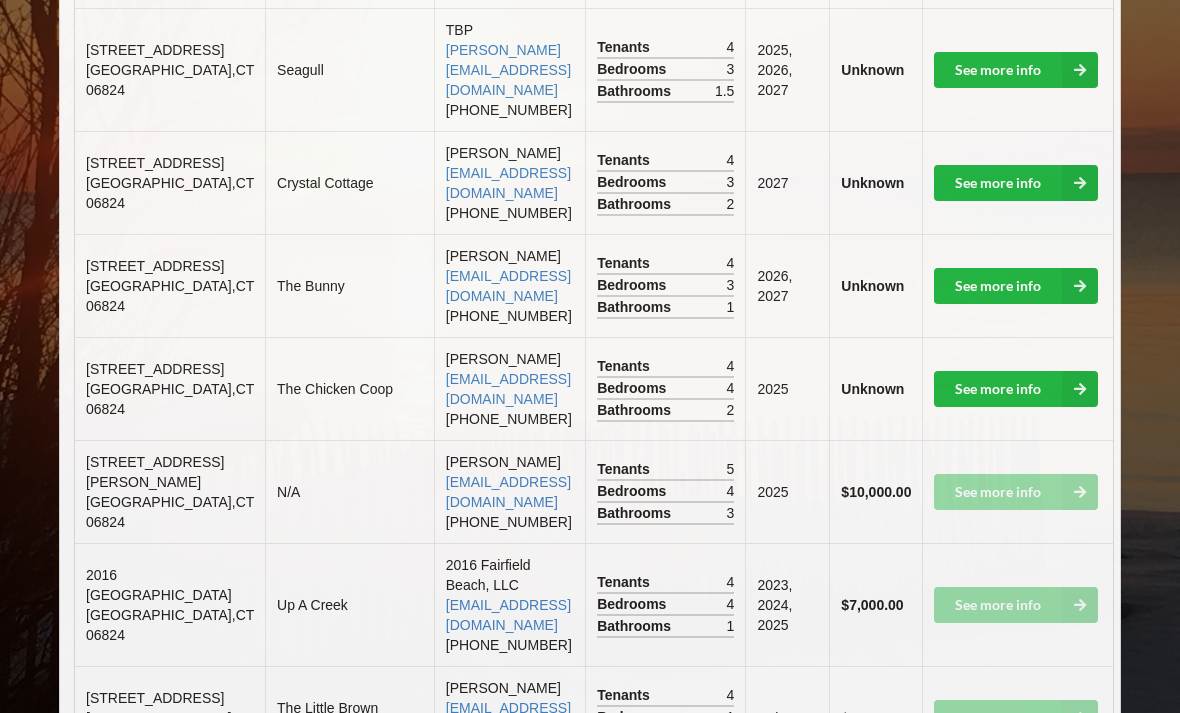 scroll, scrollTop: 0, scrollLeft: 0, axis: both 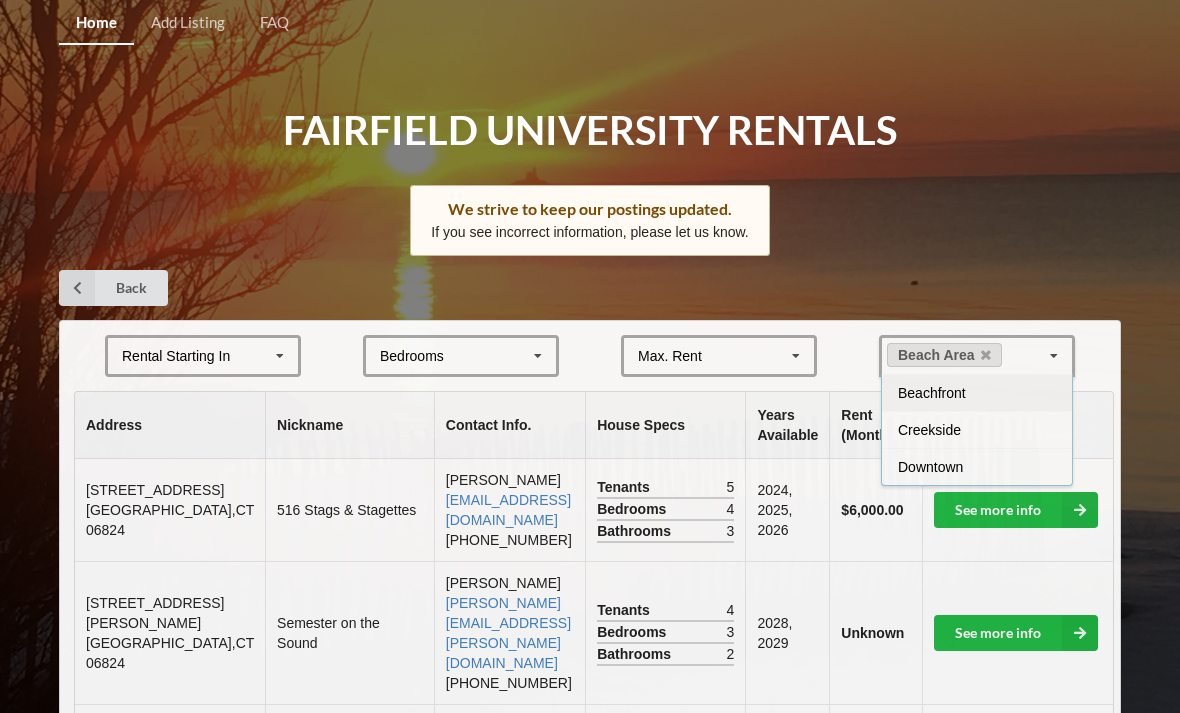 click on "Bedrooms 1 2 3 4 5 6 7 8" at bounding box center [461, 356] 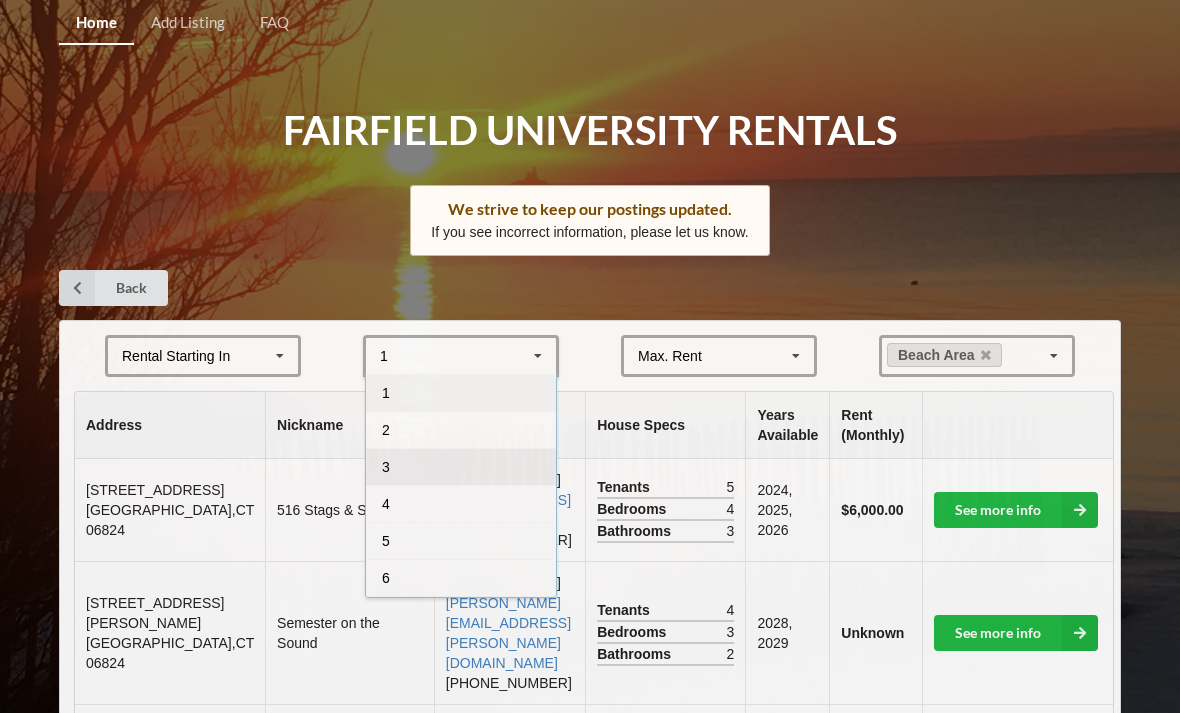 click on "3" at bounding box center [461, 466] 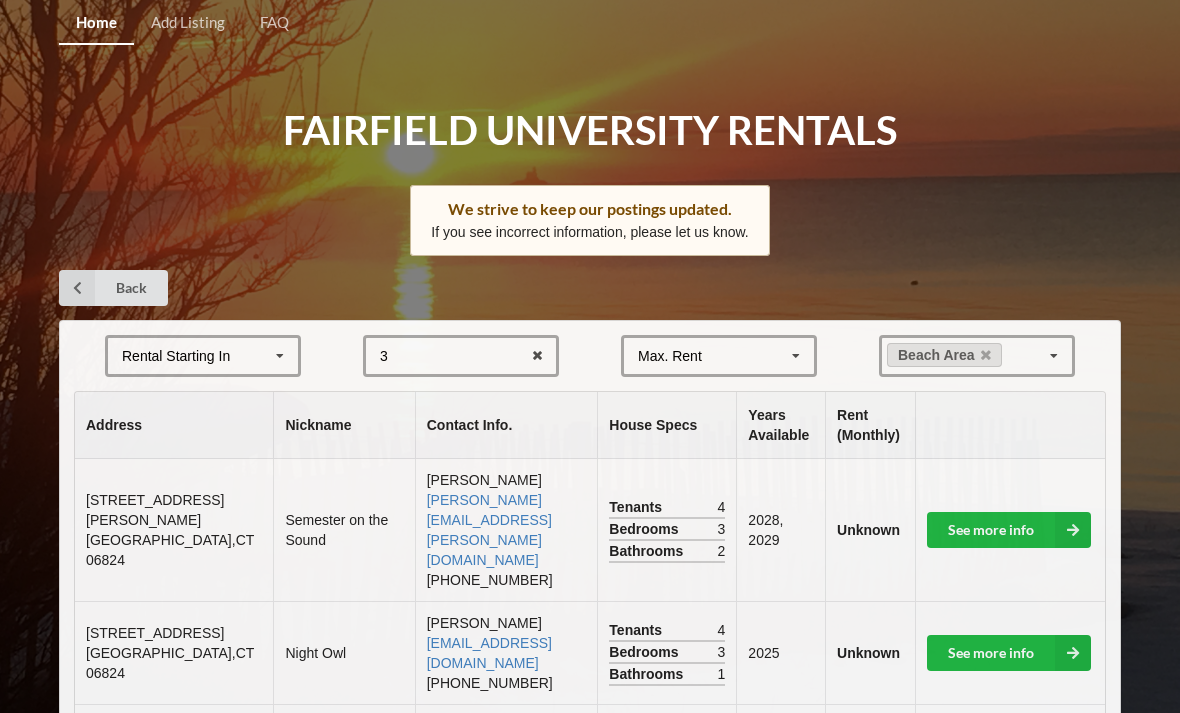 click at bounding box center [280, 356] 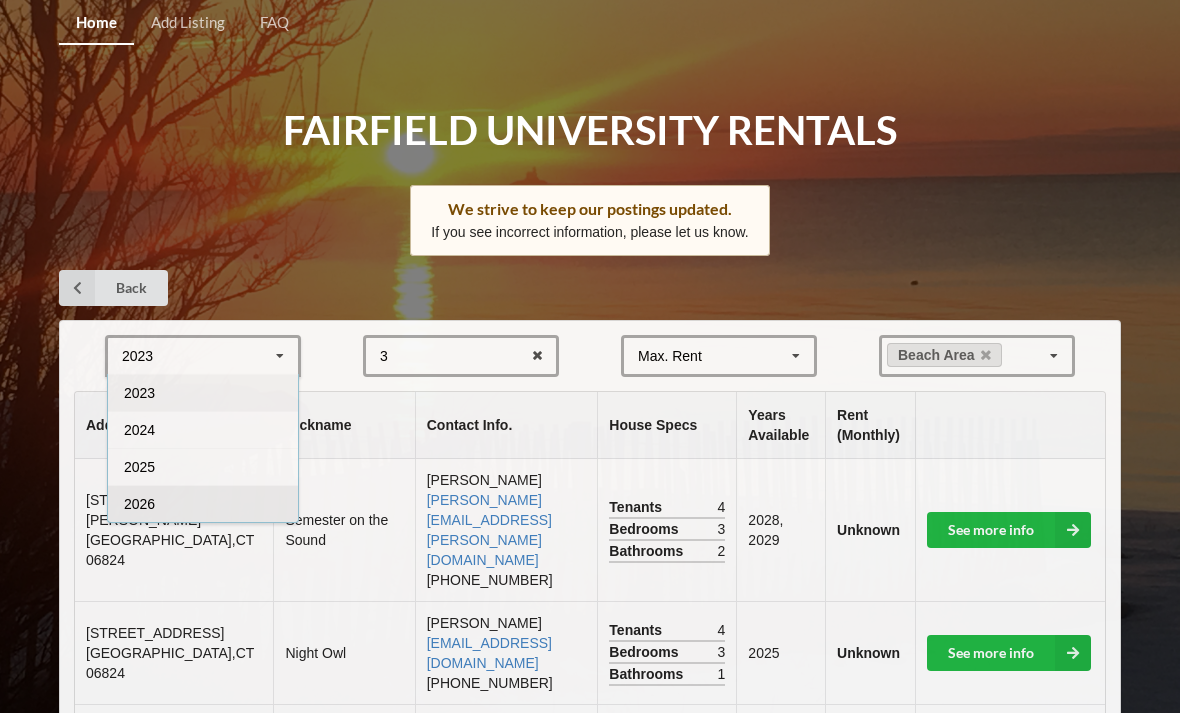click on "2026" at bounding box center [203, 503] 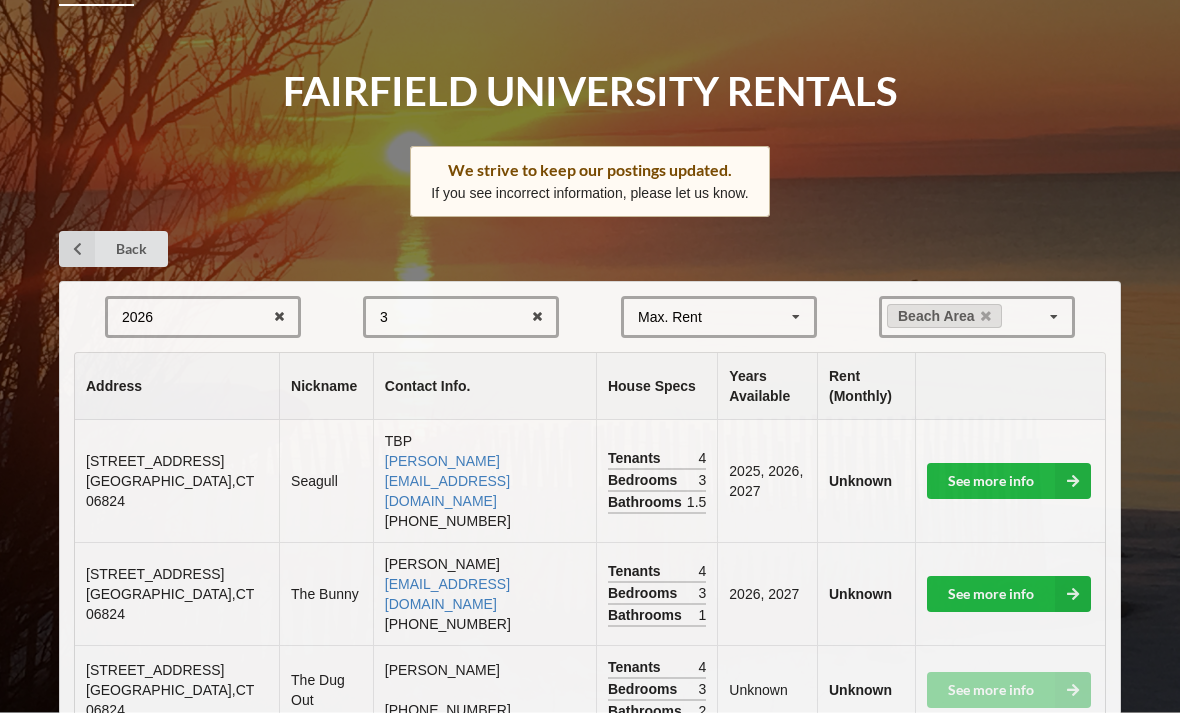 scroll, scrollTop: 41, scrollLeft: 0, axis: vertical 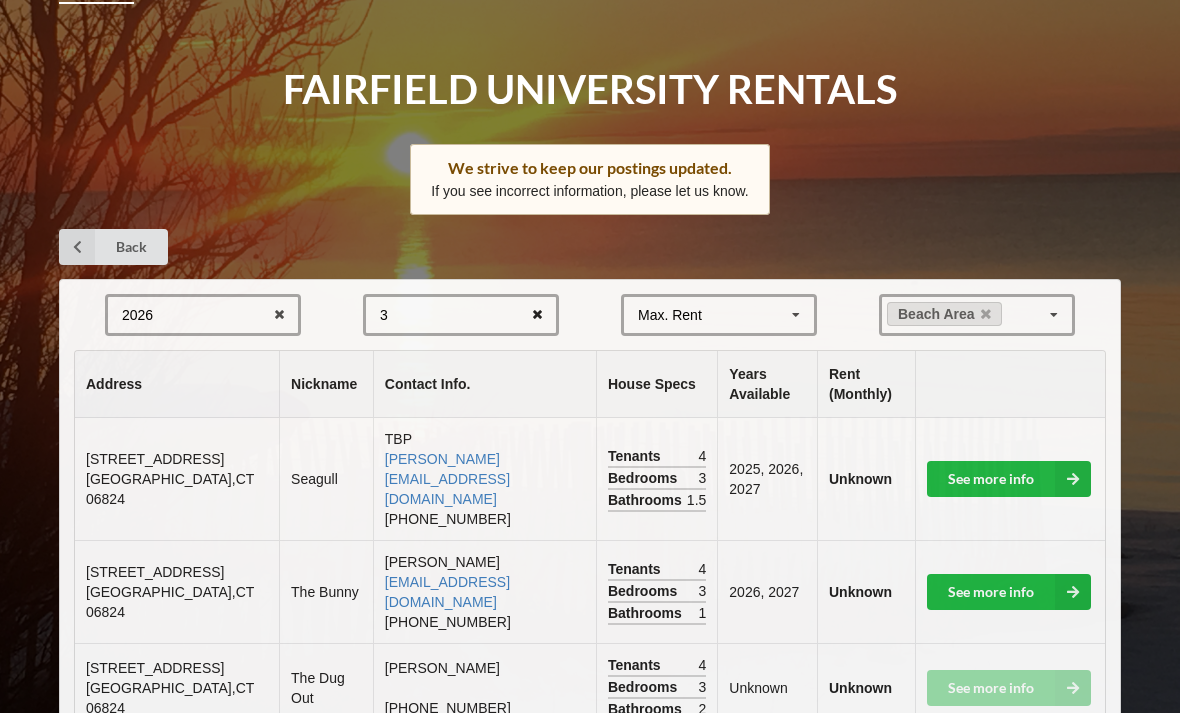 click at bounding box center (537, 315) 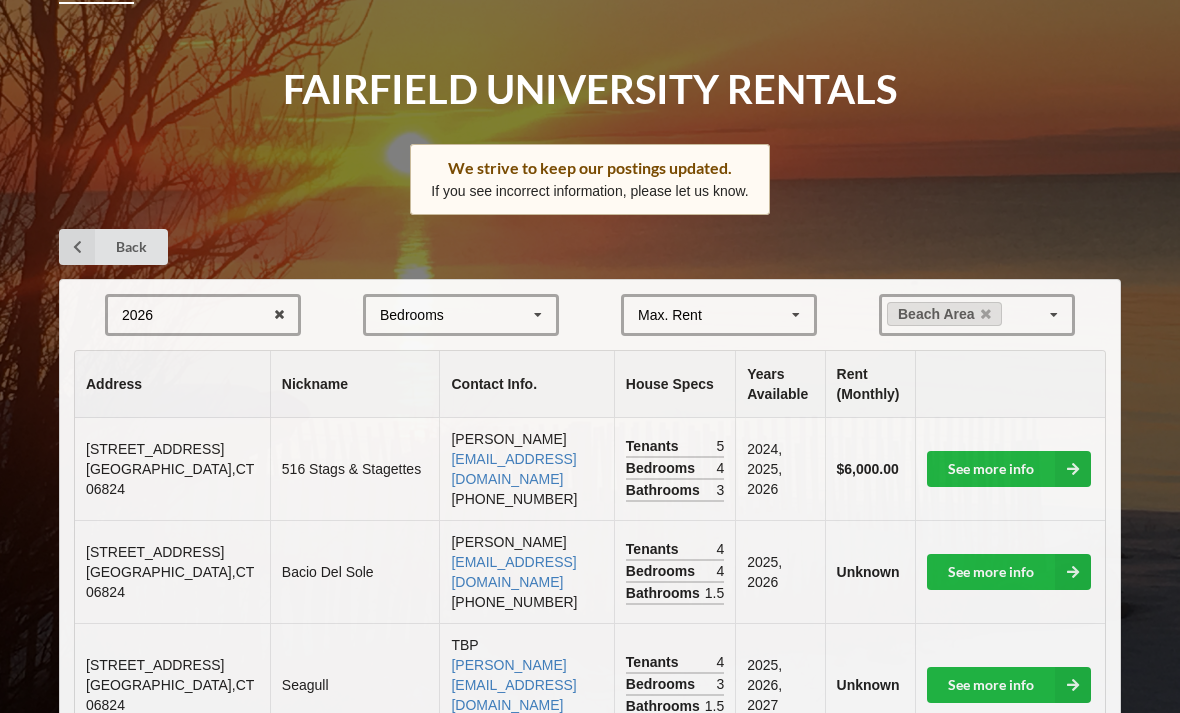click at bounding box center [538, 315] 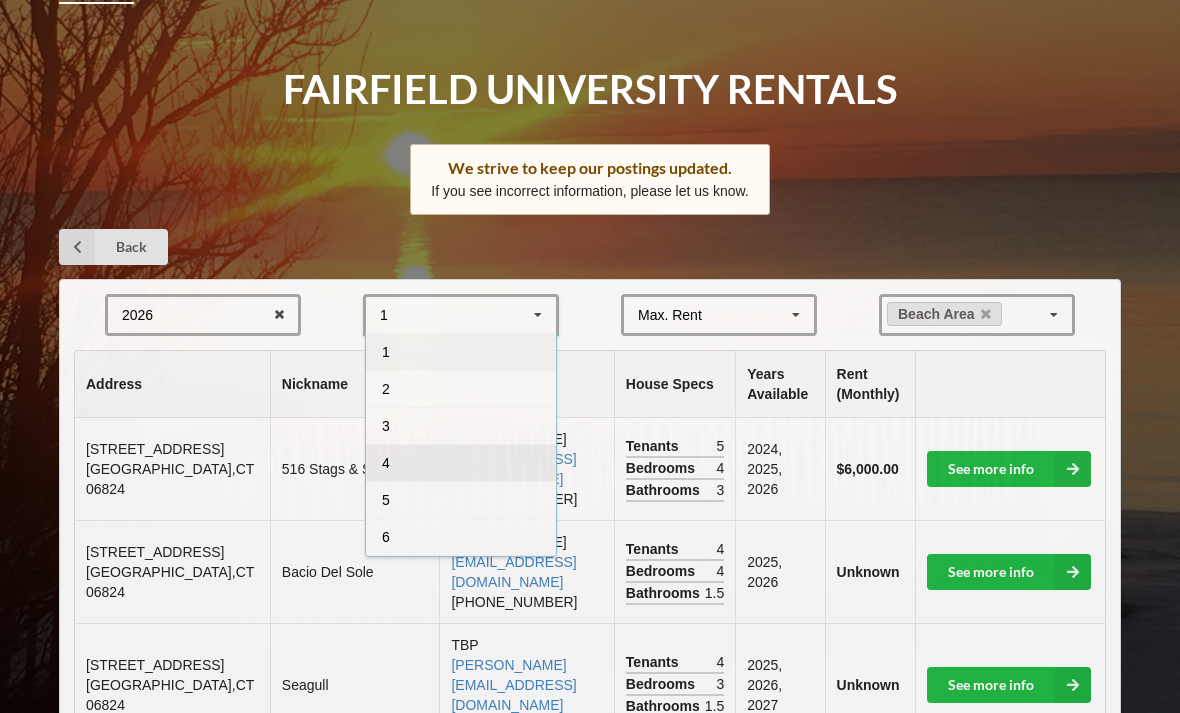 click on "4" at bounding box center [461, 462] 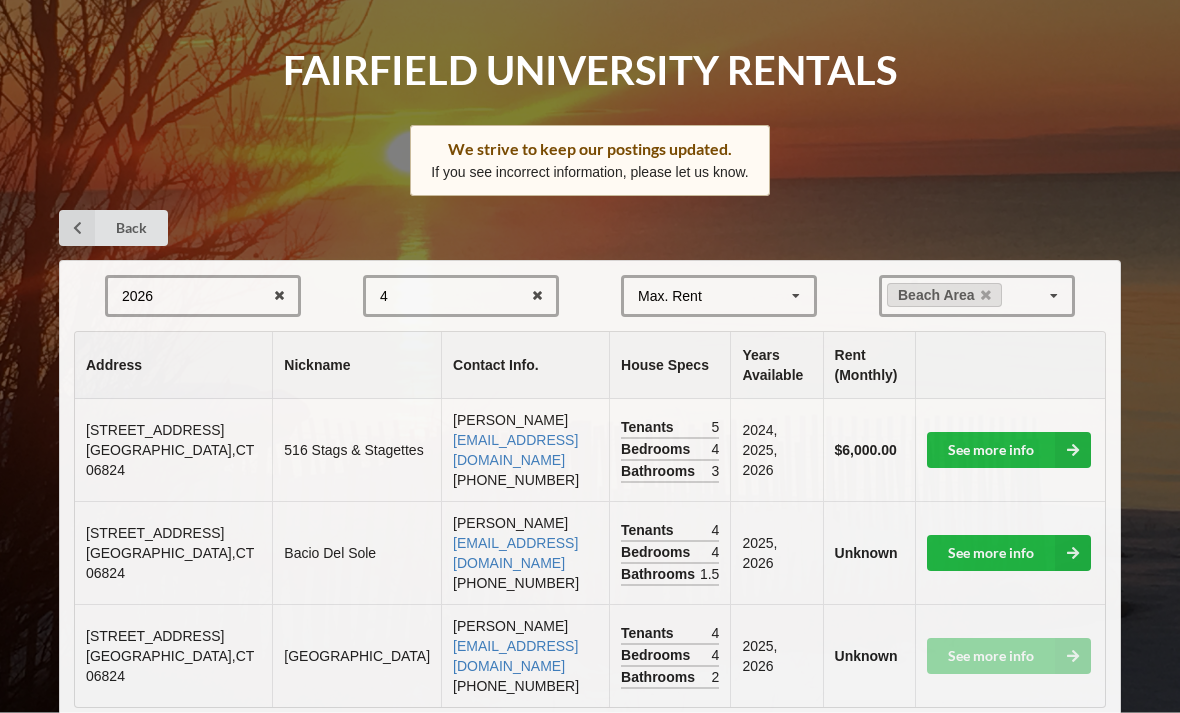 scroll, scrollTop: 64, scrollLeft: 0, axis: vertical 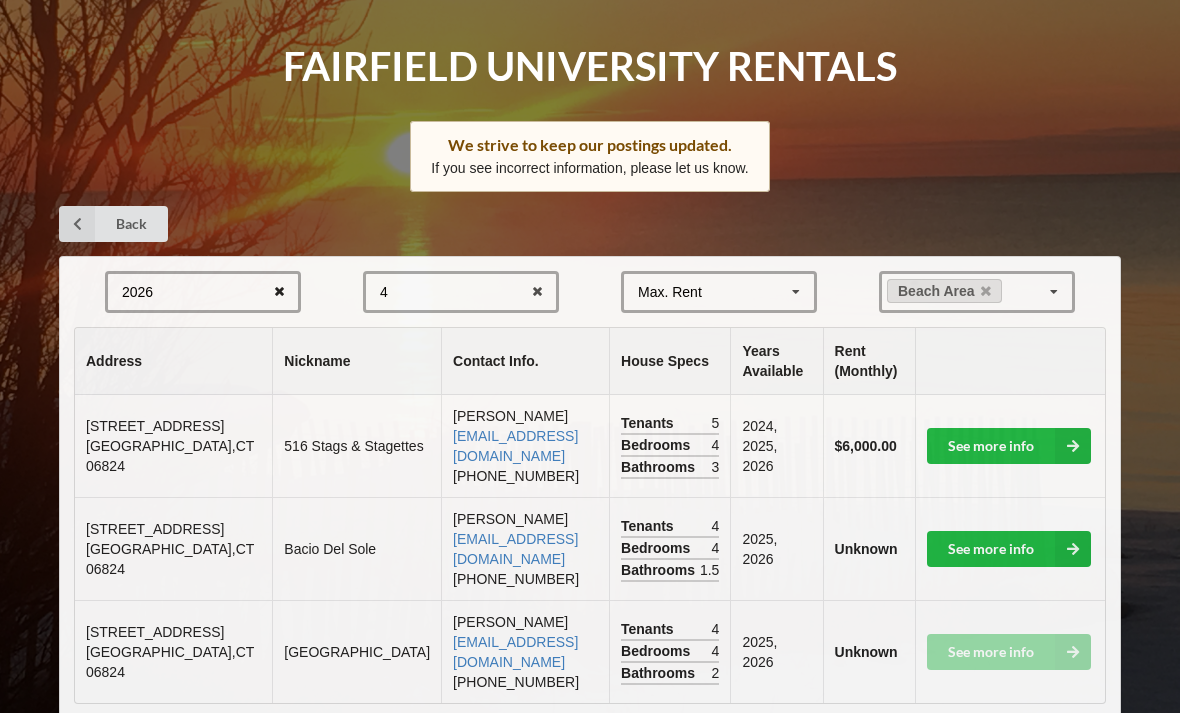 click at bounding box center [279, 292] 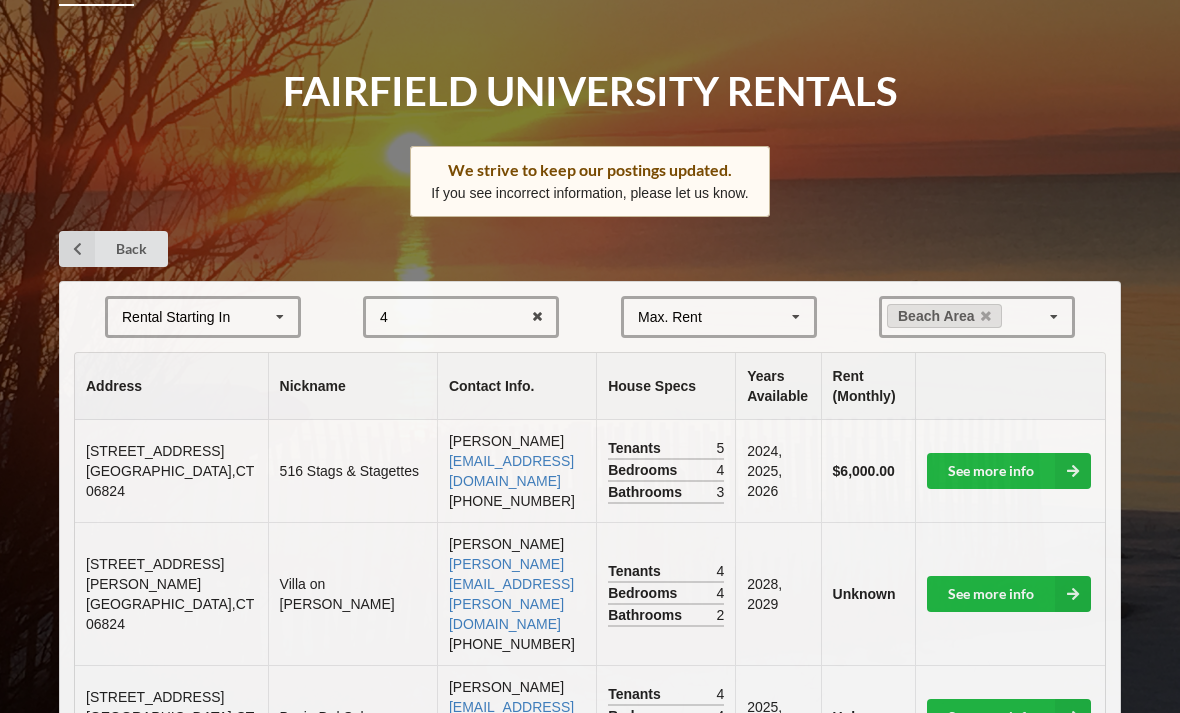 scroll, scrollTop: 0, scrollLeft: 0, axis: both 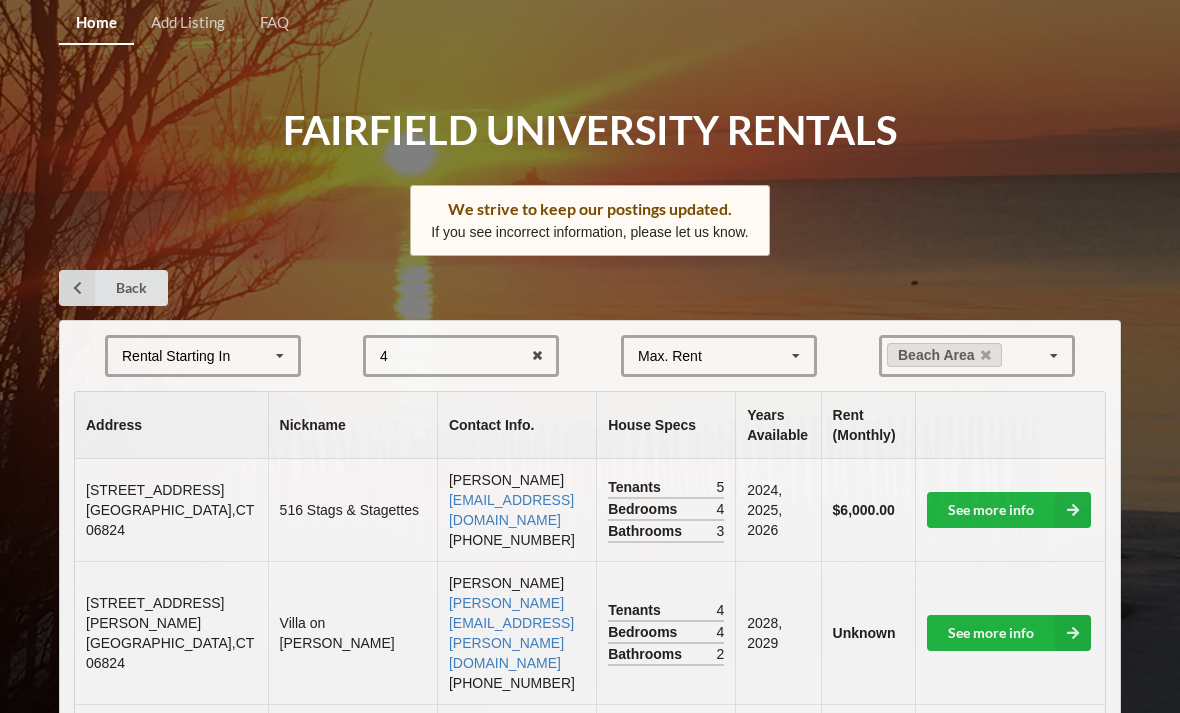 click on "4 1 2 3 4 5 6 7 8" at bounding box center (461, 356) 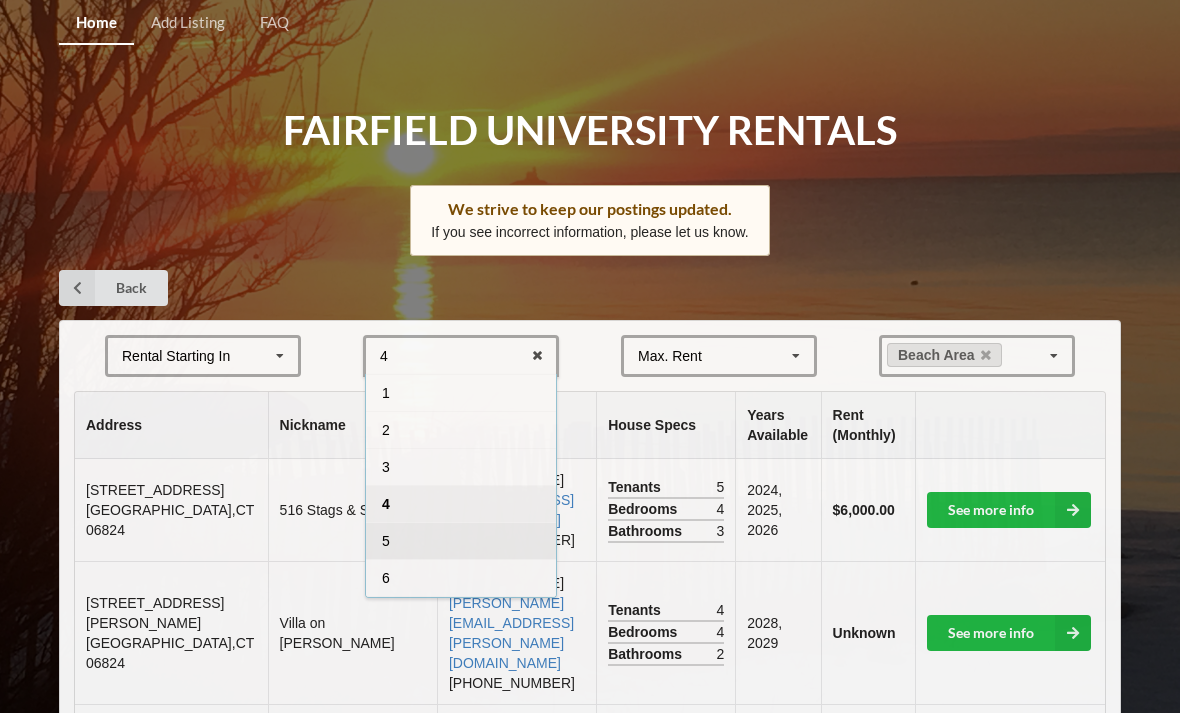 click on "5" at bounding box center [461, 540] 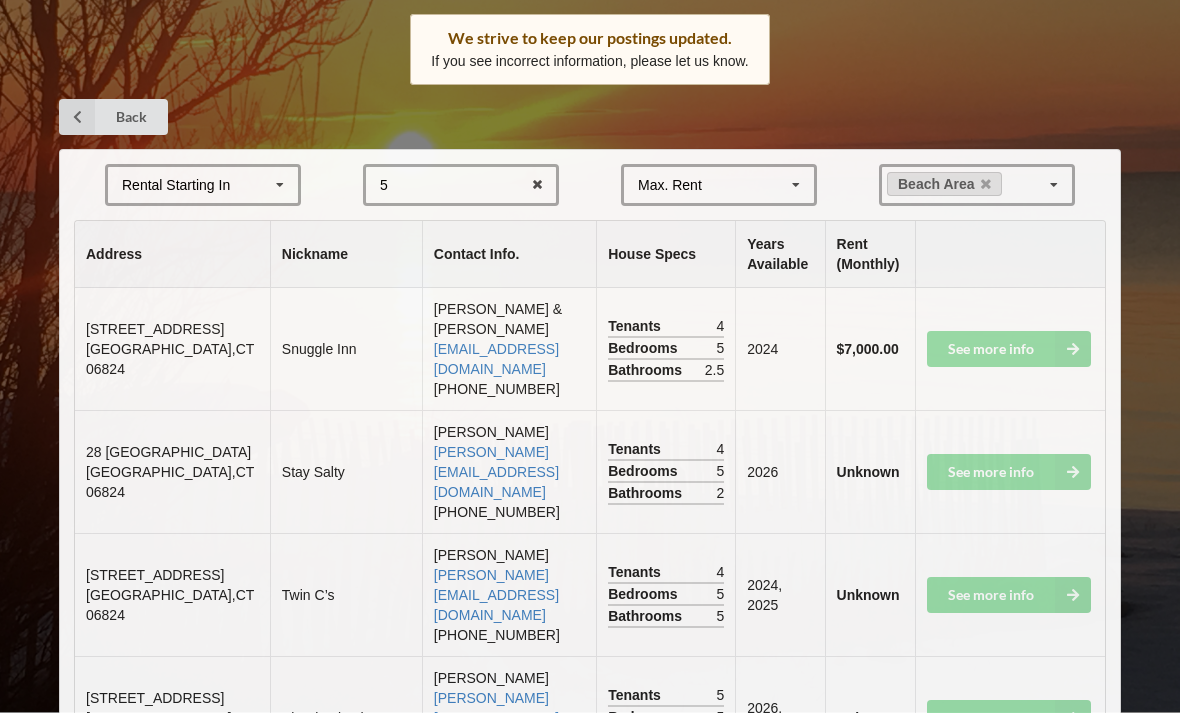 scroll, scrollTop: 0, scrollLeft: 0, axis: both 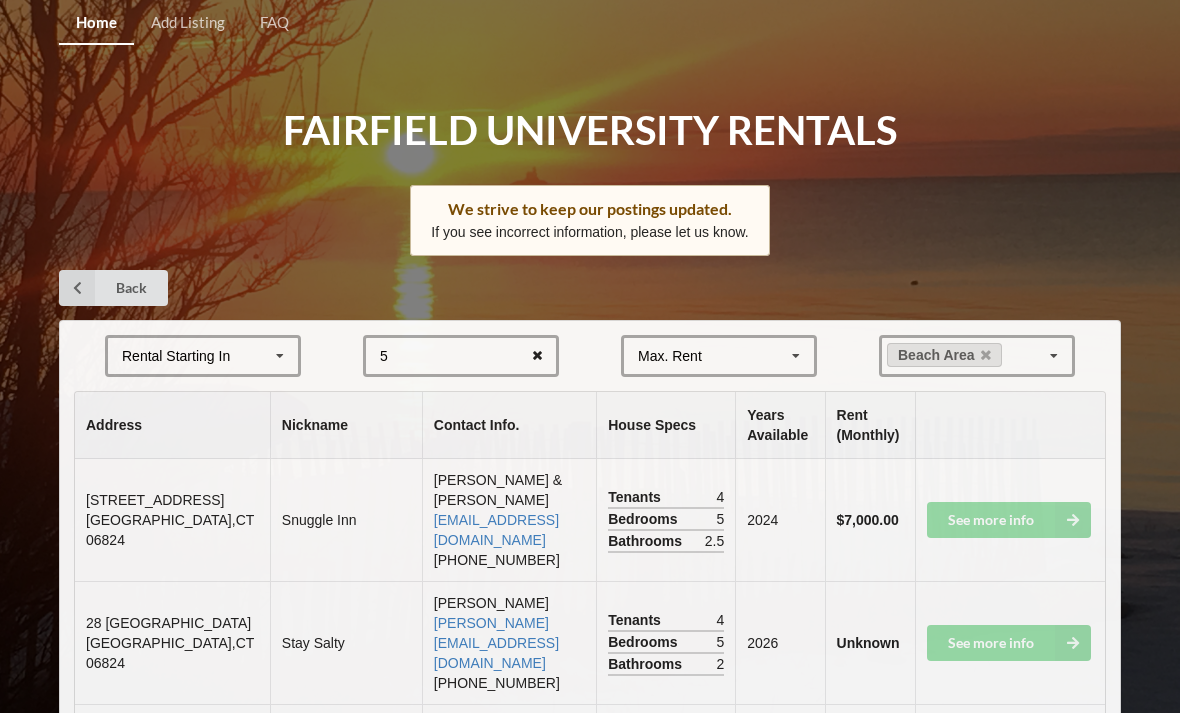 click at bounding box center (537, 356) 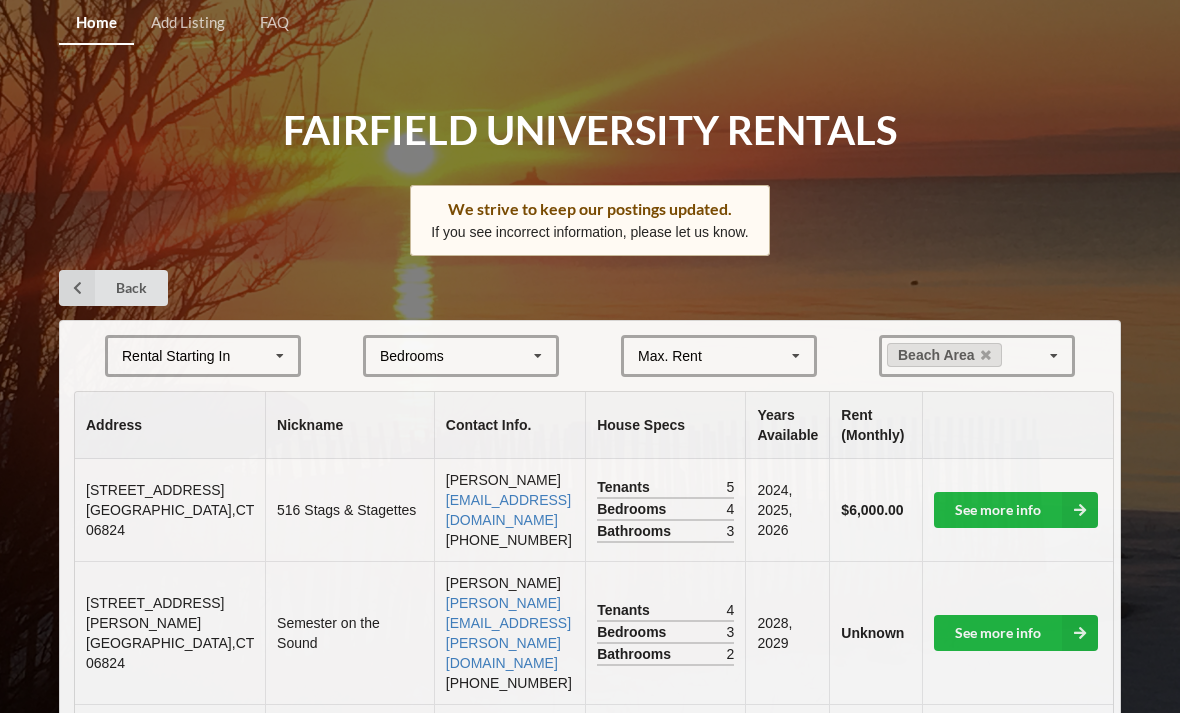 click at bounding box center (538, 356) 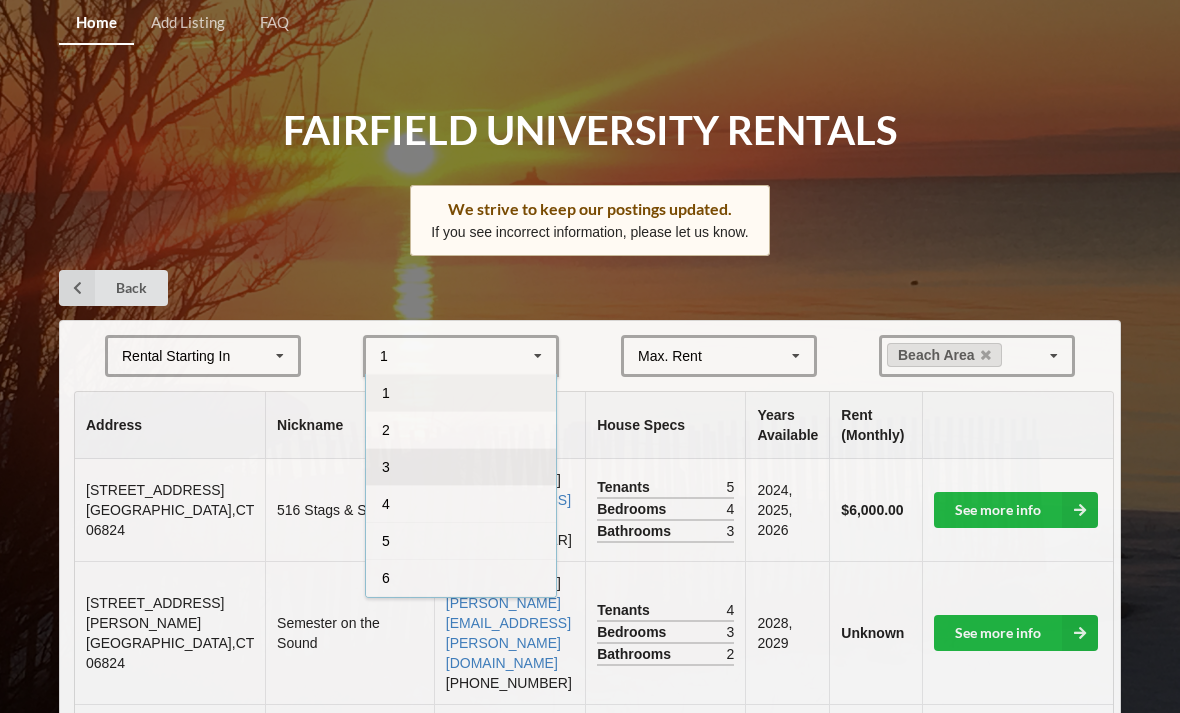 click on "3" at bounding box center (461, 466) 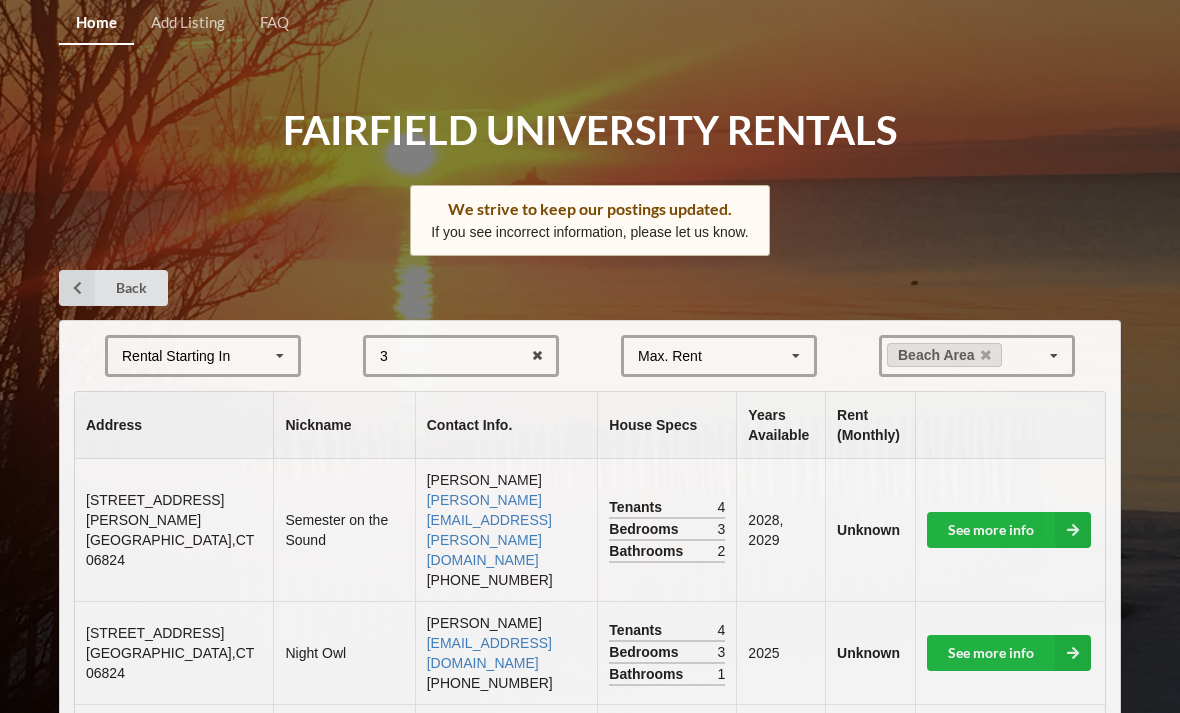 click on "Back" at bounding box center (590, 288) 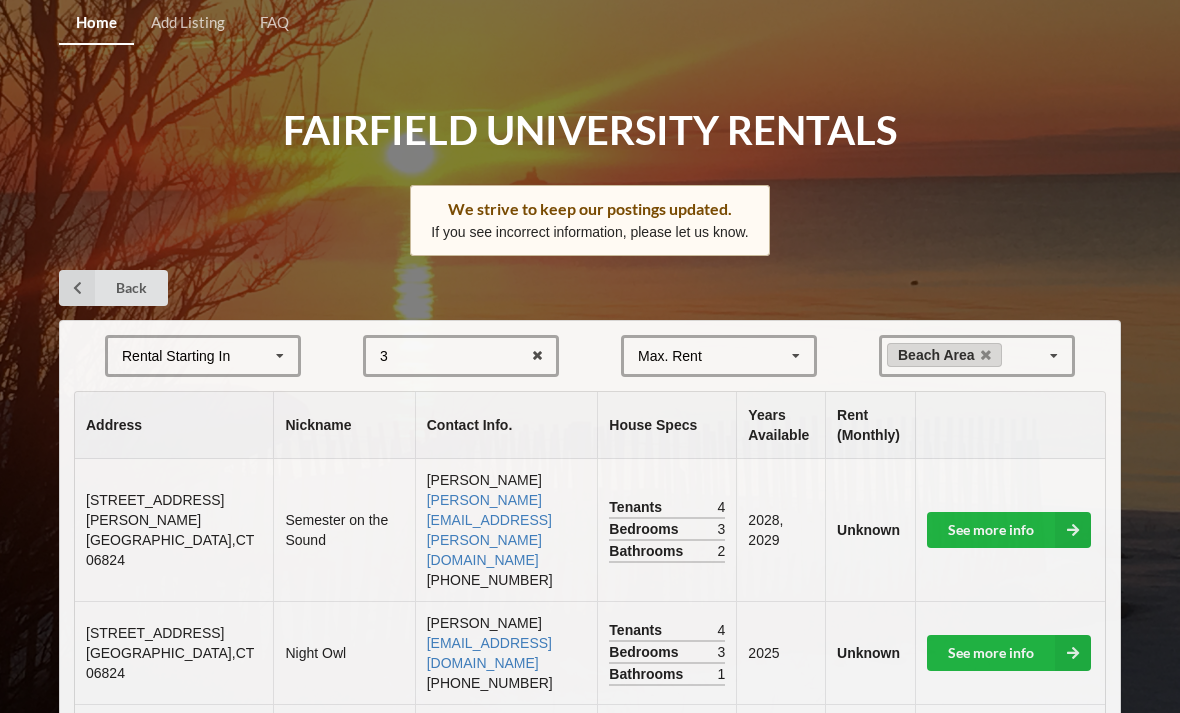 click on "Beach Area" at bounding box center [944, 355] 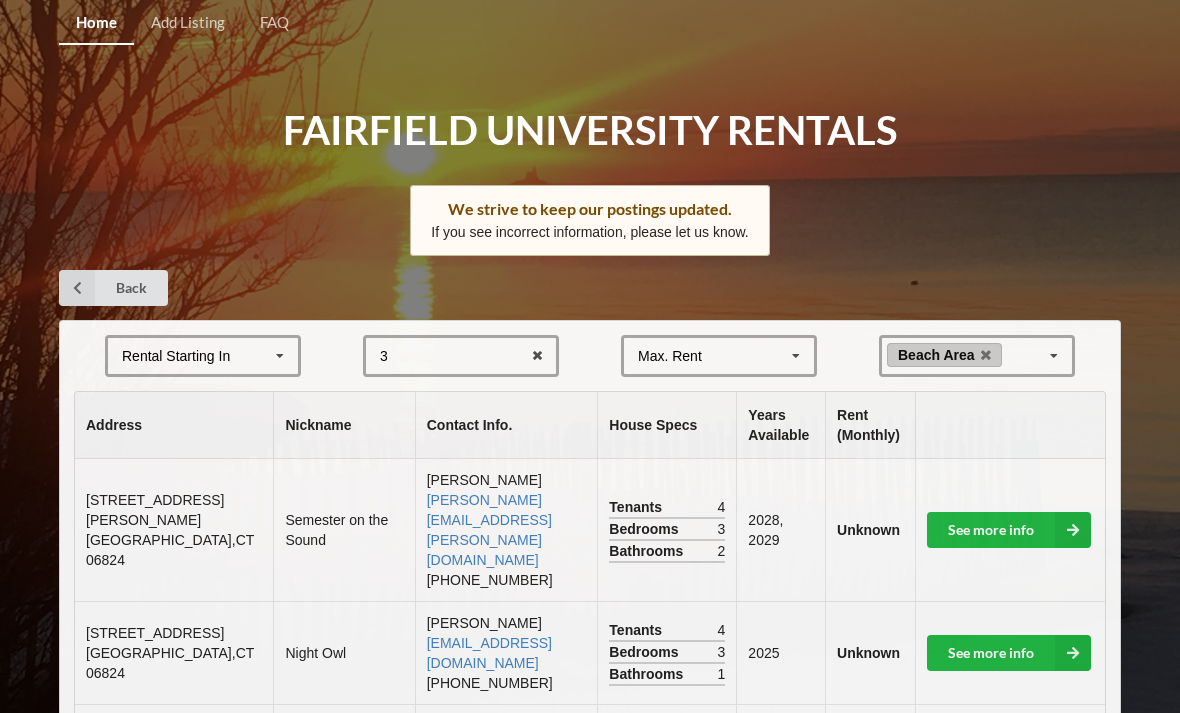 click at bounding box center [1054, 356] 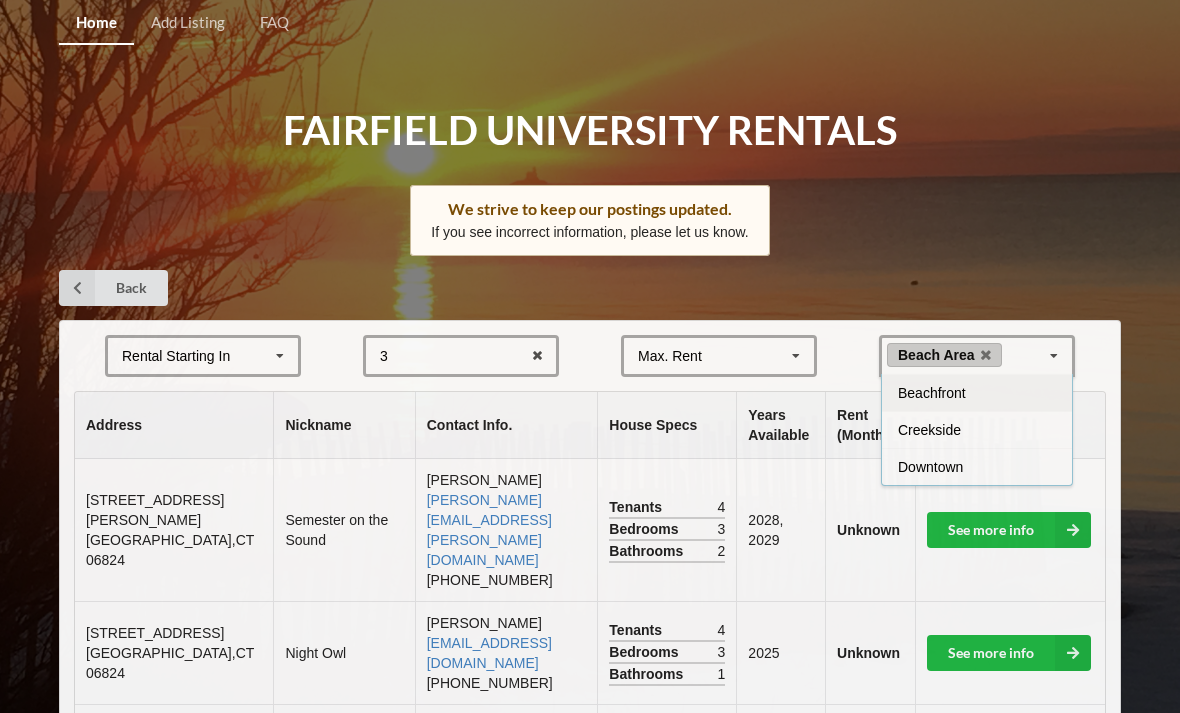 click on "Beachfront" at bounding box center [932, 393] 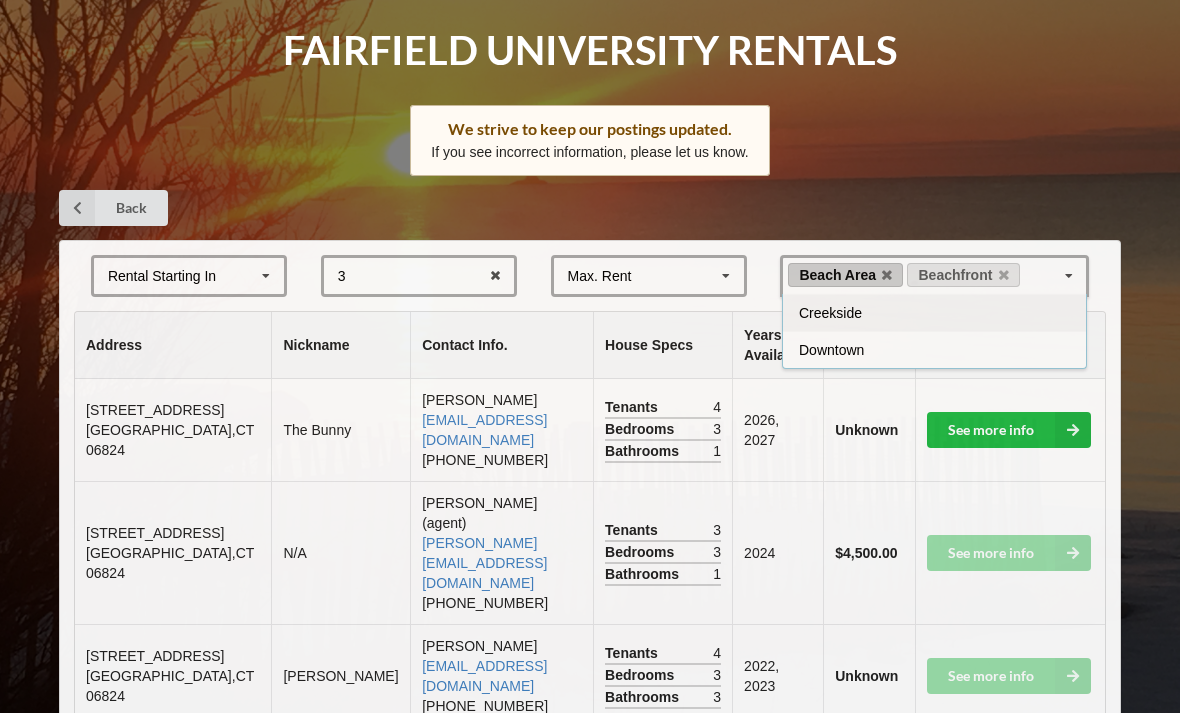 scroll, scrollTop: 75, scrollLeft: 0, axis: vertical 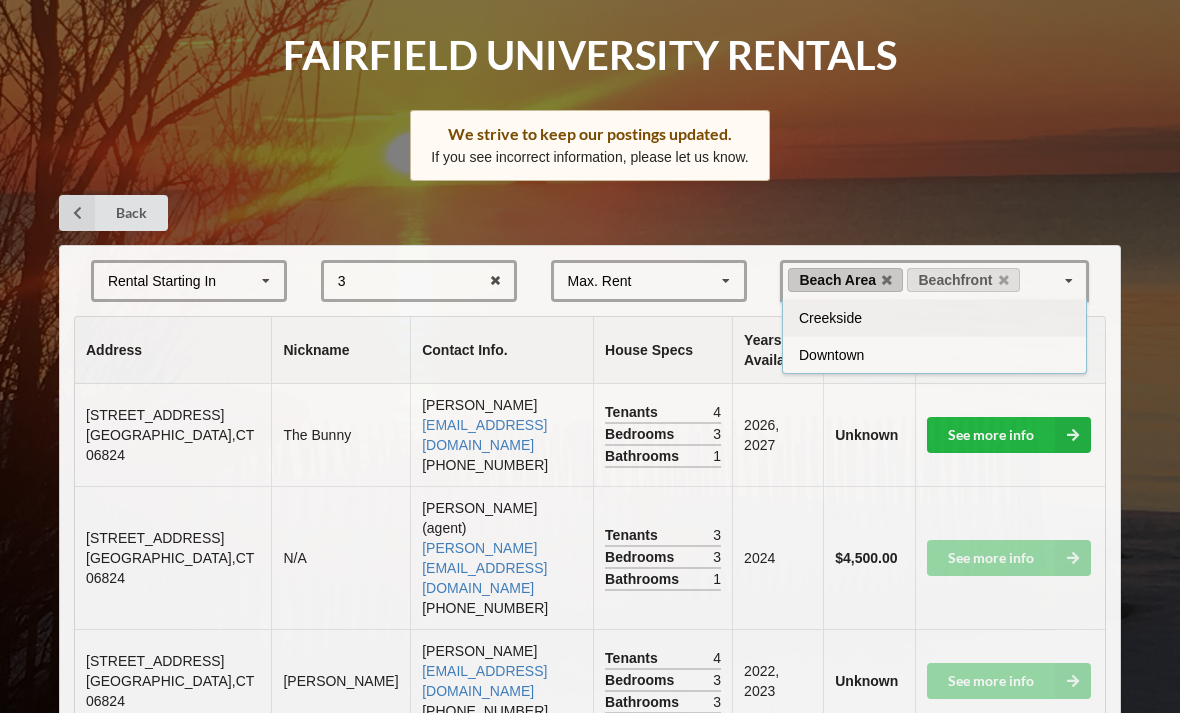 click on "Creekside" at bounding box center [934, 317] 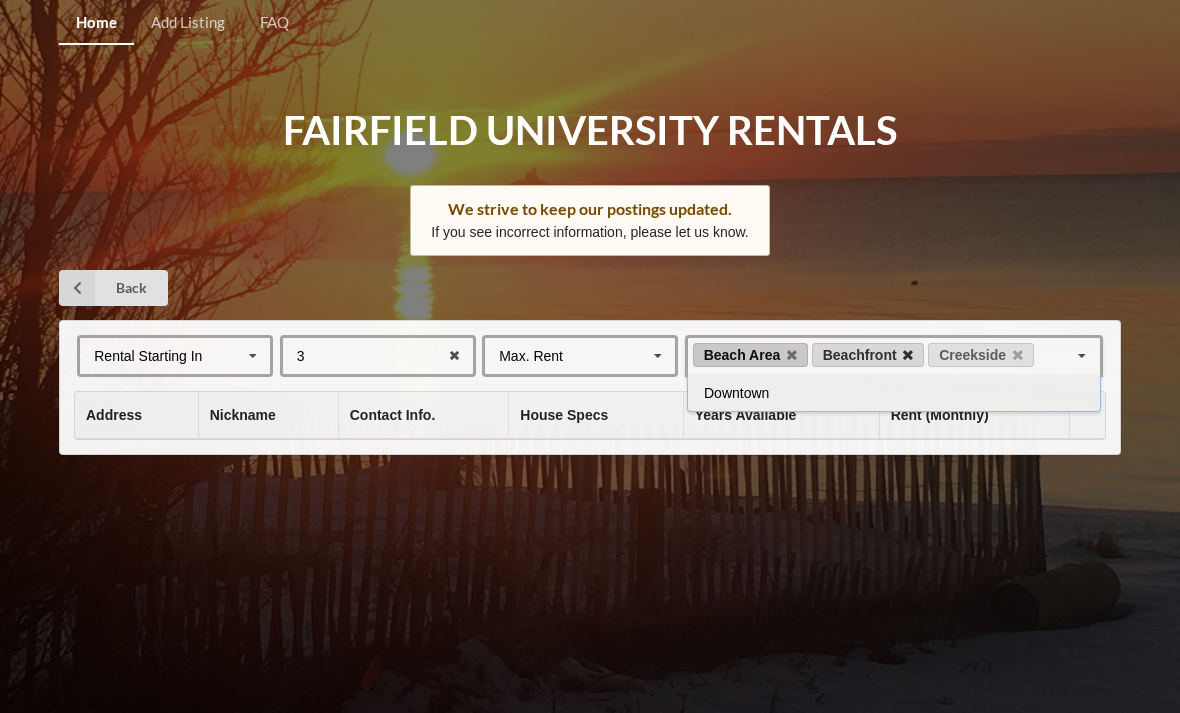 click at bounding box center (908, 355) 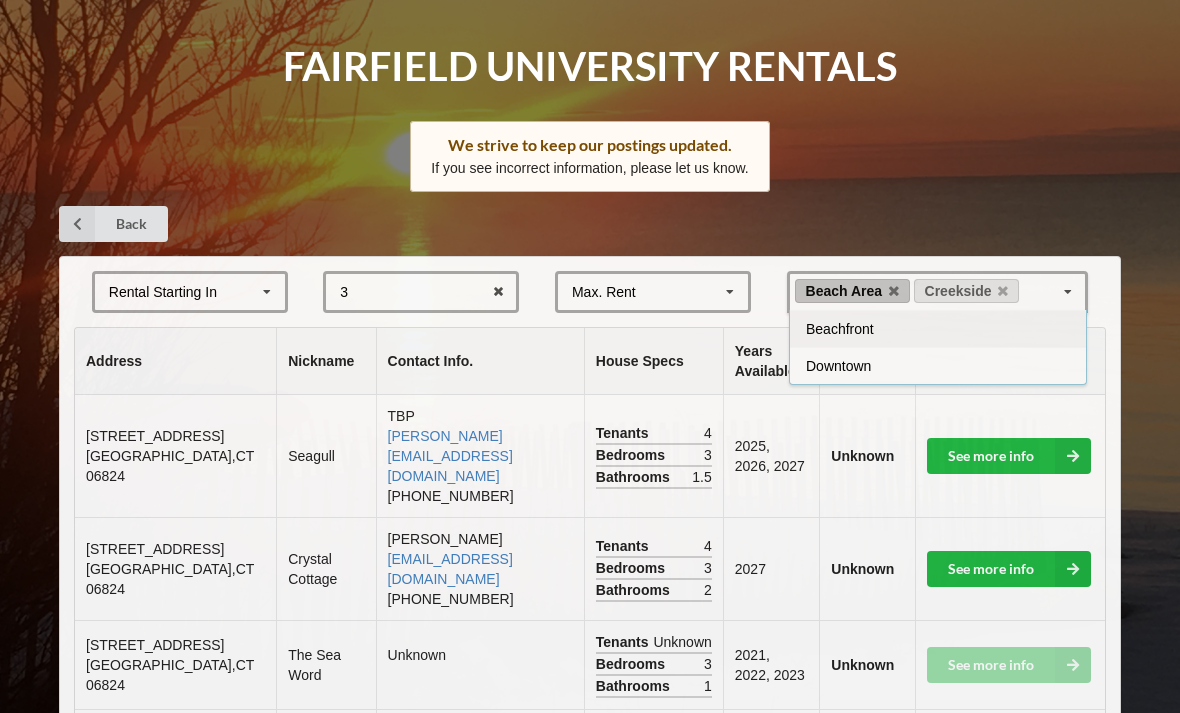 click on "Beach Area" at bounding box center [852, 291] 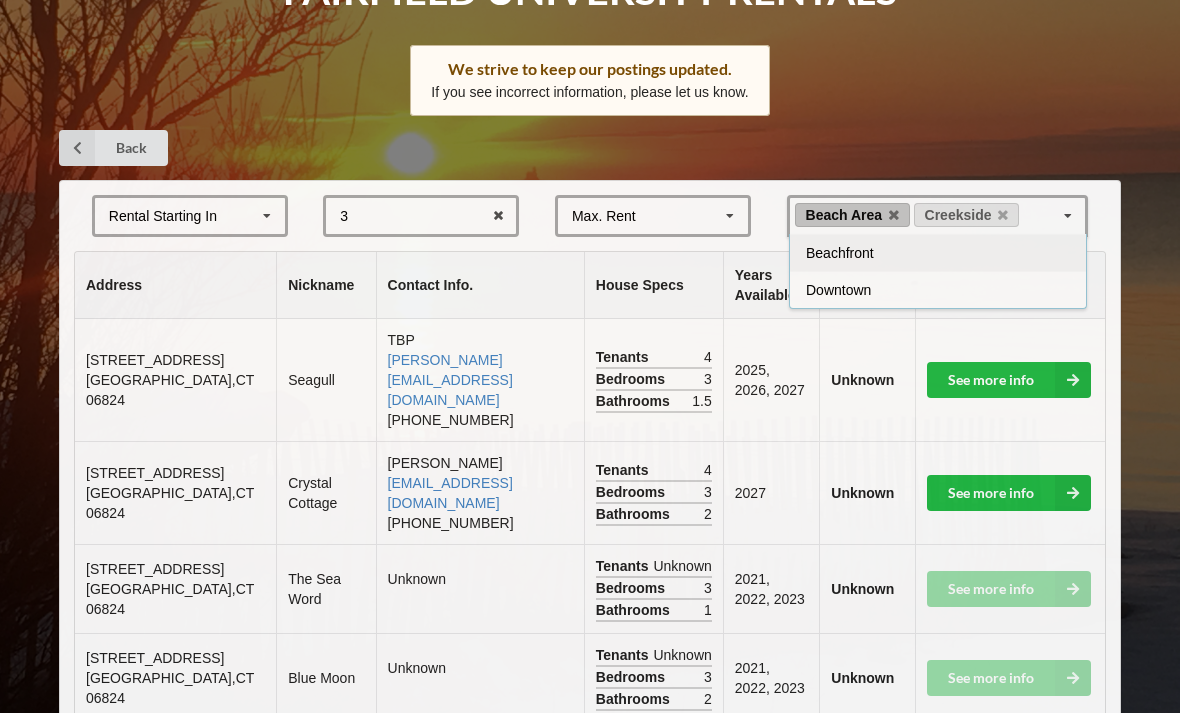 scroll, scrollTop: 134, scrollLeft: 0, axis: vertical 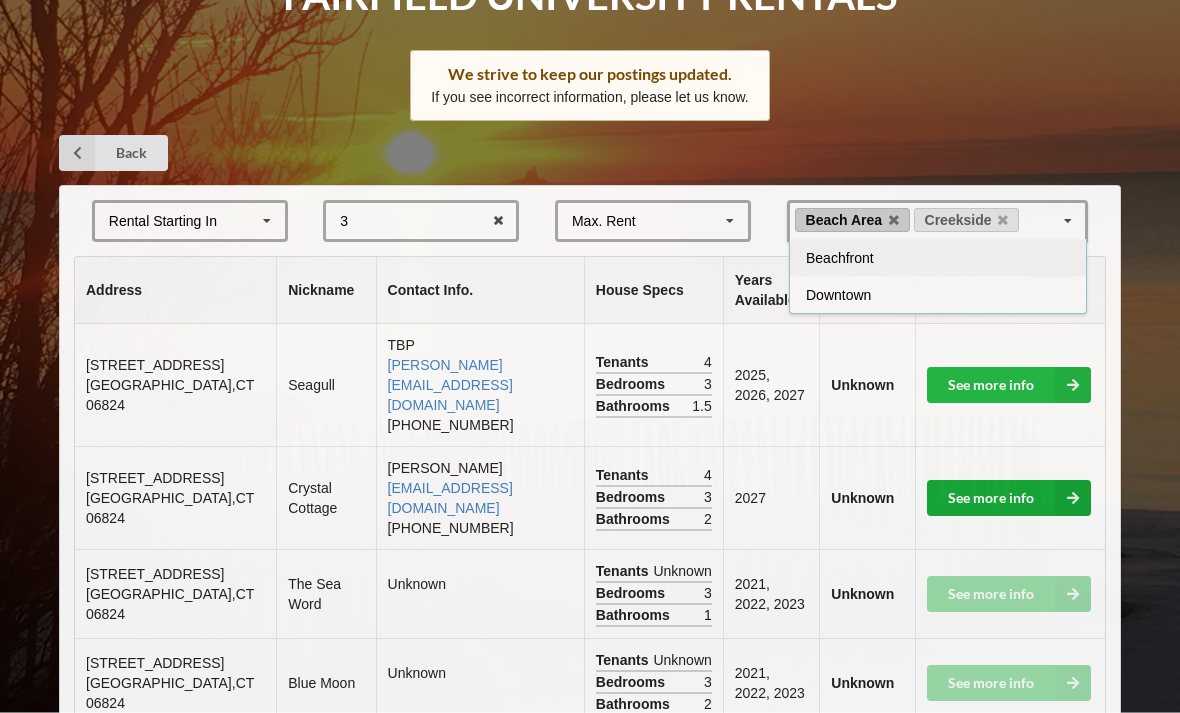 click on "See more info" at bounding box center [1009, 499] 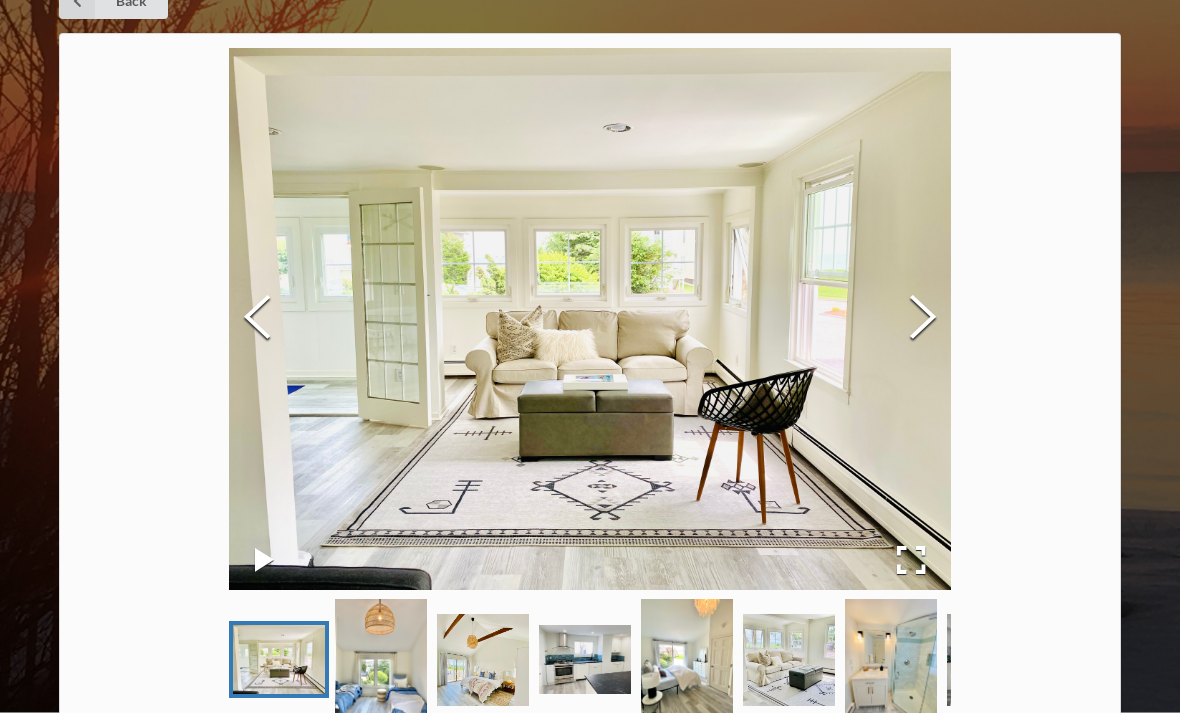 scroll, scrollTop: 0, scrollLeft: 0, axis: both 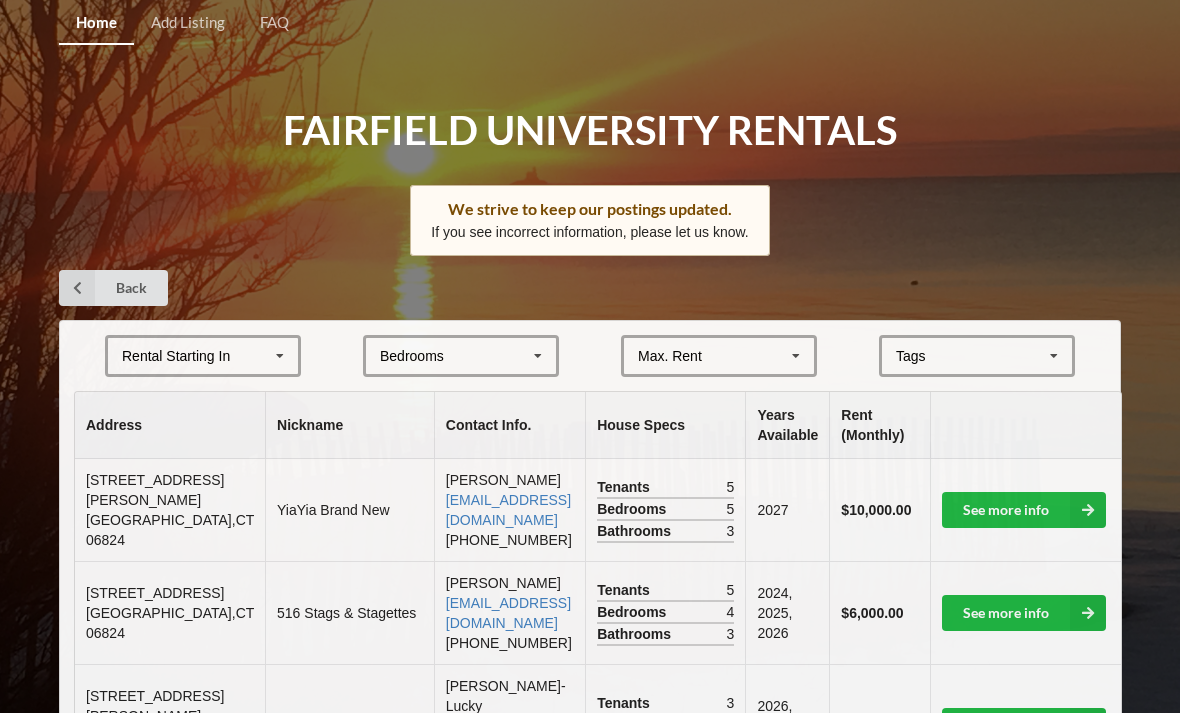 click on "[GEOGRAPHIC_DATA] Area Downtown" at bounding box center [977, 356] 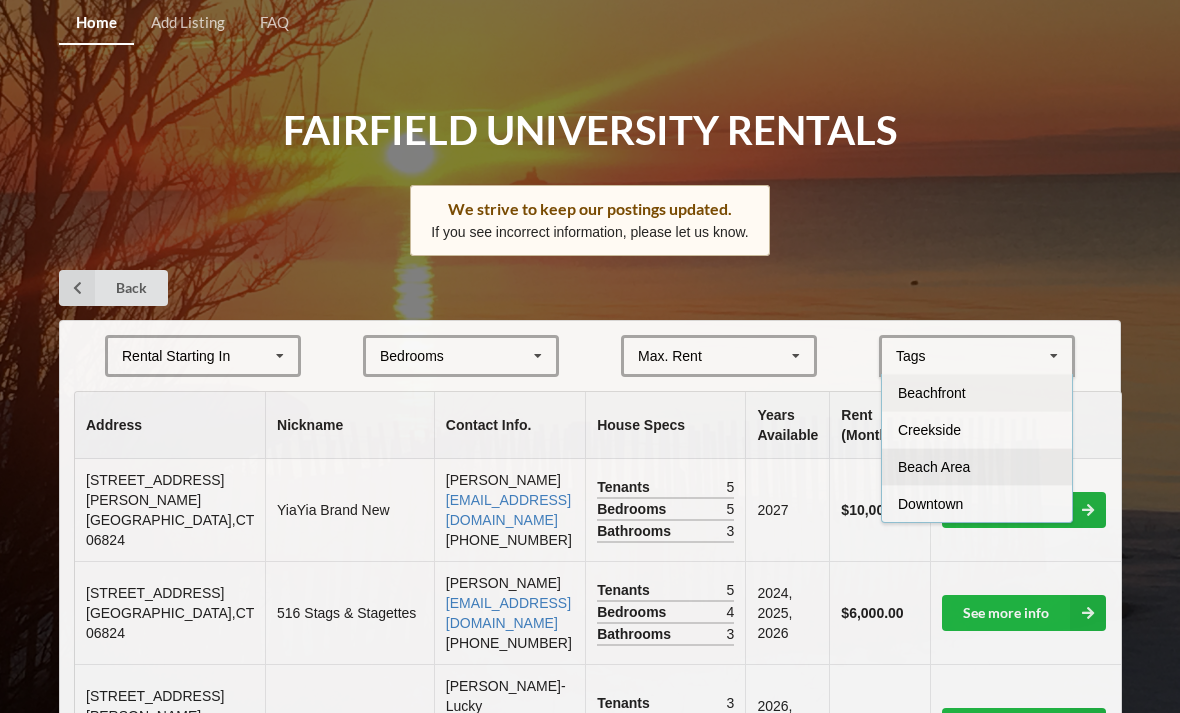 click on "Beach Area" at bounding box center [934, 467] 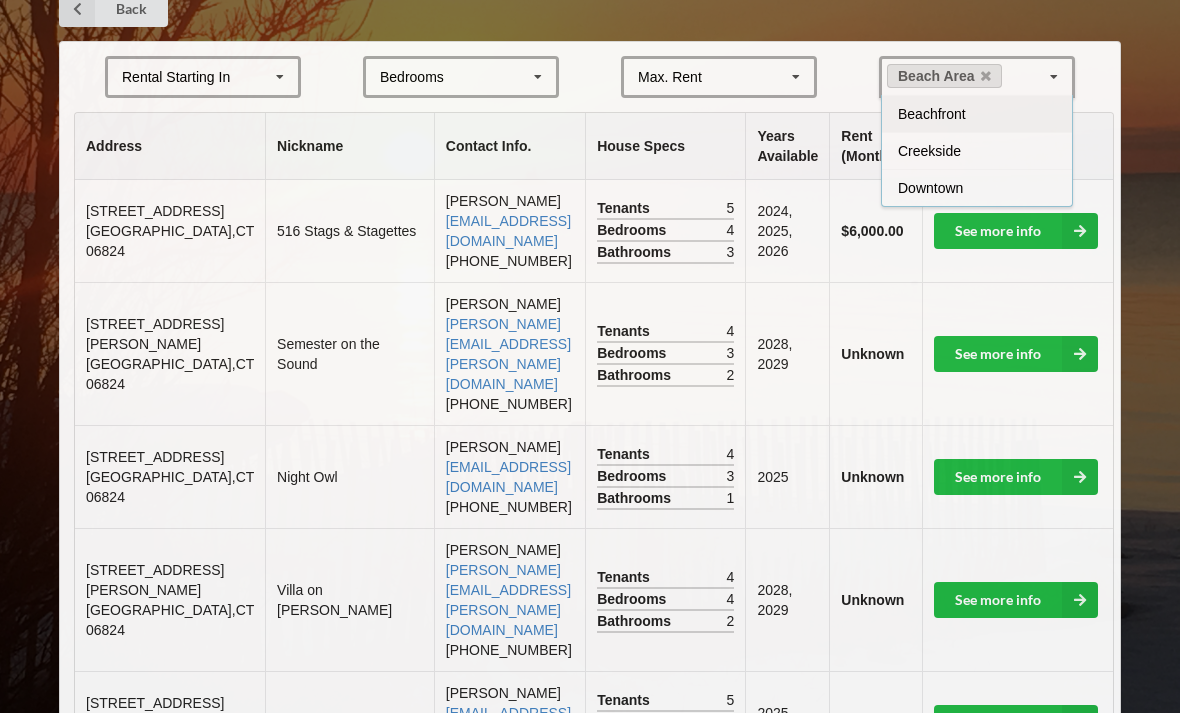 scroll, scrollTop: 278, scrollLeft: 0, axis: vertical 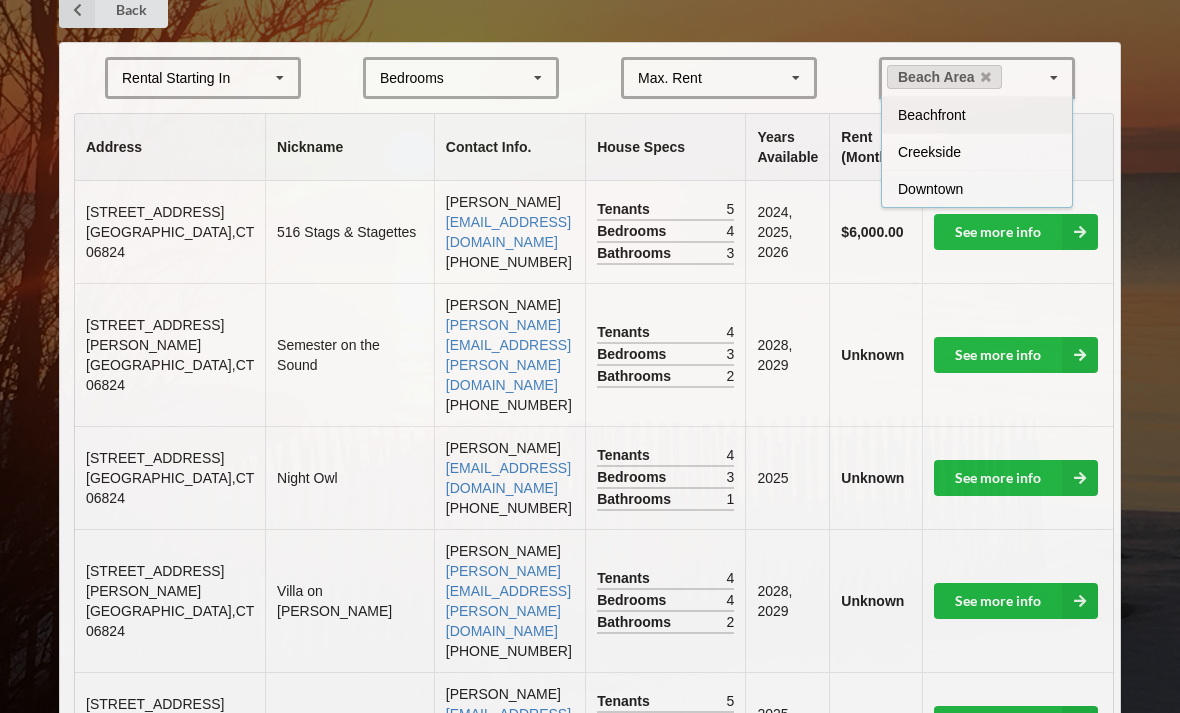 click on "Address" at bounding box center (170, 147) 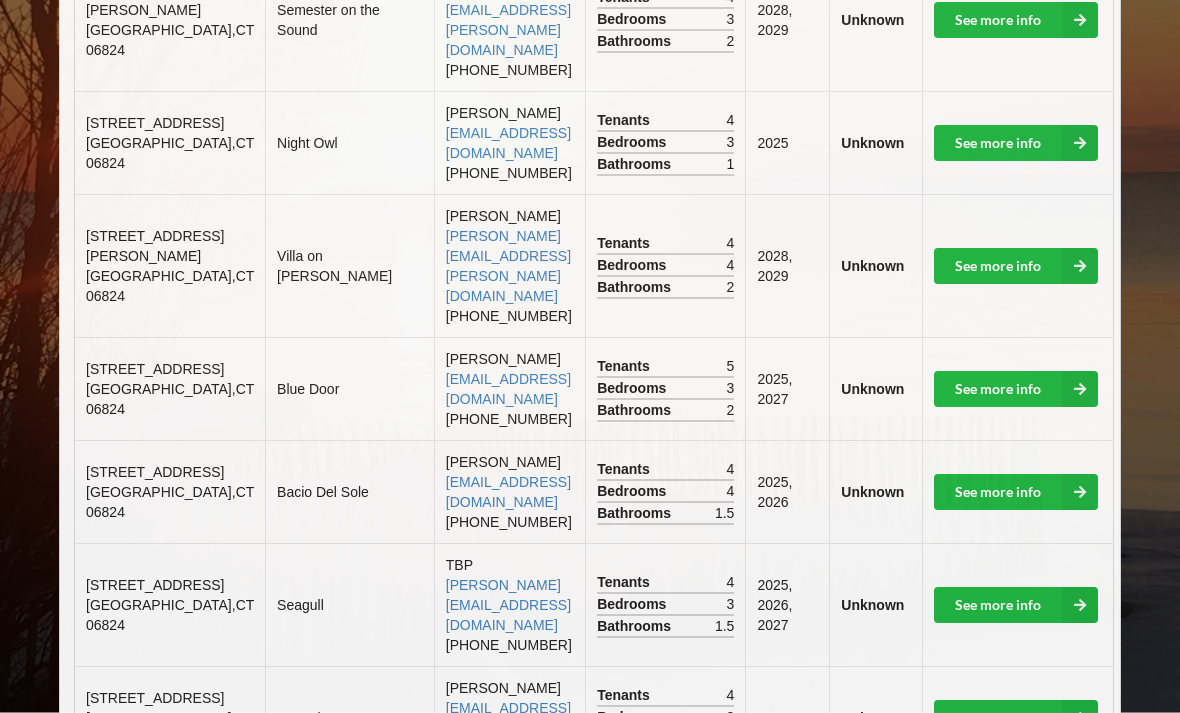 scroll, scrollTop: 613, scrollLeft: 0, axis: vertical 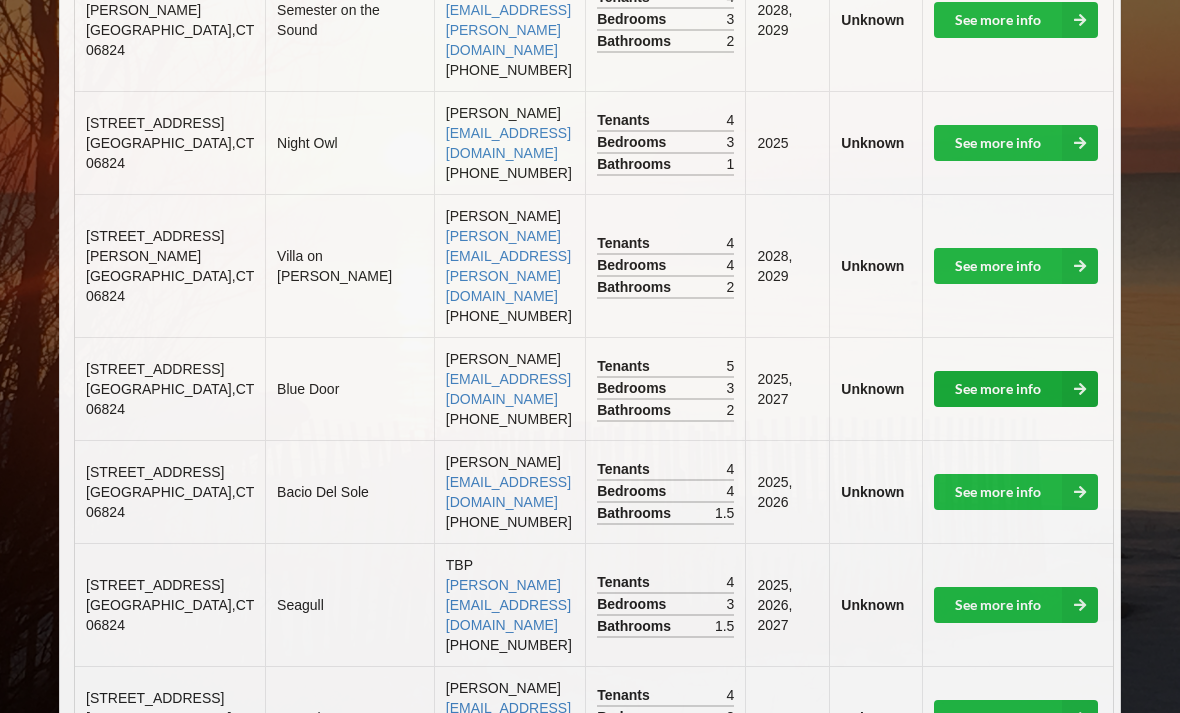 click on "See more info" at bounding box center (1016, 389) 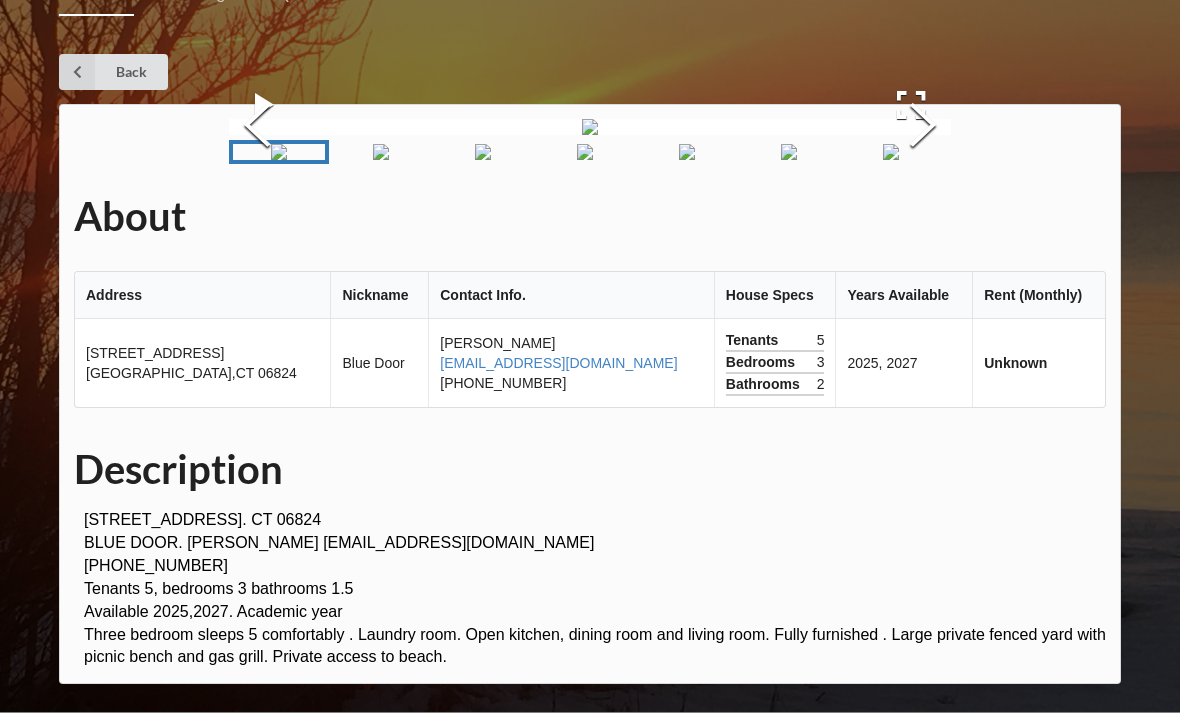 scroll, scrollTop: 0, scrollLeft: 0, axis: both 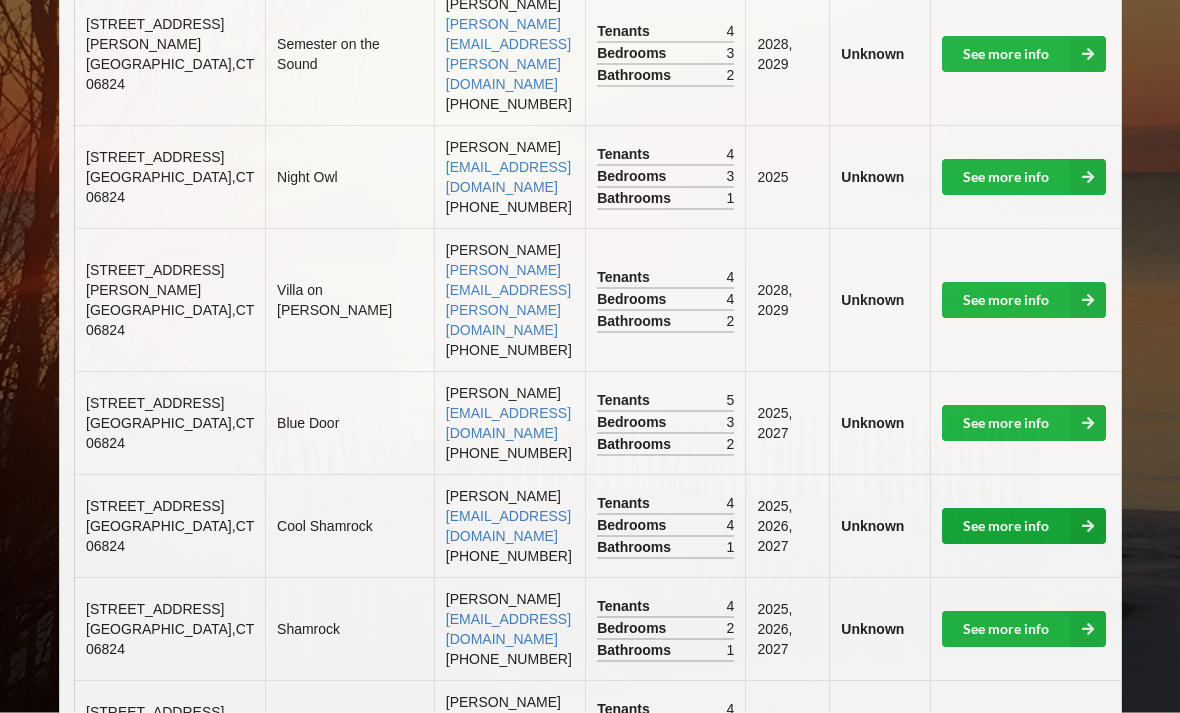 click on "See more info" at bounding box center [1024, 527] 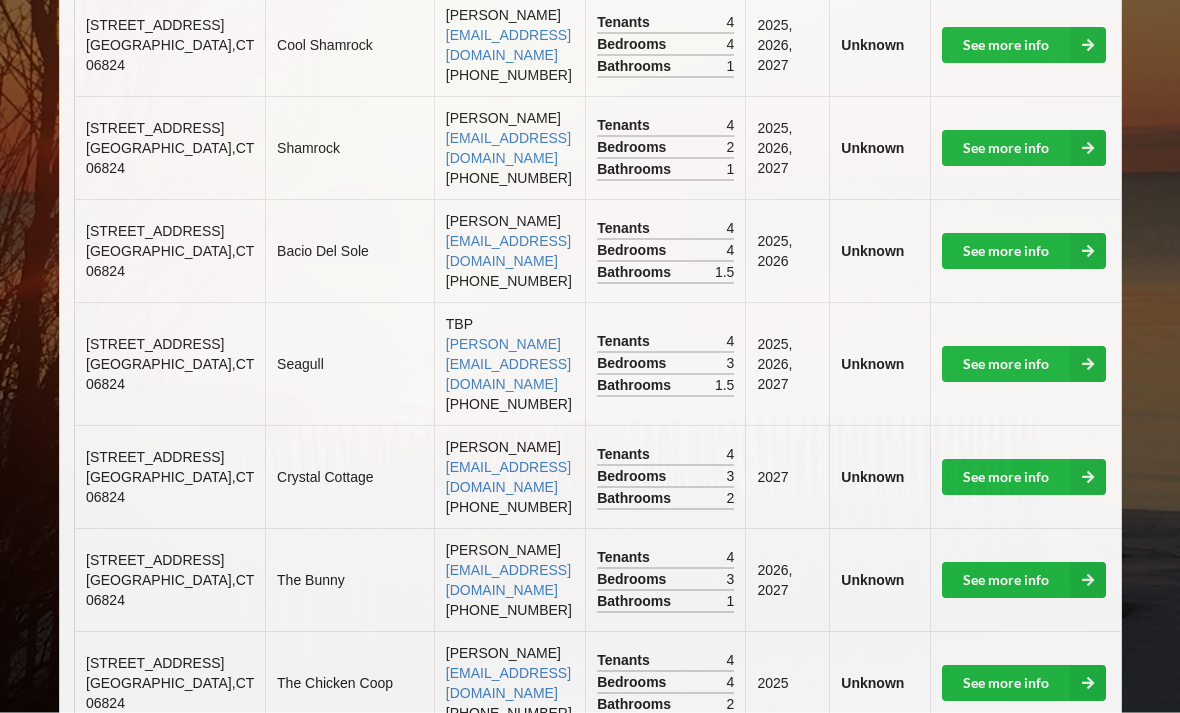 scroll, scrollTop: 1758, scrollLeft: 0, axis: vertical 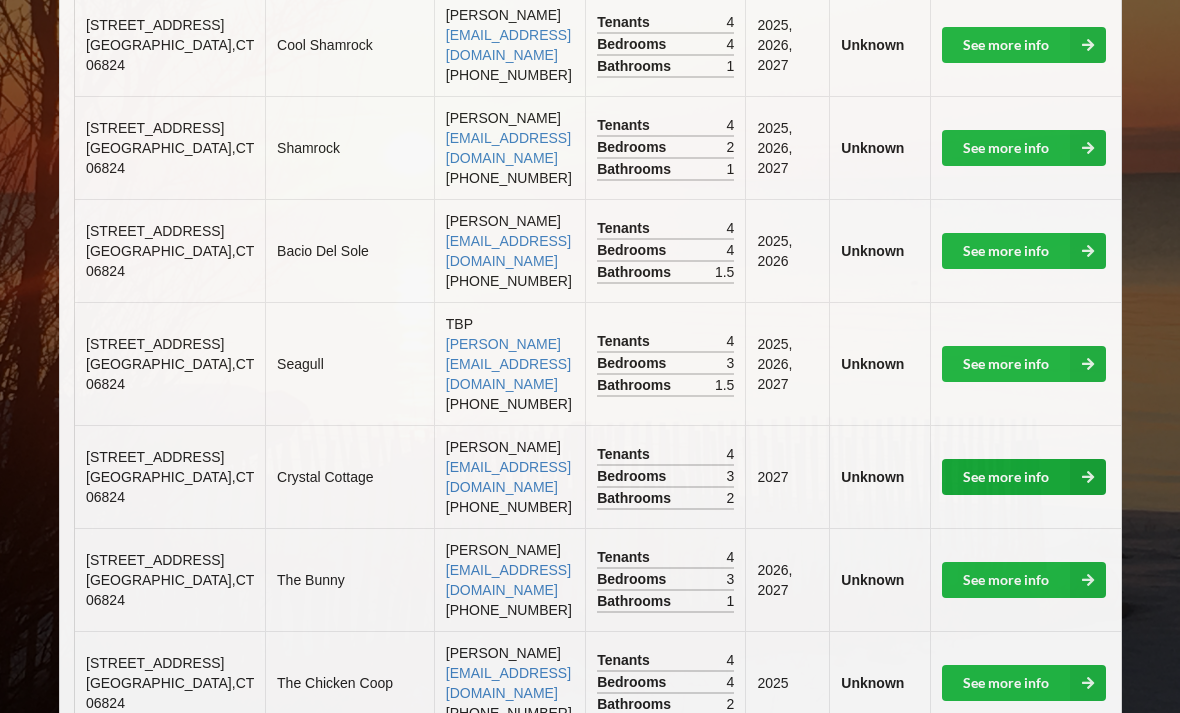 click on "See more info" at bounding box center [1024, 477] 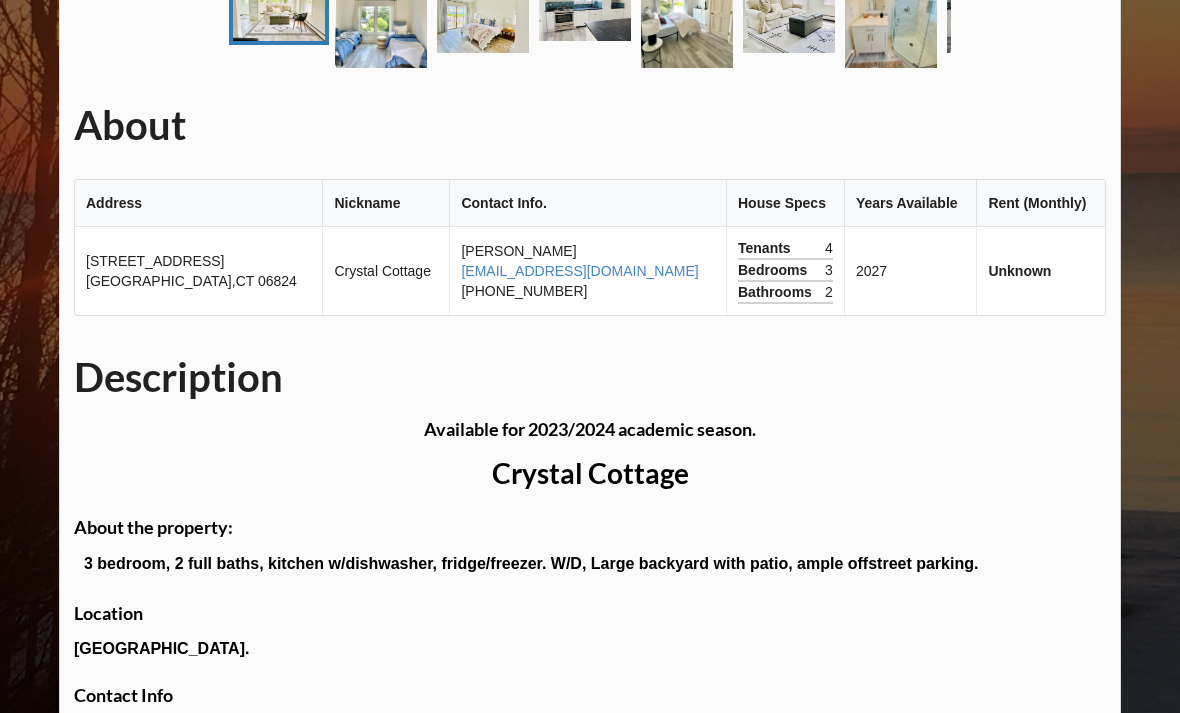scroll, scrollTop: 752, scrollLeft: 0, axis: vertical 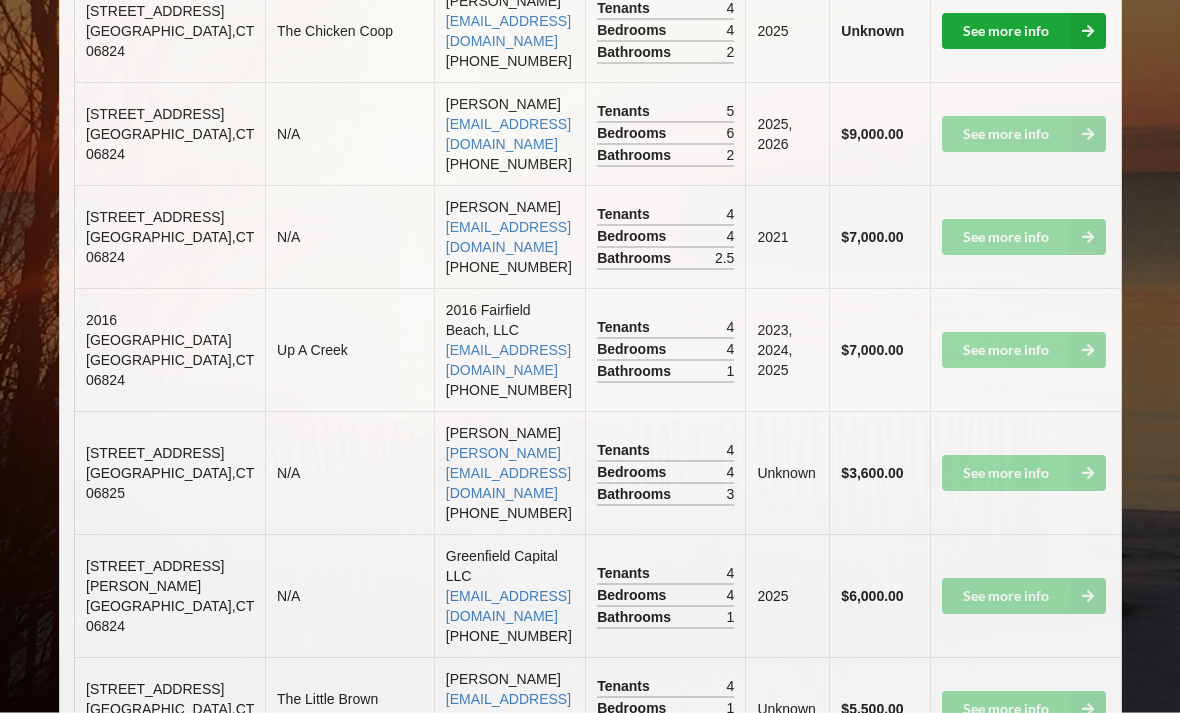 click on "See more info" at bounding box center [1024, 32] 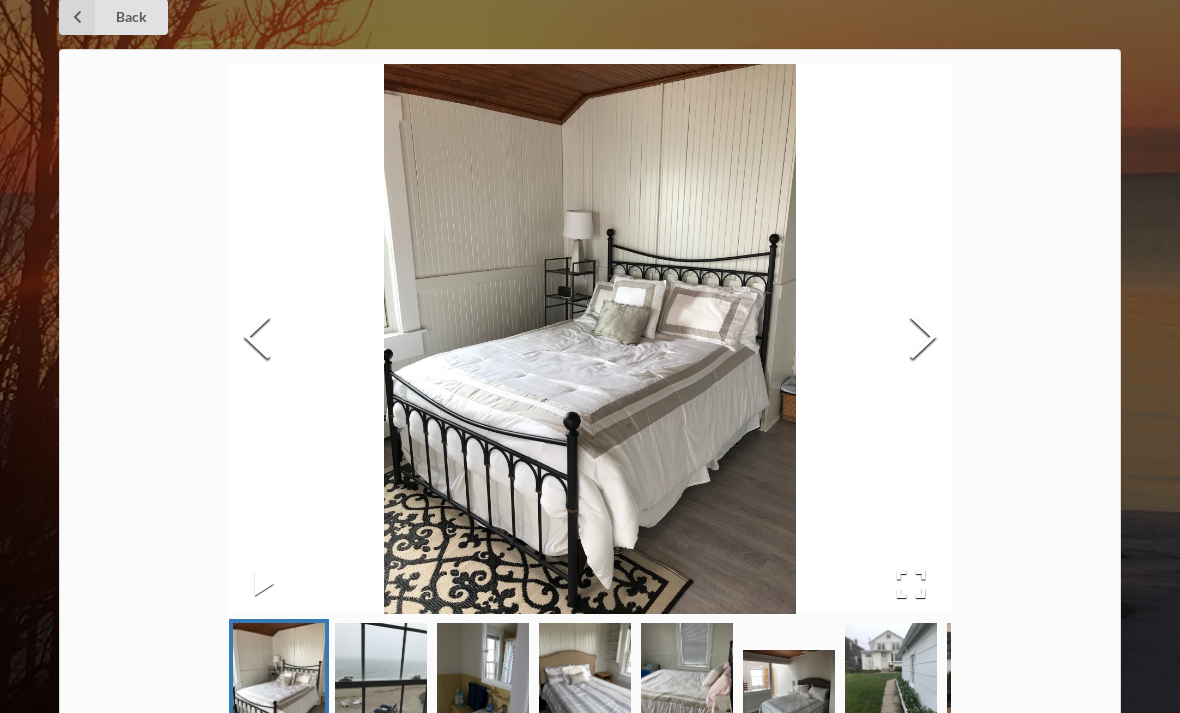 scroll, scrollTop: 0, scrollLeft: 0, axis: both 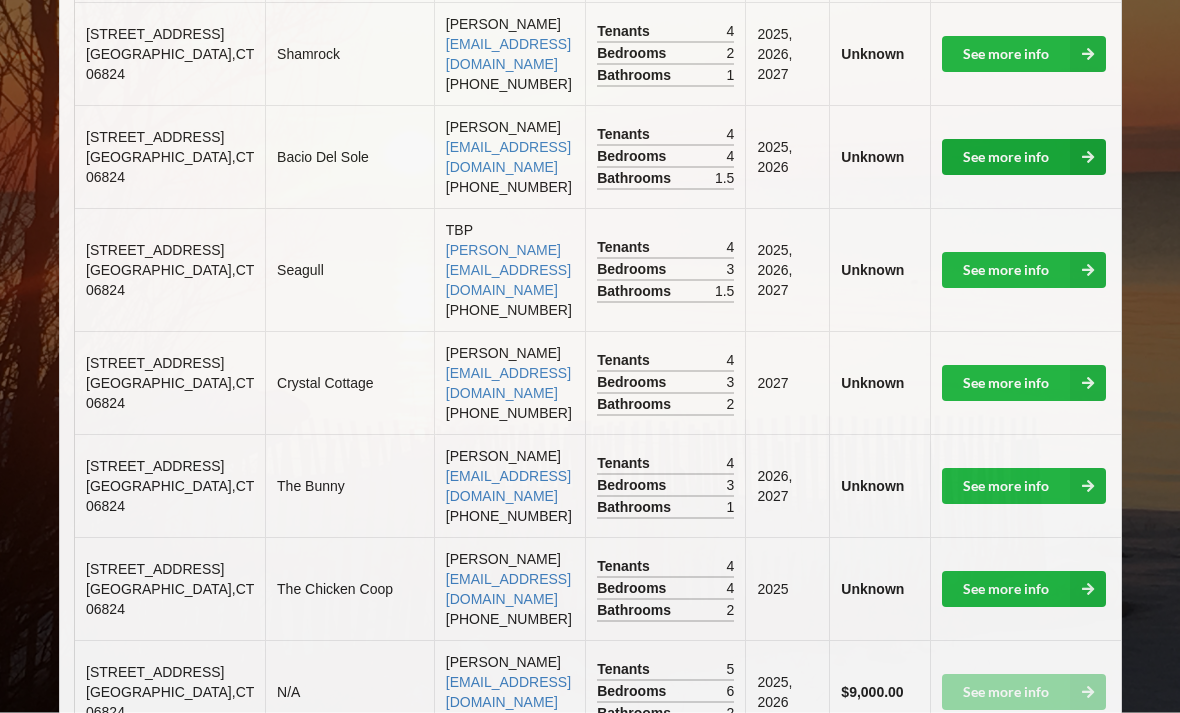 click on "See more info" at bounding box center [1024, 158] 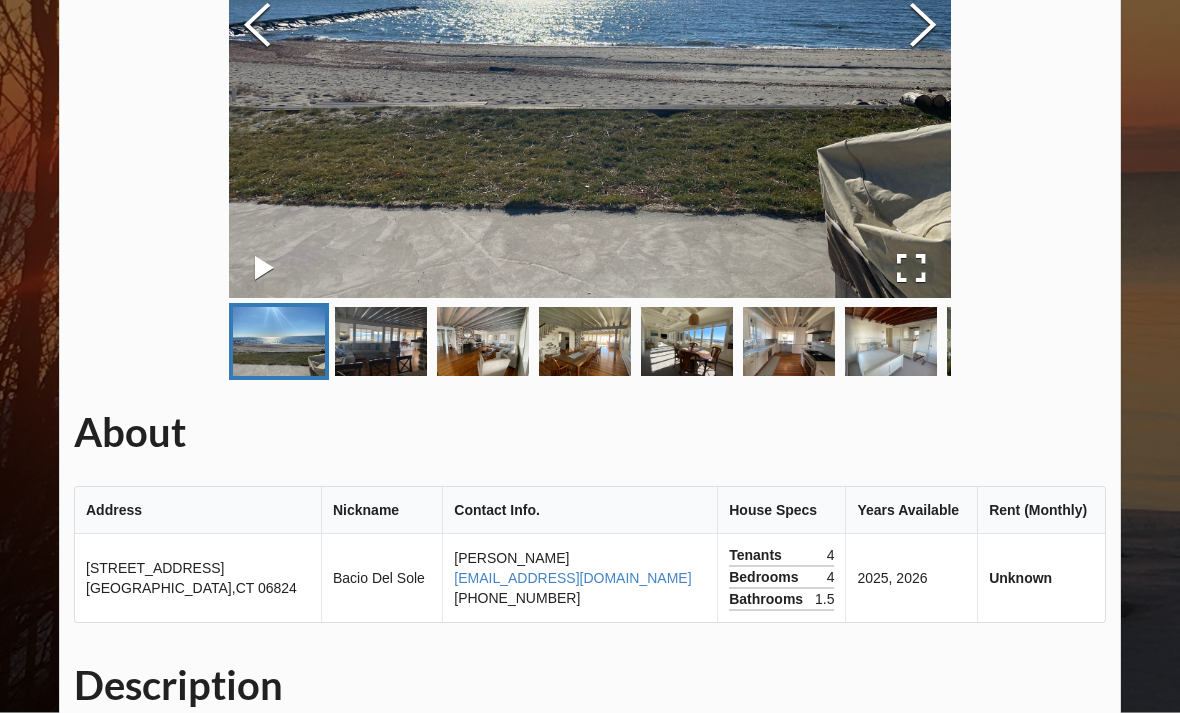 scroll, scrollTop: 387, scrollLeft: 0, axis: vertical 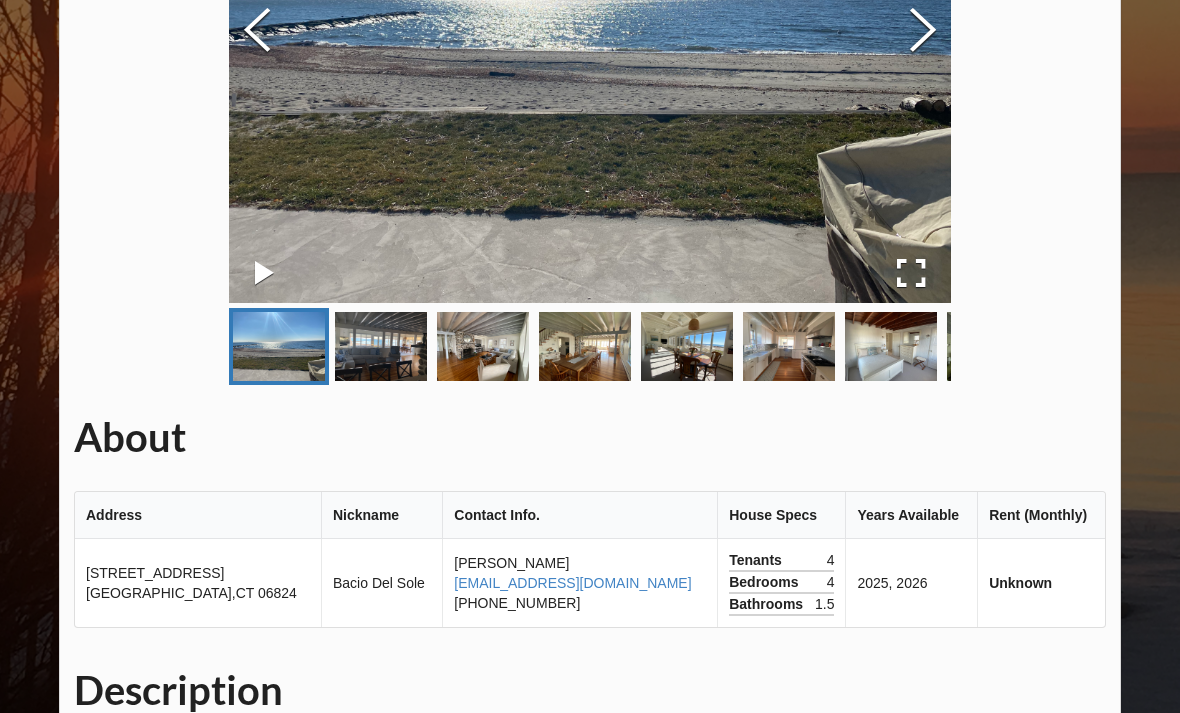 click at bounding box center (923, 31) 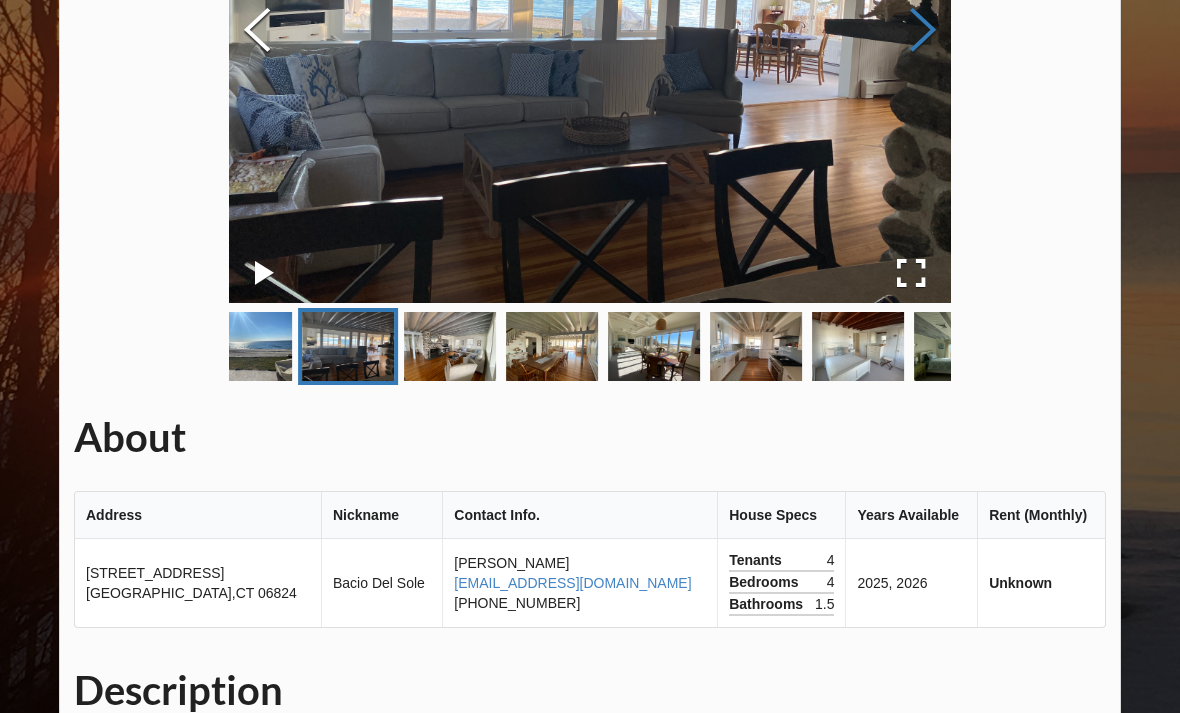 click at bounding box center (923, 31) 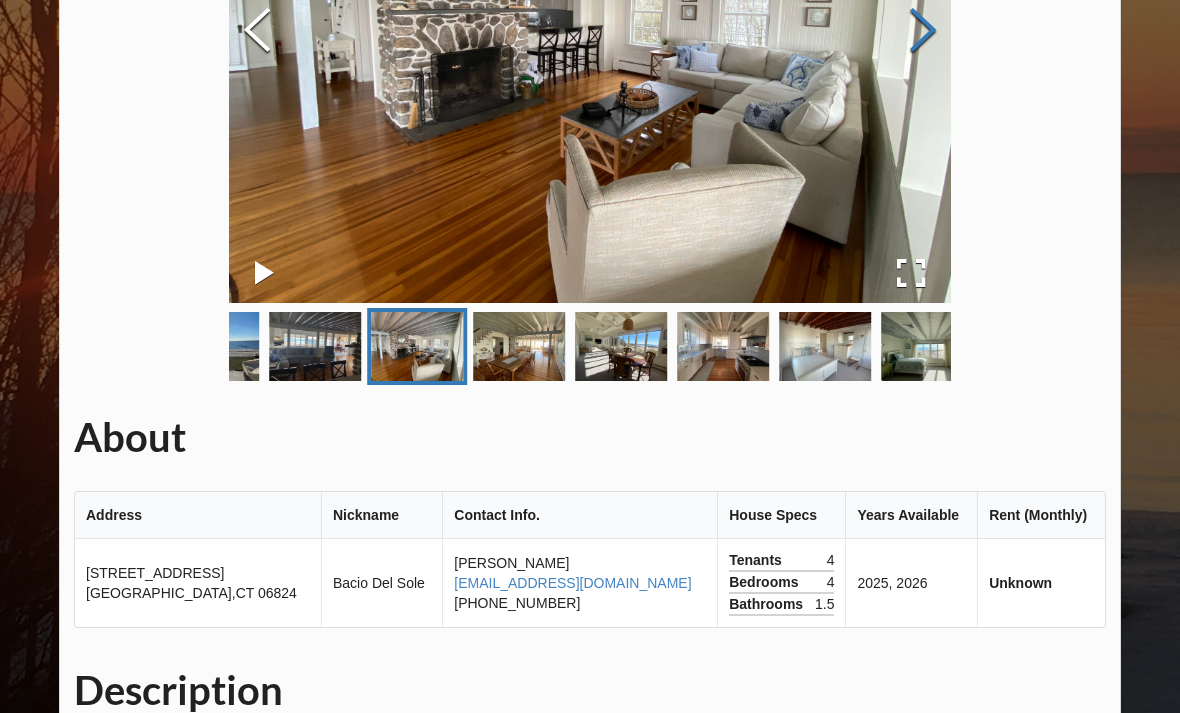 click at bounding box center (923, 31) 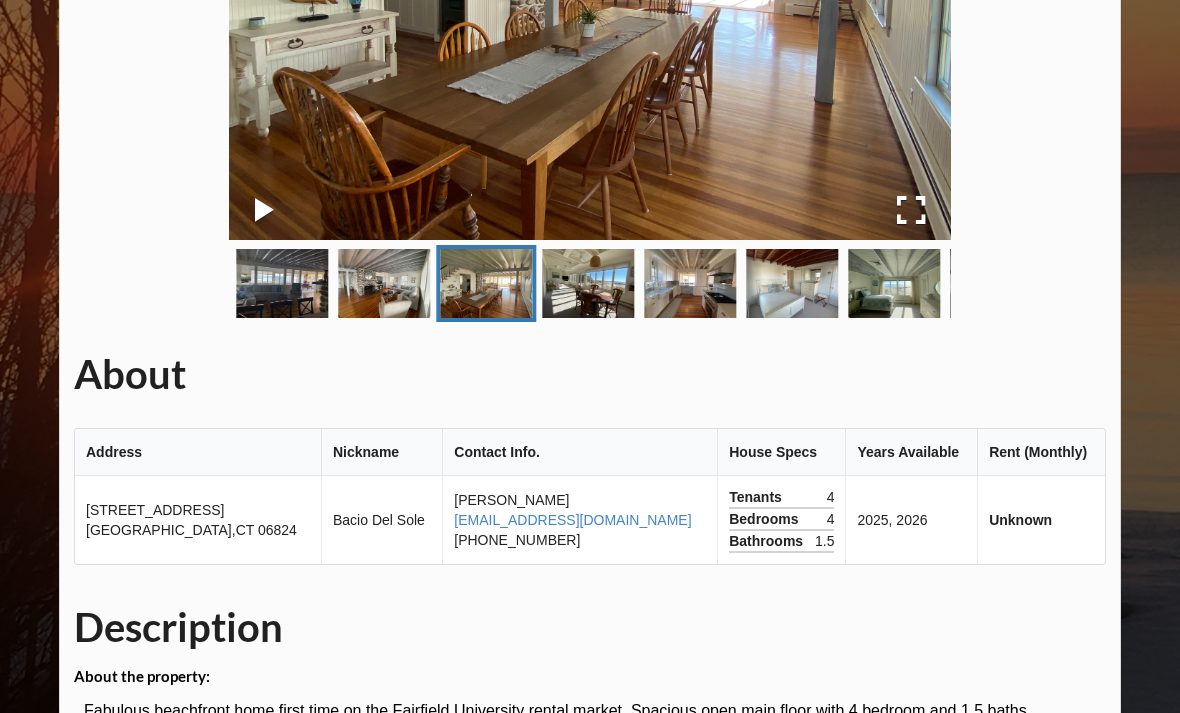 scroll, scrollTop: 467, scrollLeft: 0, axis: vertical 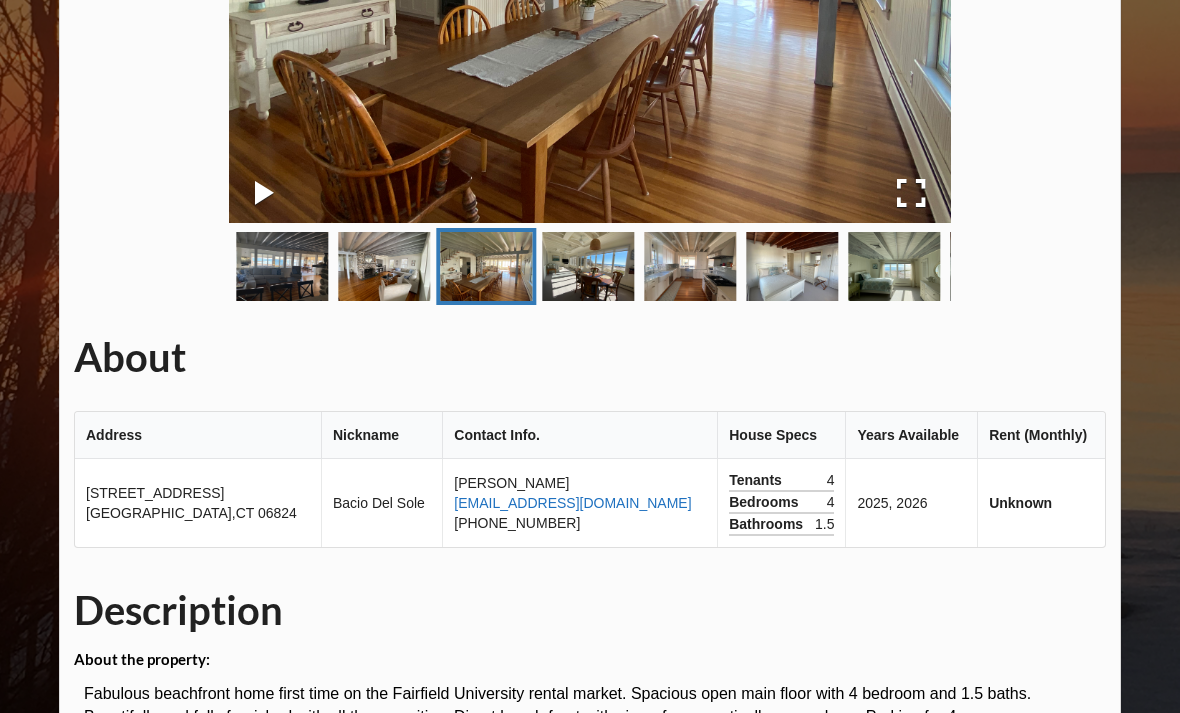 click on "[EMAIL_ADDRESS][DOMAIN_NAME]" at bounding box center [572, 503] 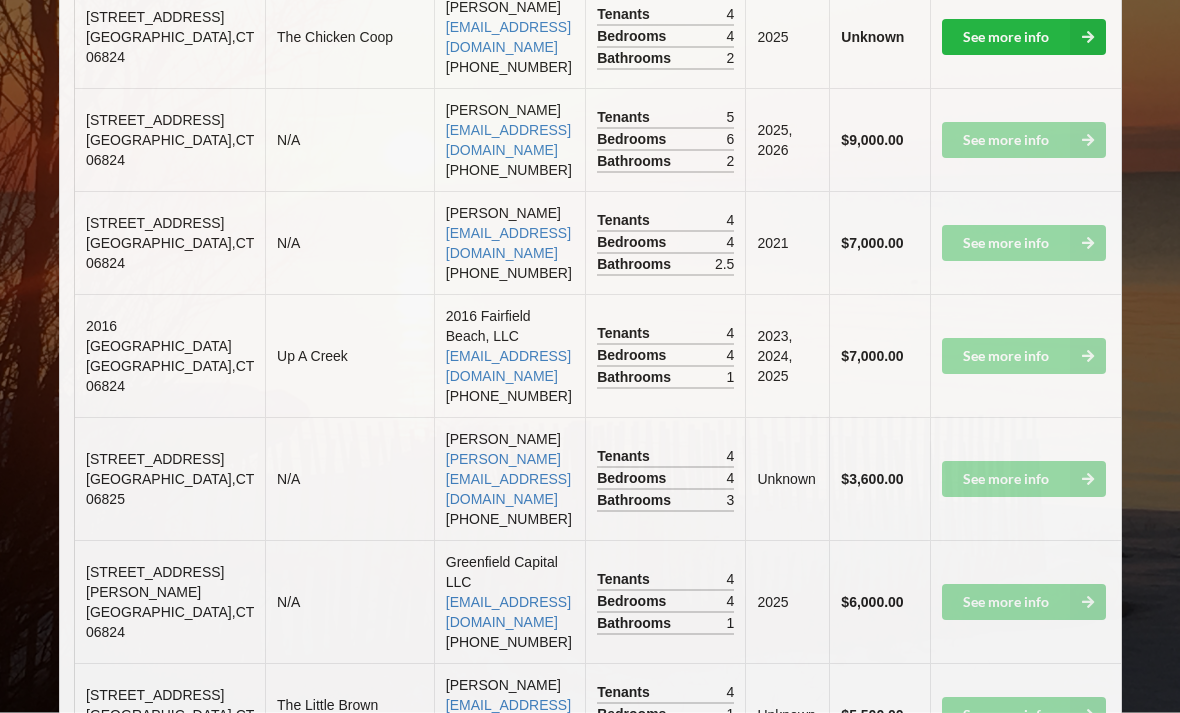 scroll, scrollTop: 2404, scrollLeft: 0, axis: vertical 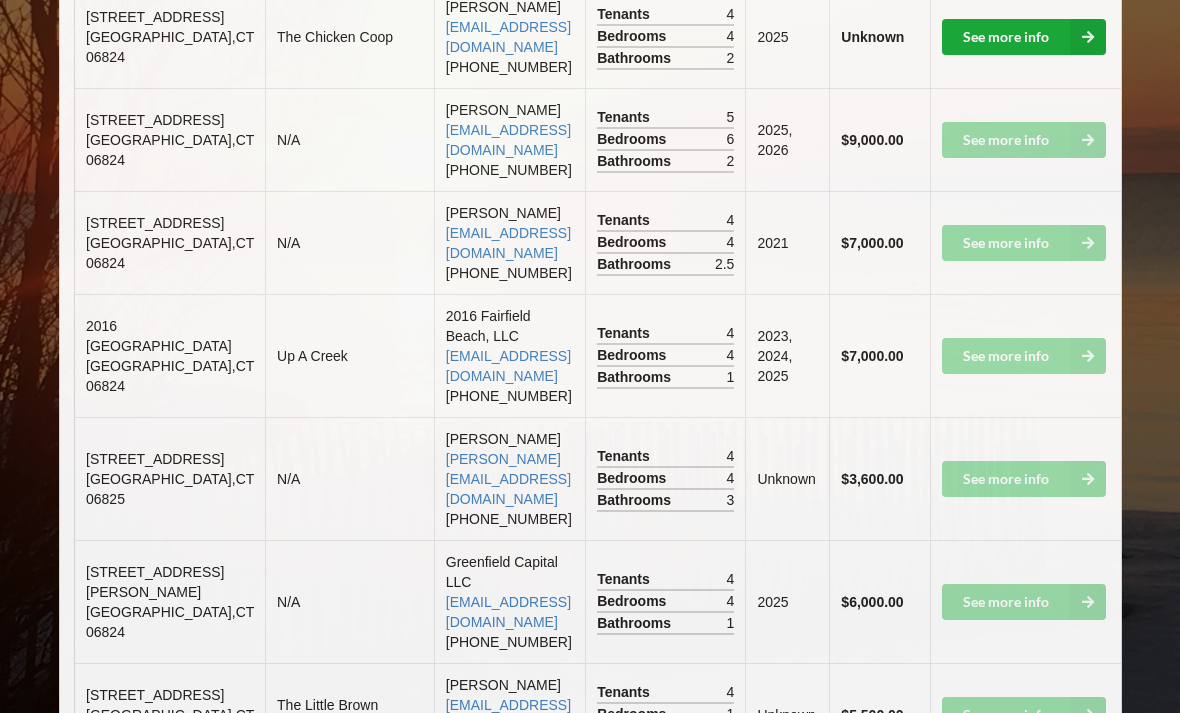 click on "See more info" at bounding box center [1024, 37] 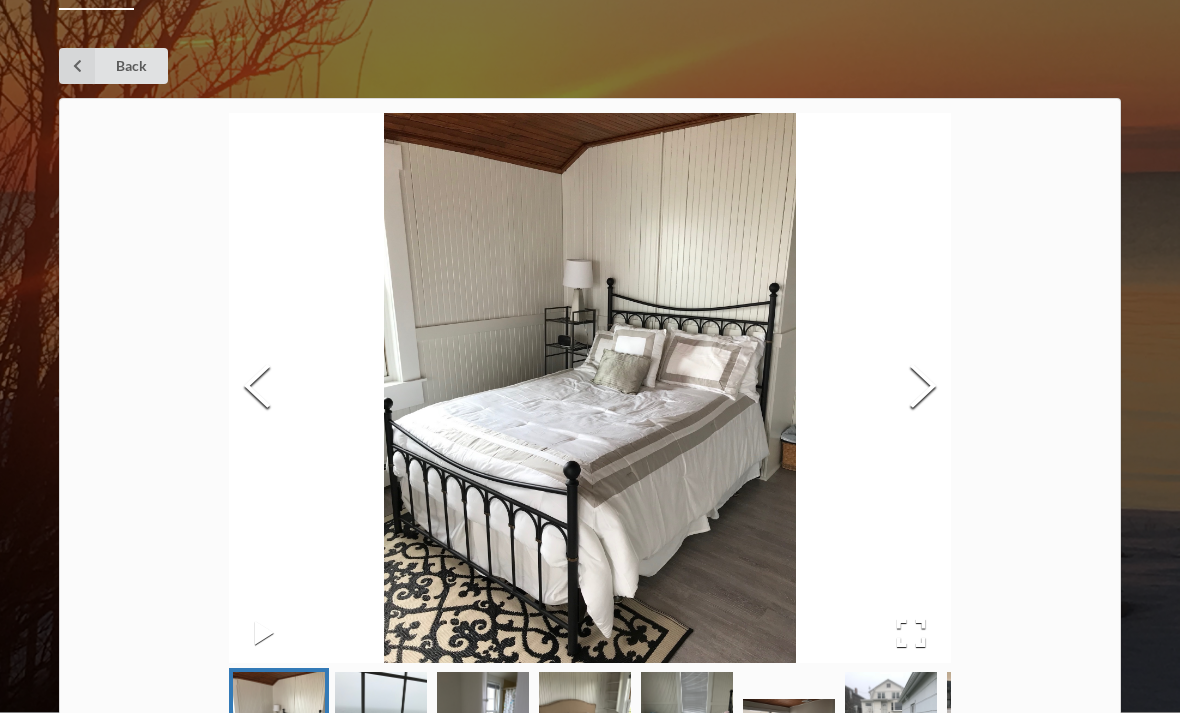 scroll, scrollTop: 0, scrollLeft: 0, axis: both 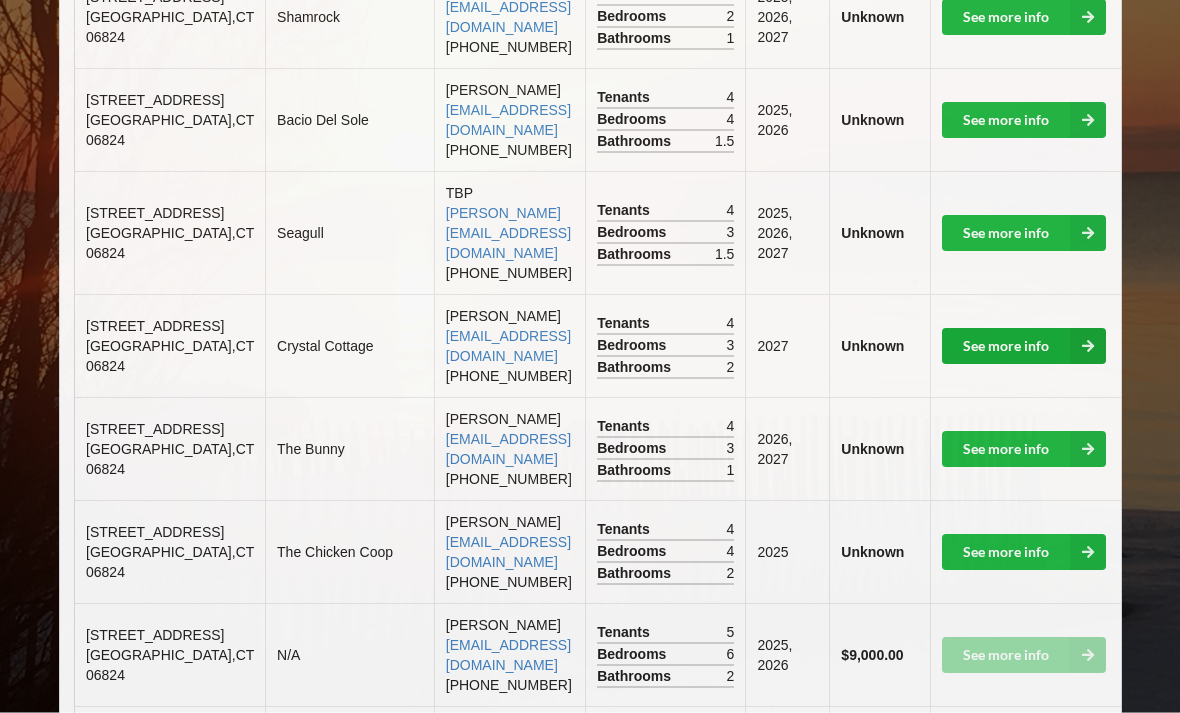click on "See more info" at bounding box center (1024, 347) 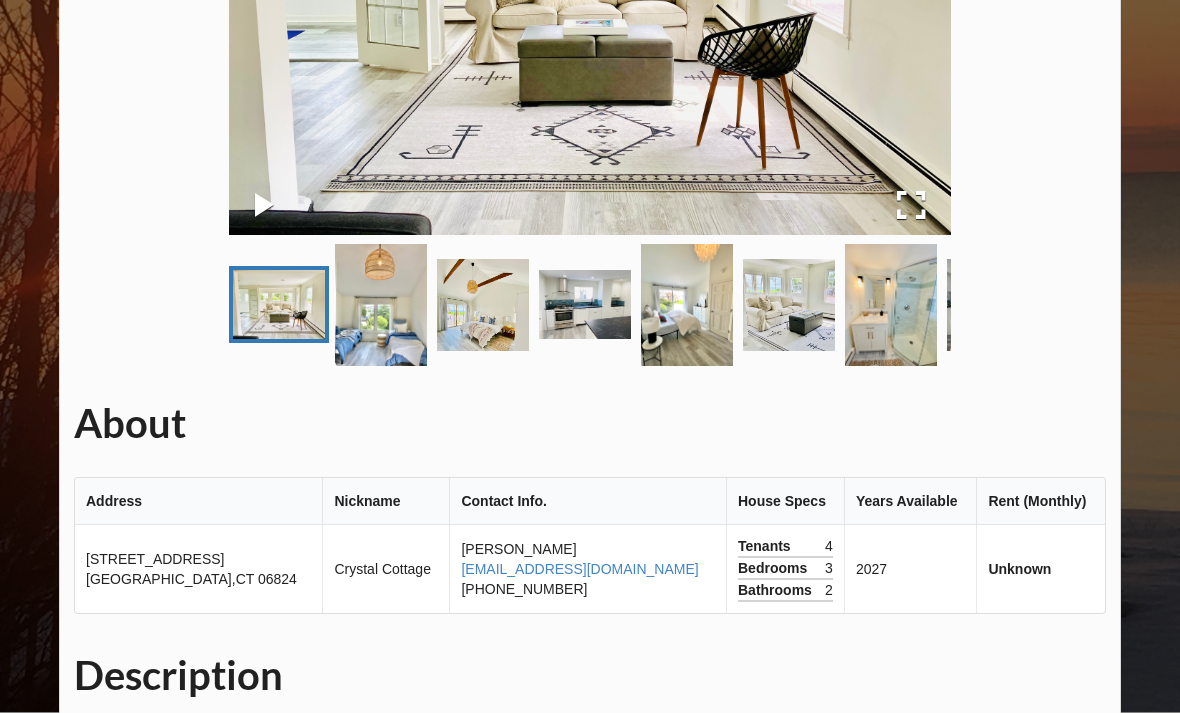 scroll, scrollTop: 450, scrollLeft: 0, axis: vertical 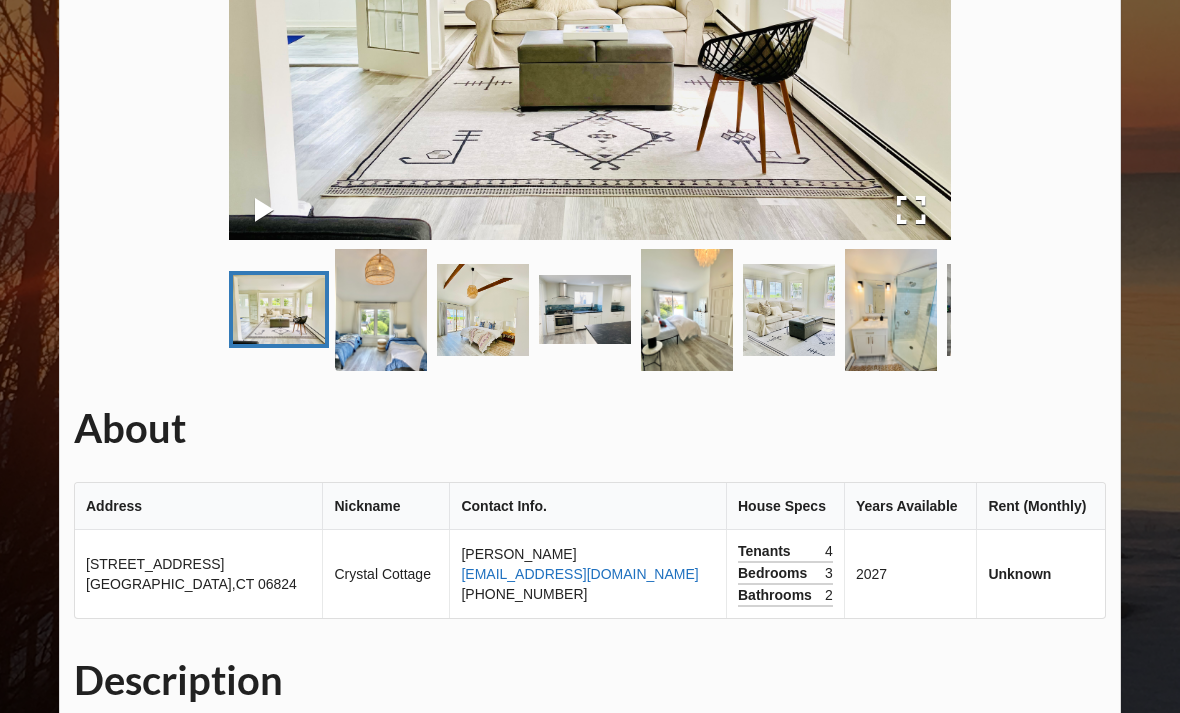click on "[EMAIL_ADDRESS][DOMAIN_NAME]" at bounding box center (579, 574) 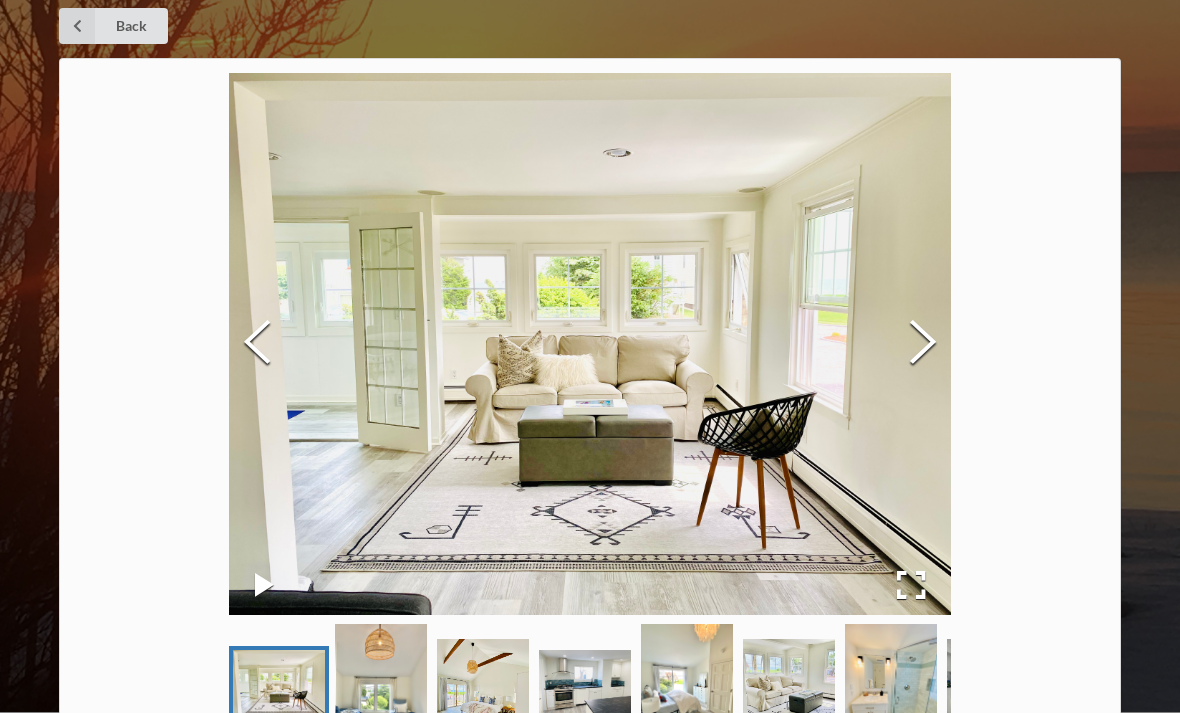 scroll, scrollTop: 21, scrollLeft: 0, axis: vertical 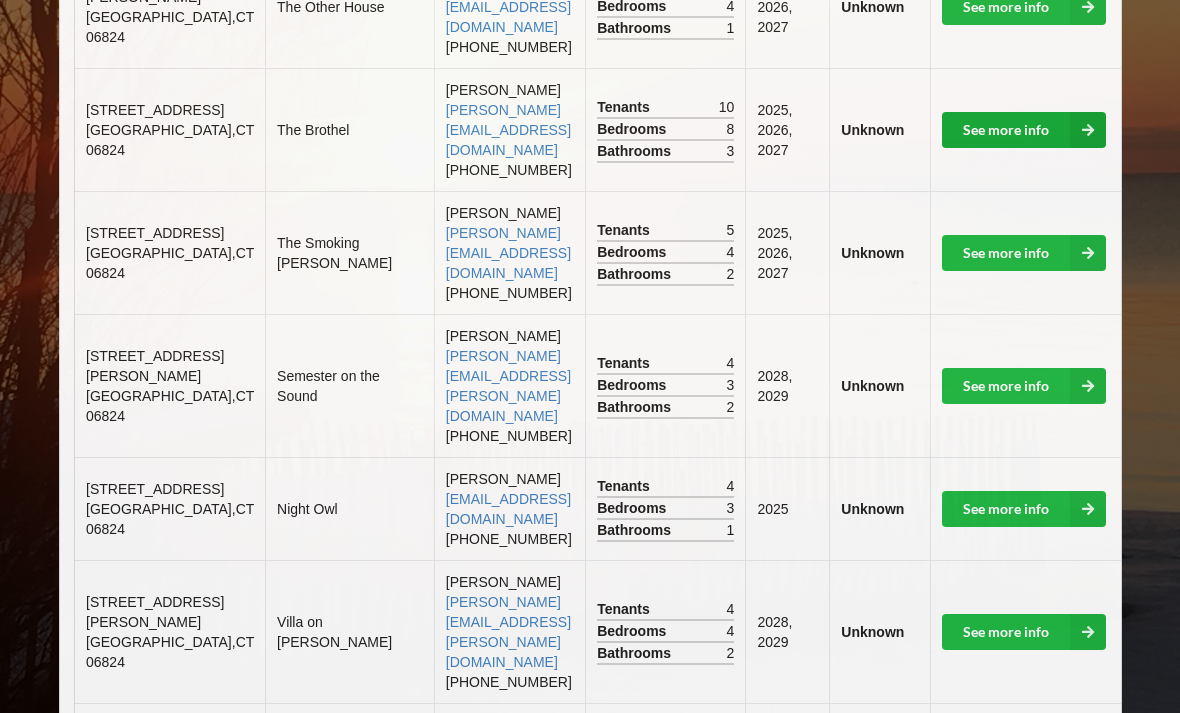 click on "See more info" at bounding box center (1024, 130) 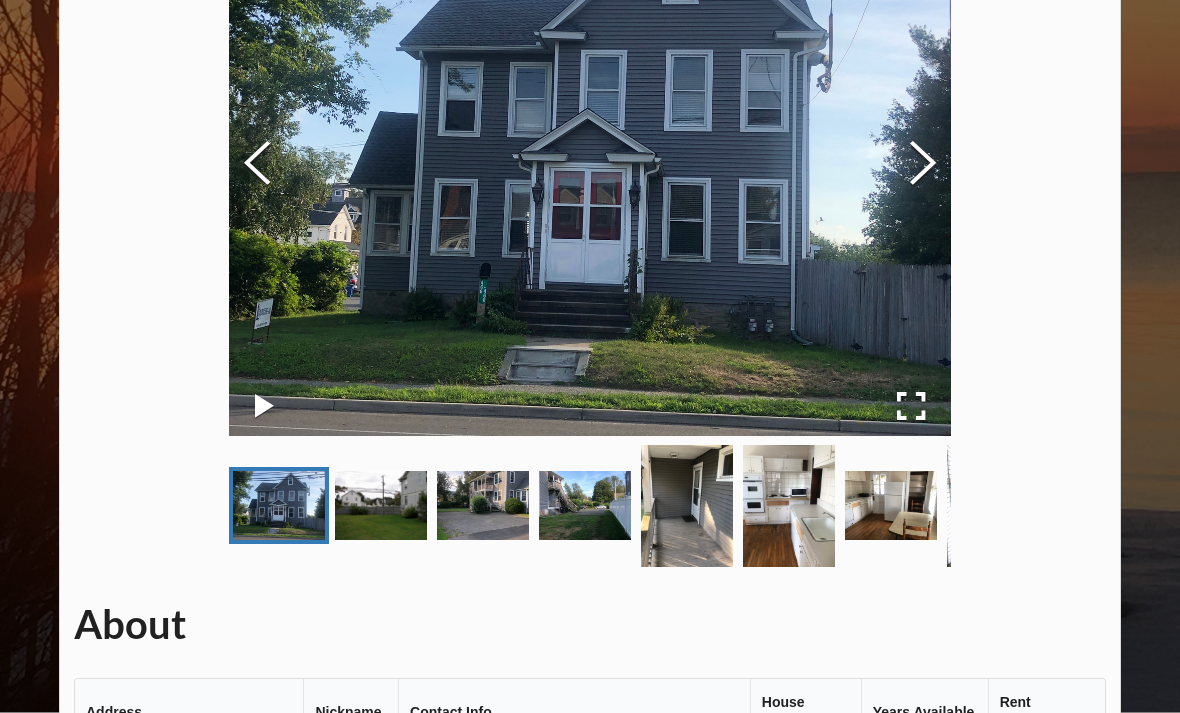 scroll, scrollTop: 254, scrollLeft: 0, axis: vertical 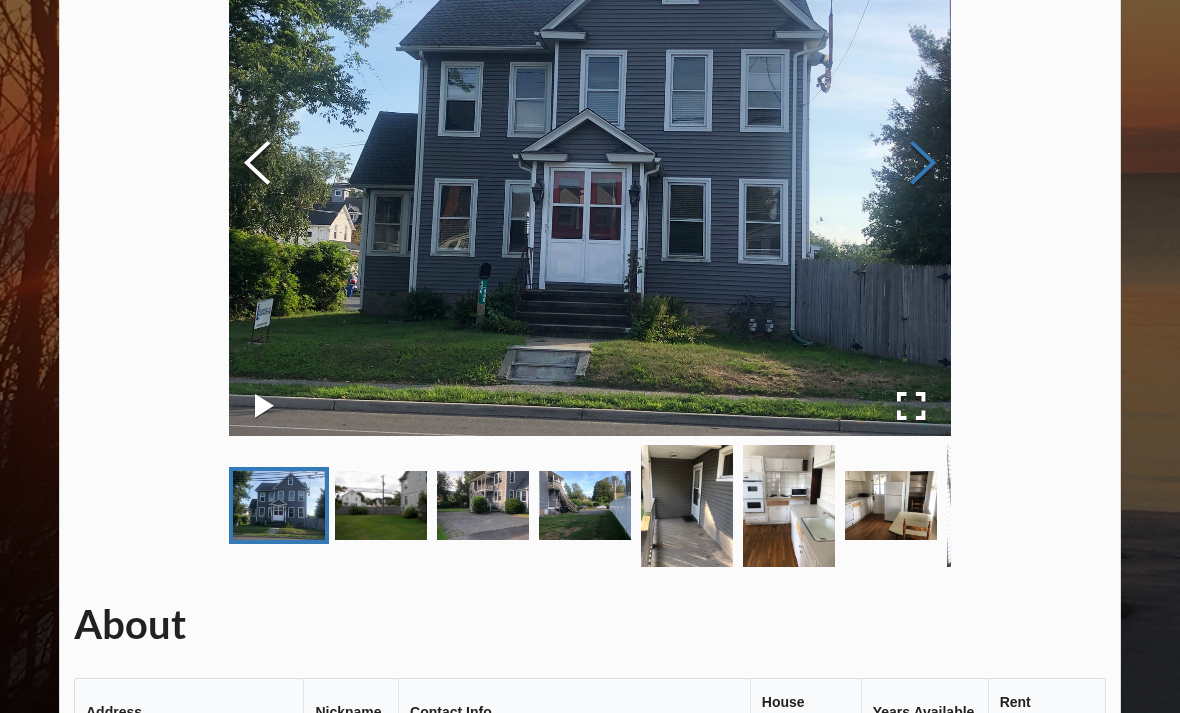 click at bounding box center [923, 164] 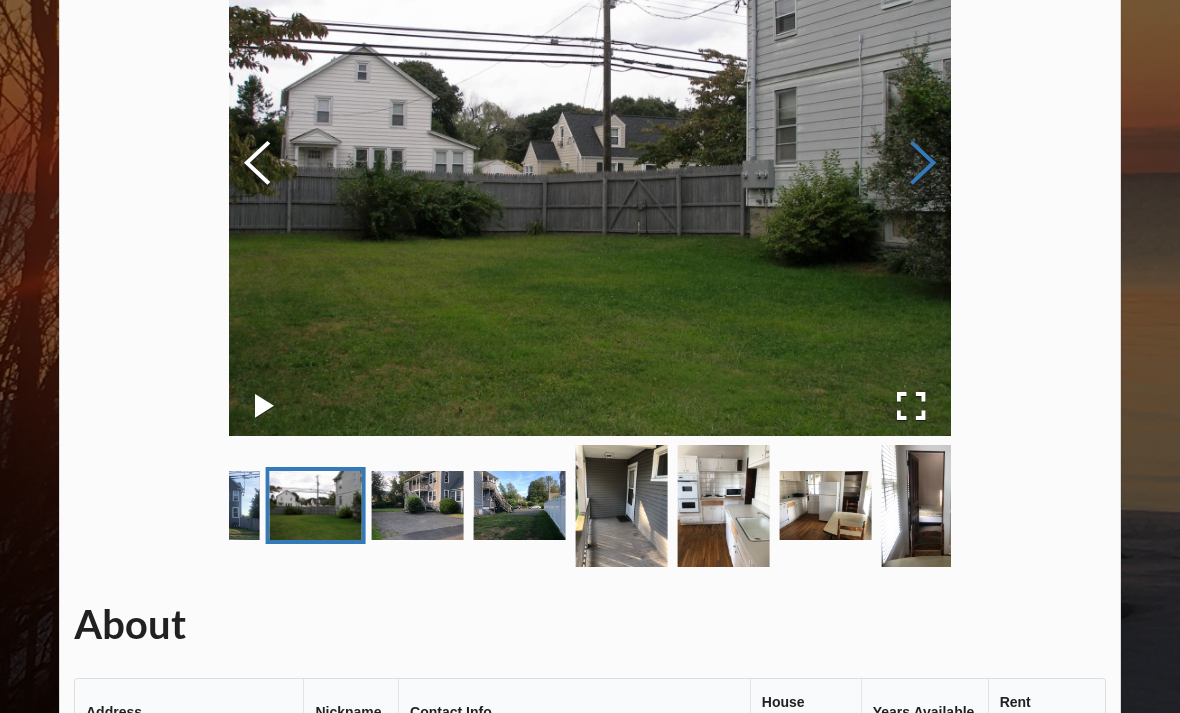click at bounding box center (923, 164) 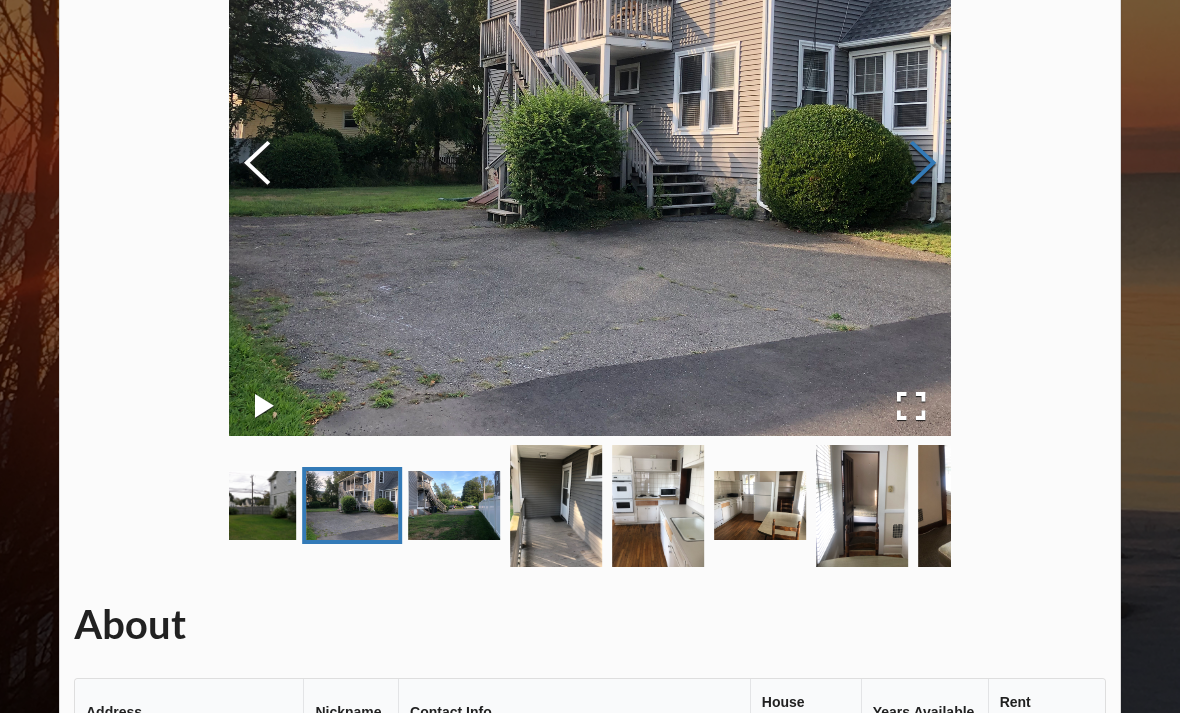 click at bounding box center (923, 164) 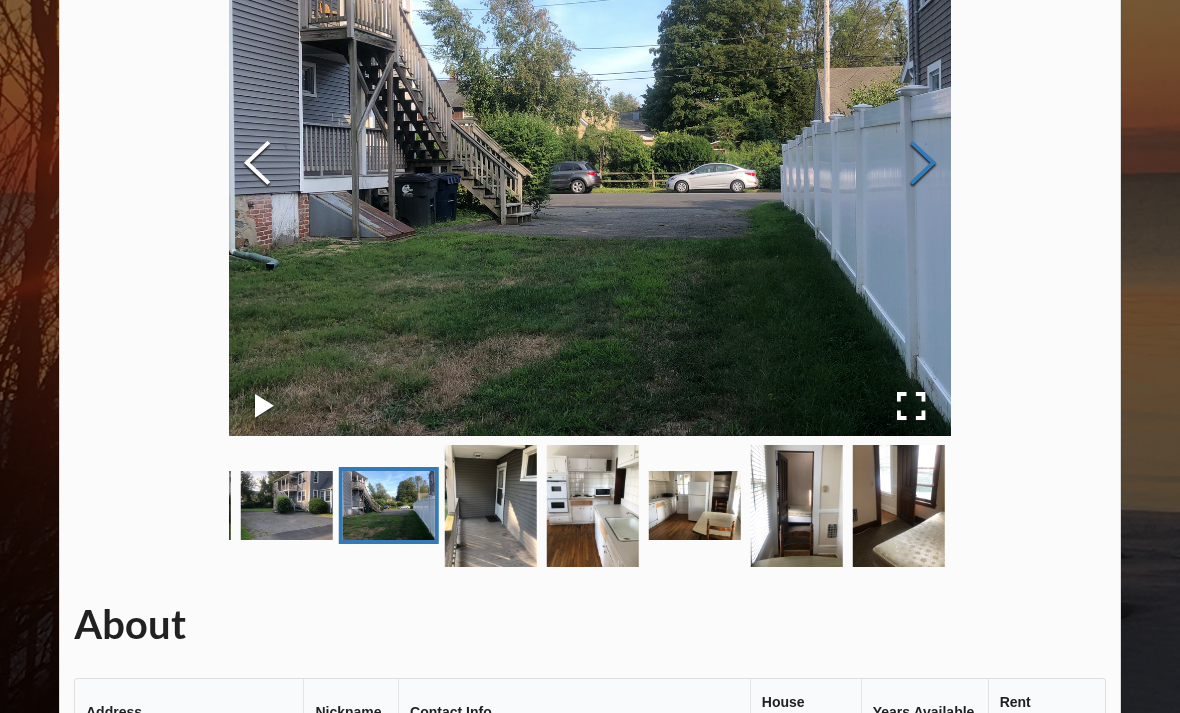 click at bounding box center (923, 164) 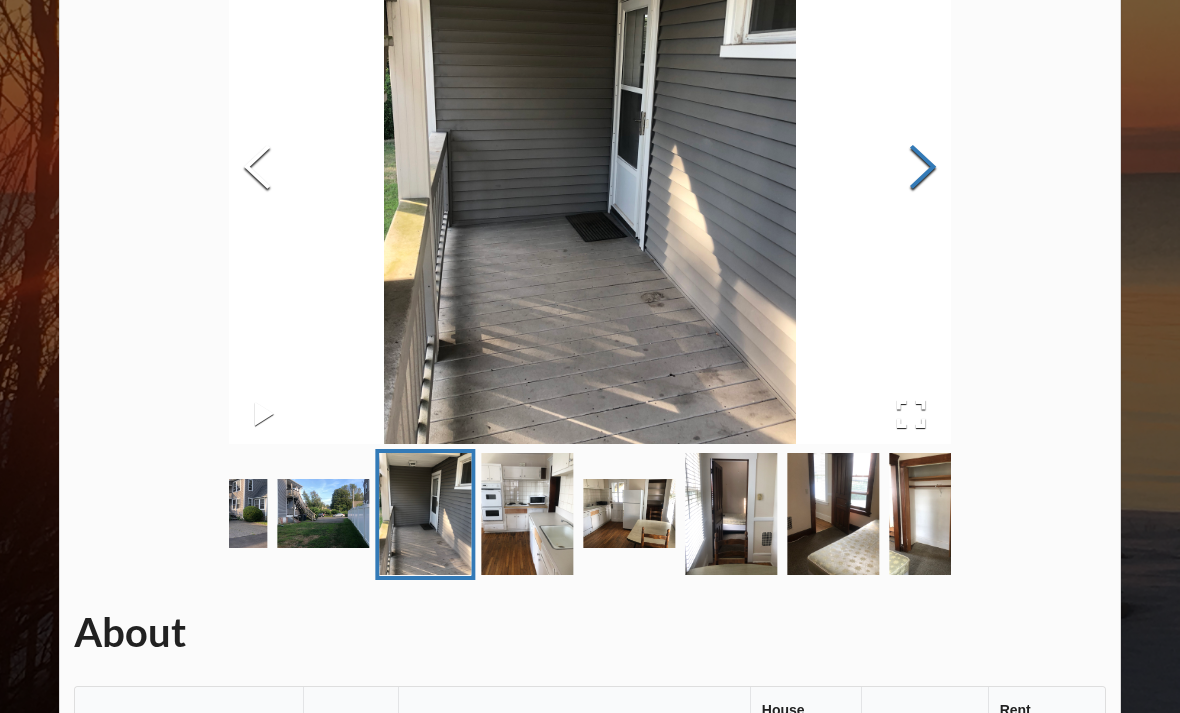 click at bounding box center [923, 169] 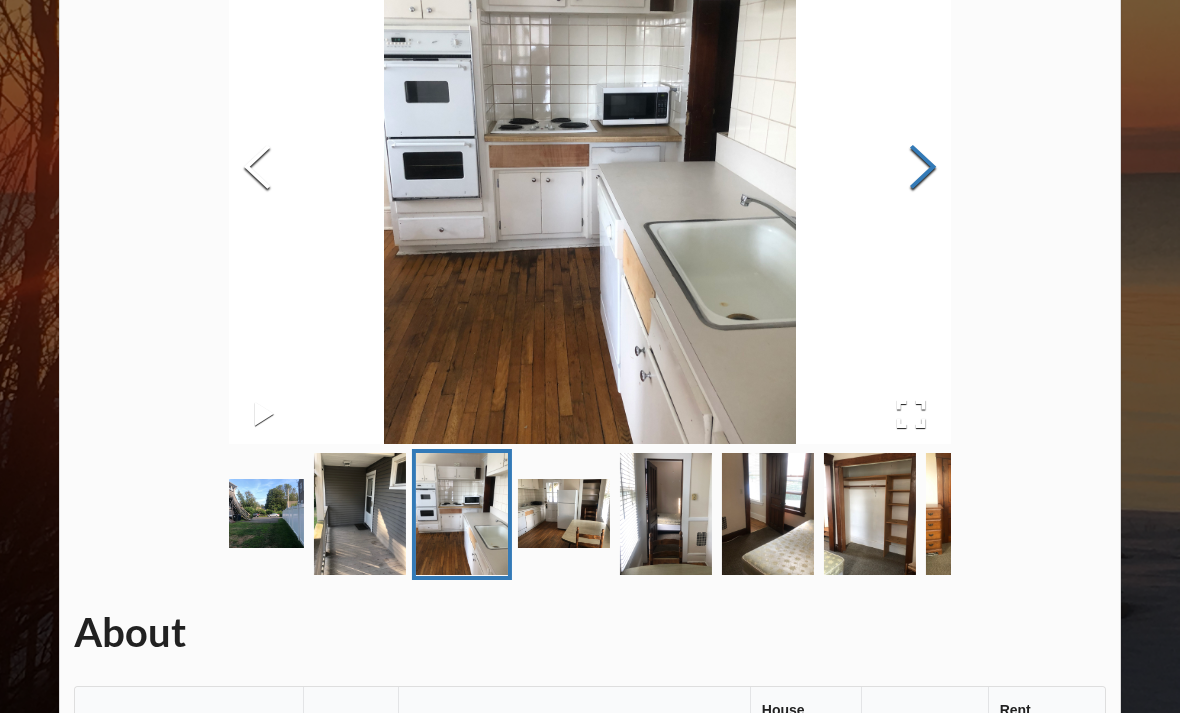 click at bounding box center [923, 169] 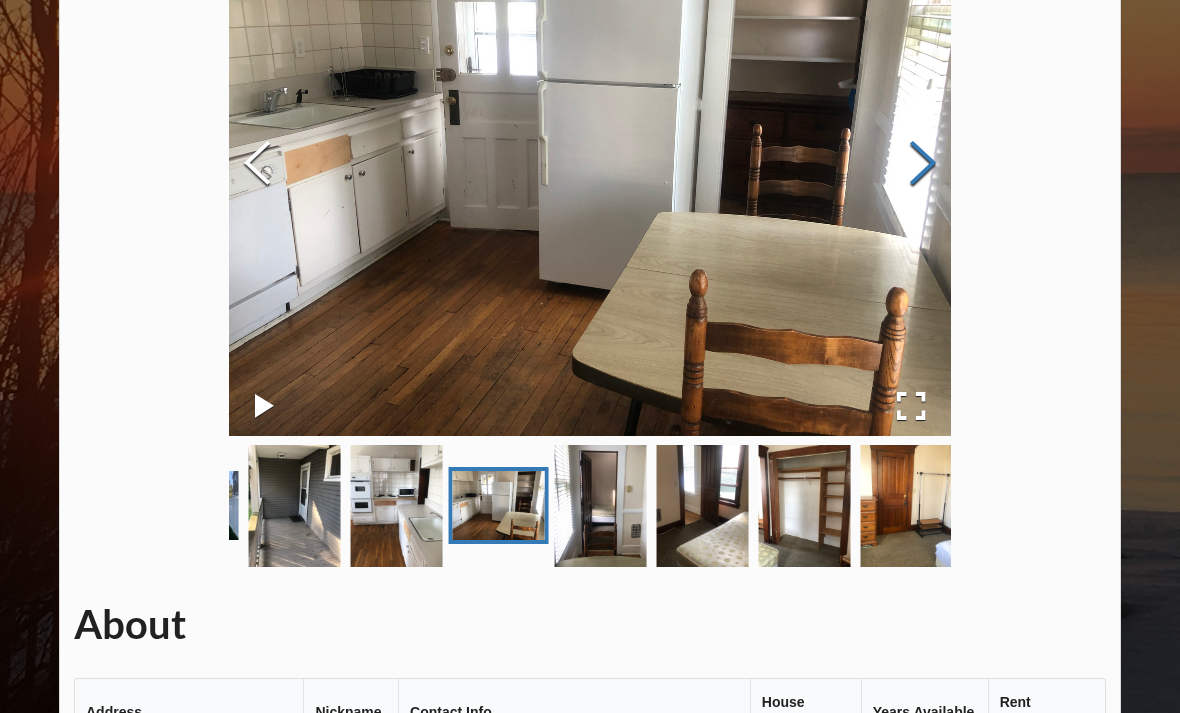 click at bounding box center (923, 164) 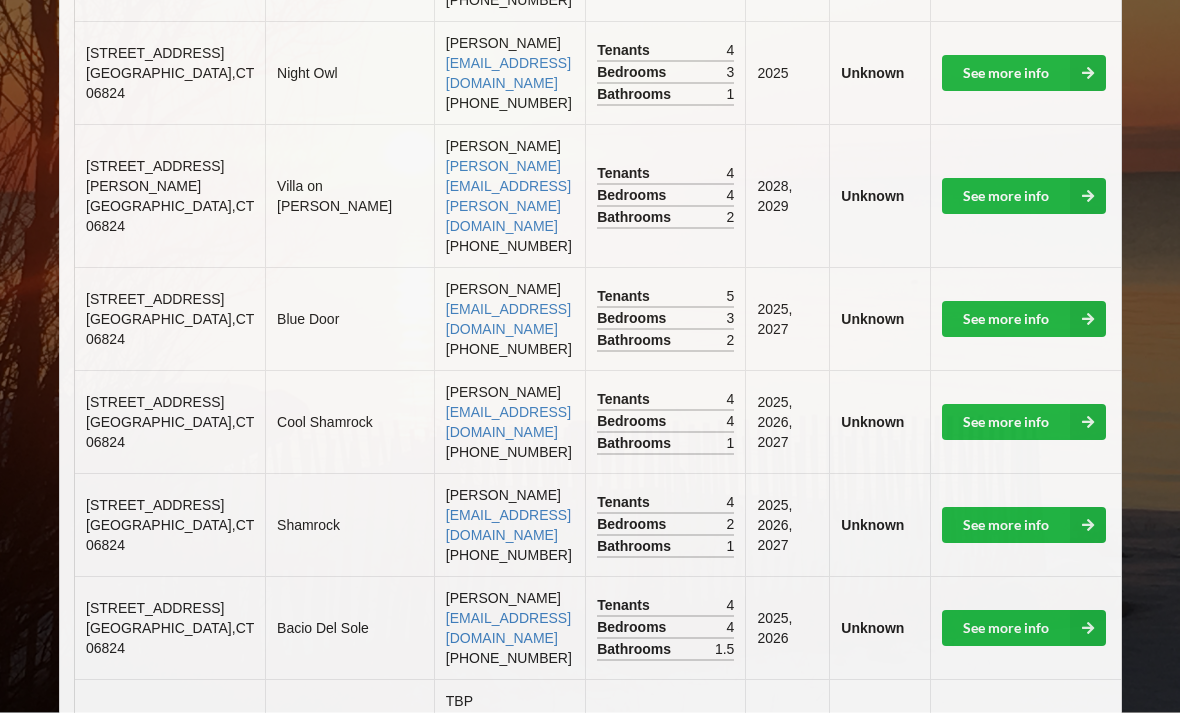 scroll, scrollTop: 1381, scrollLeft: 0, axis: vertical 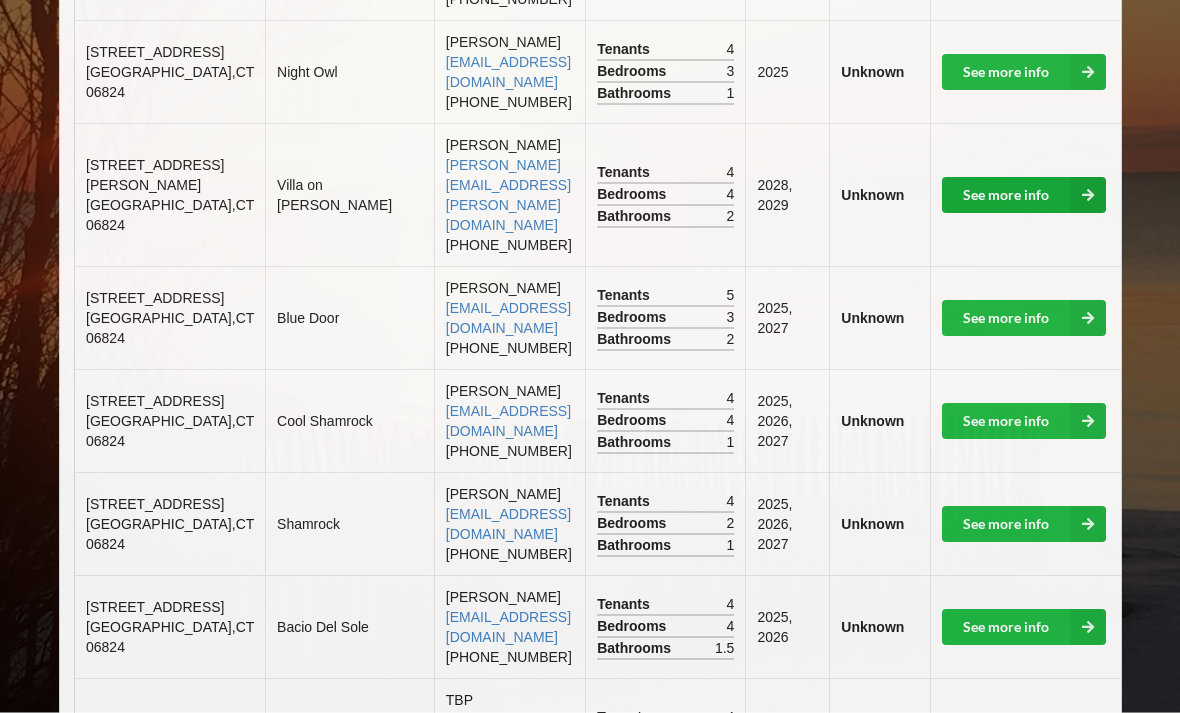 click on "See more info" at bounding box center [1024, 196] 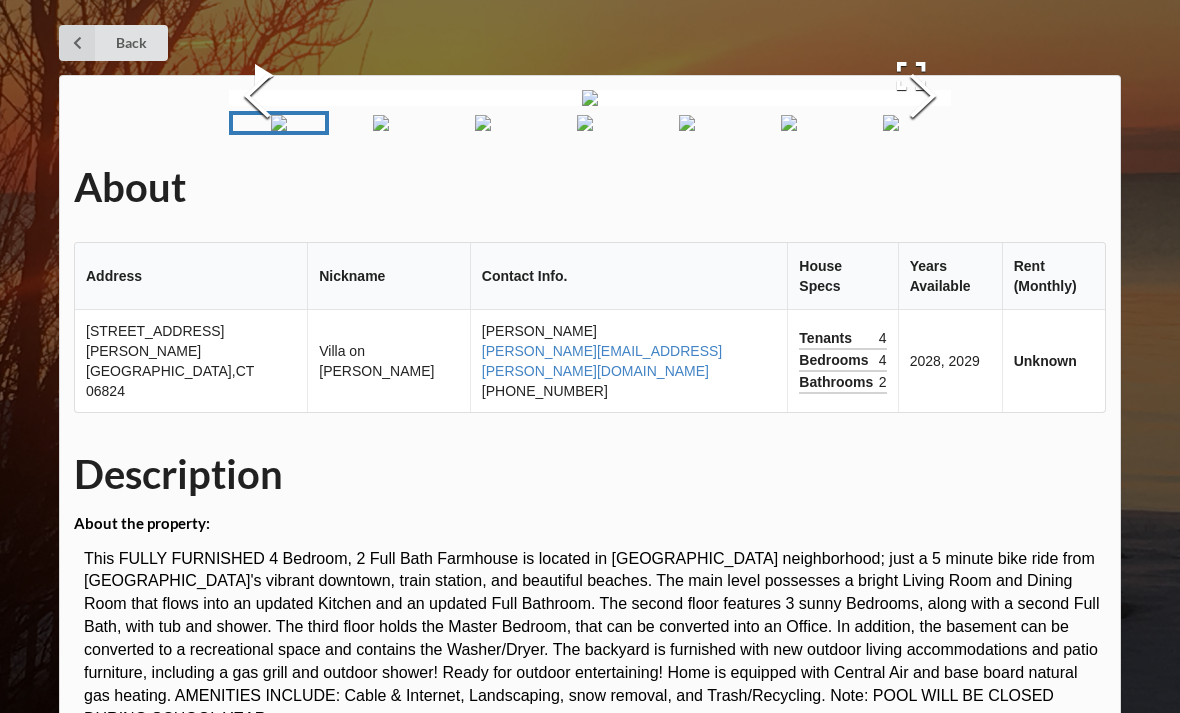 scroll, scrollTop: 0, scrollLeft: 0, axis: both 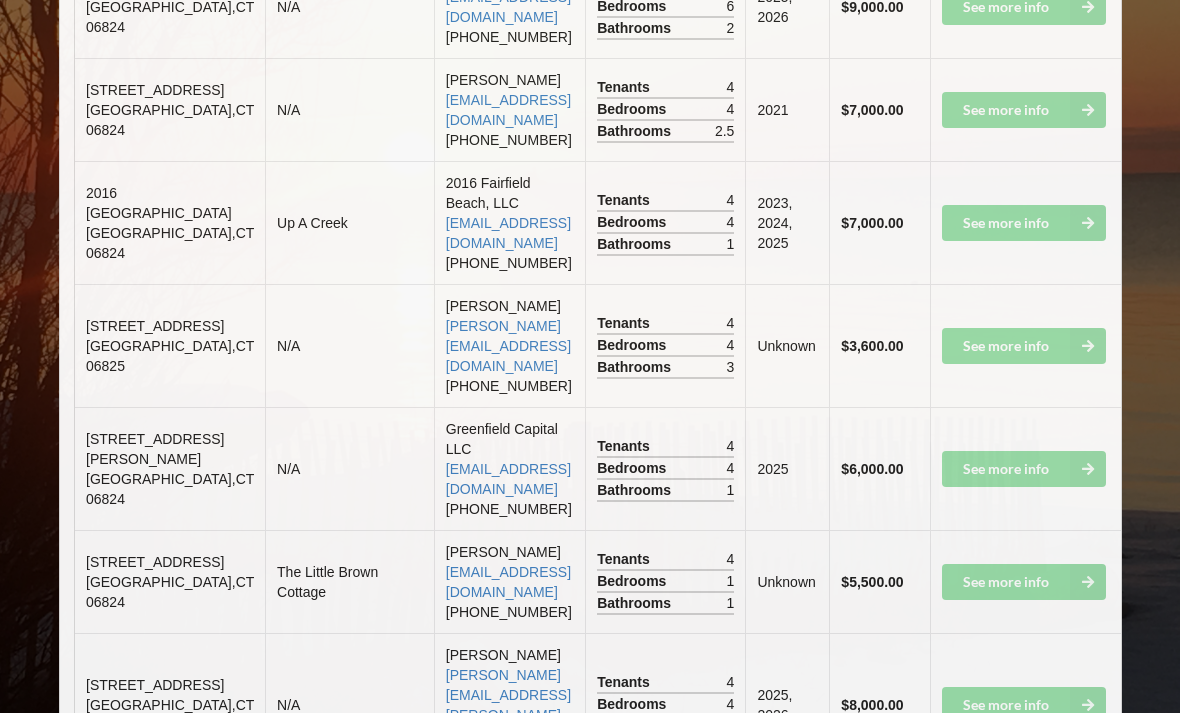 click on "[STREET_ADDRESS]" at bounding box center (170, 6) 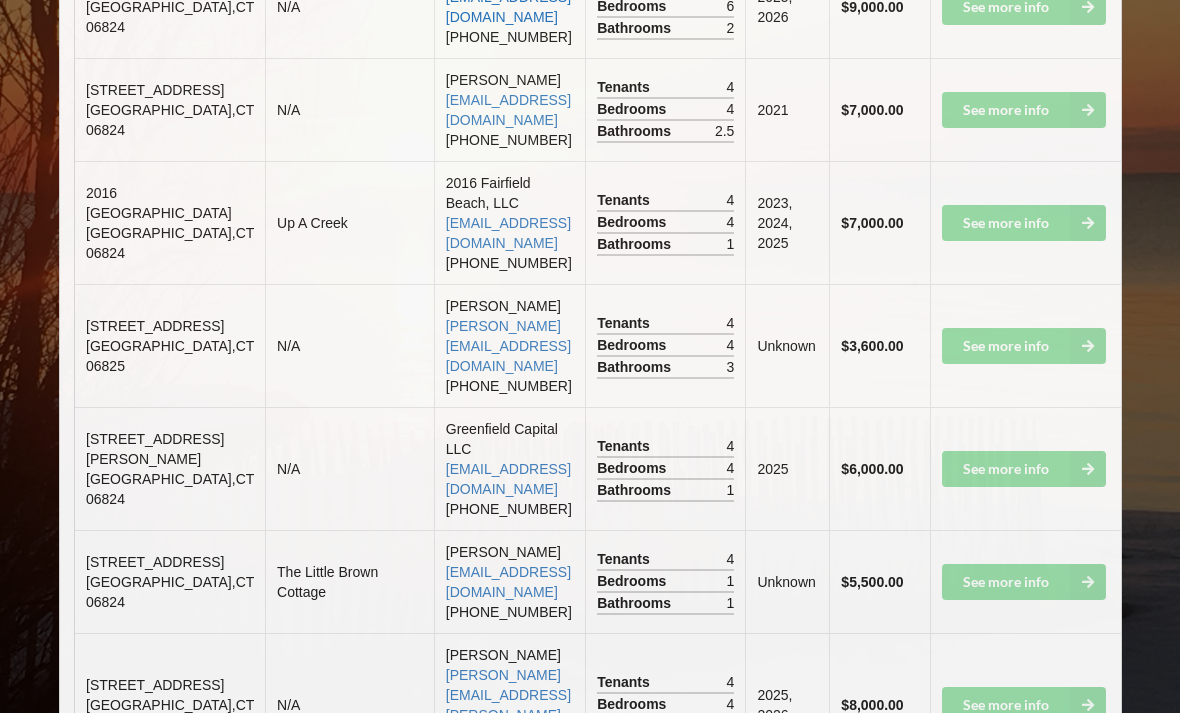 click on "[EMAIL_ADDRESS][DOMAIN_NAME]" at bounding box center (508, 7) 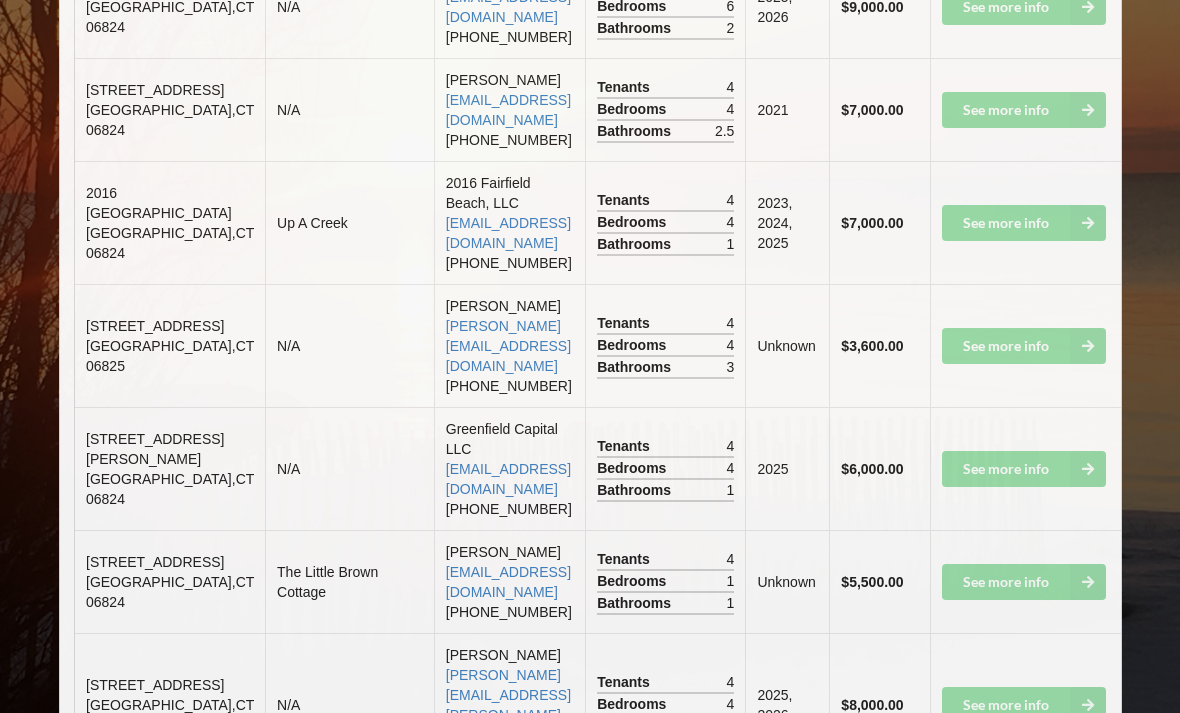 click on "[GEOGRAPHIC_DATA]" at bounding box center [170, 243] 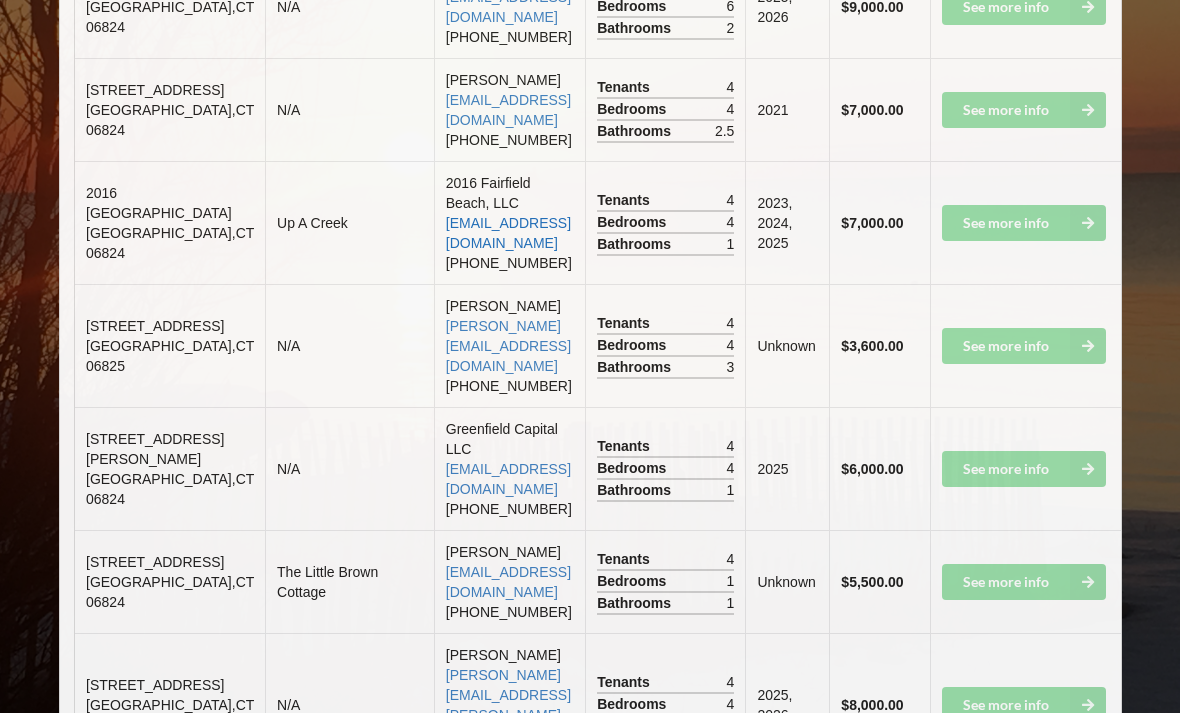 click on "[EMAIL_ADDRESS][DOMAIN_NAME]" at bounding box center [508, 233] 